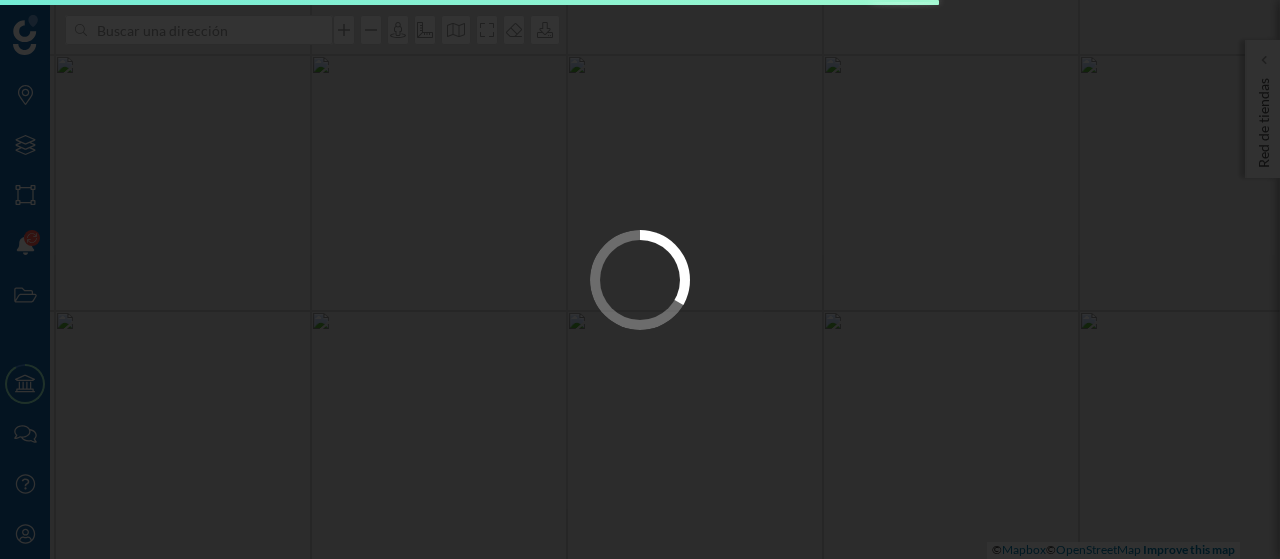 scroll, scrollTop: 0, scrollLeft: 0, axis: both 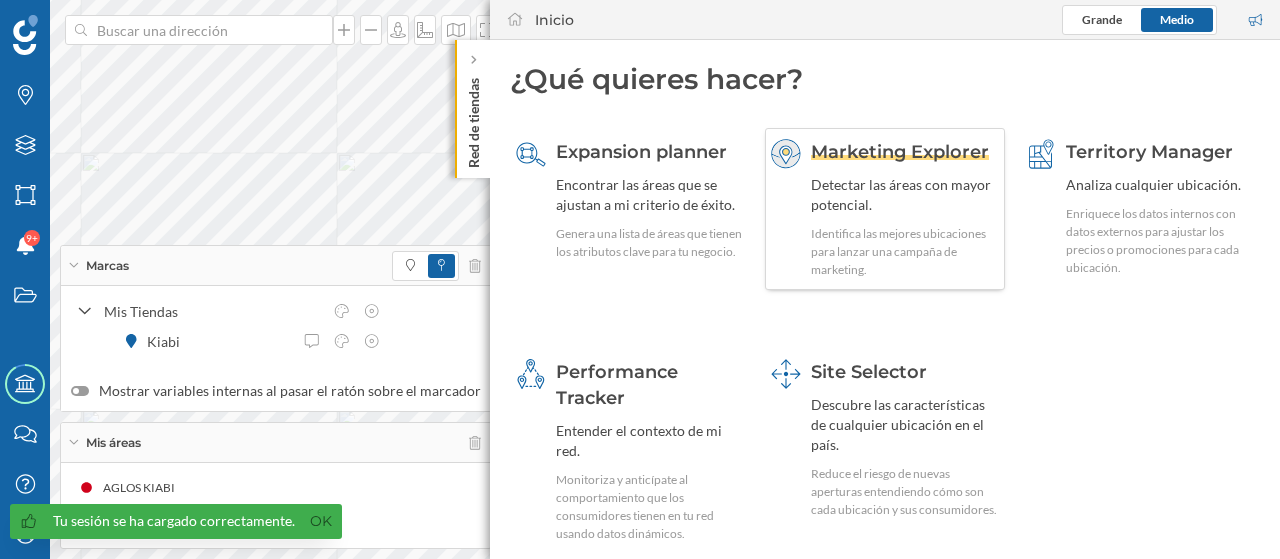 click on "Detectar las áreas con mayor potencial." at bounding box center [905, 195] 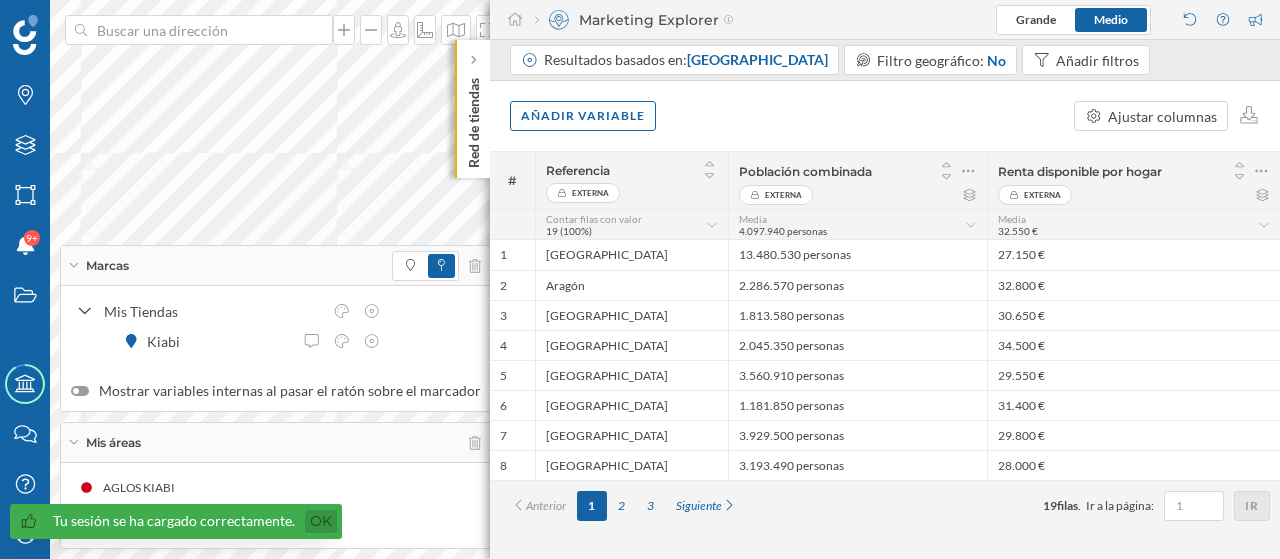 click on "Ok" at bounding box center [321, 521] 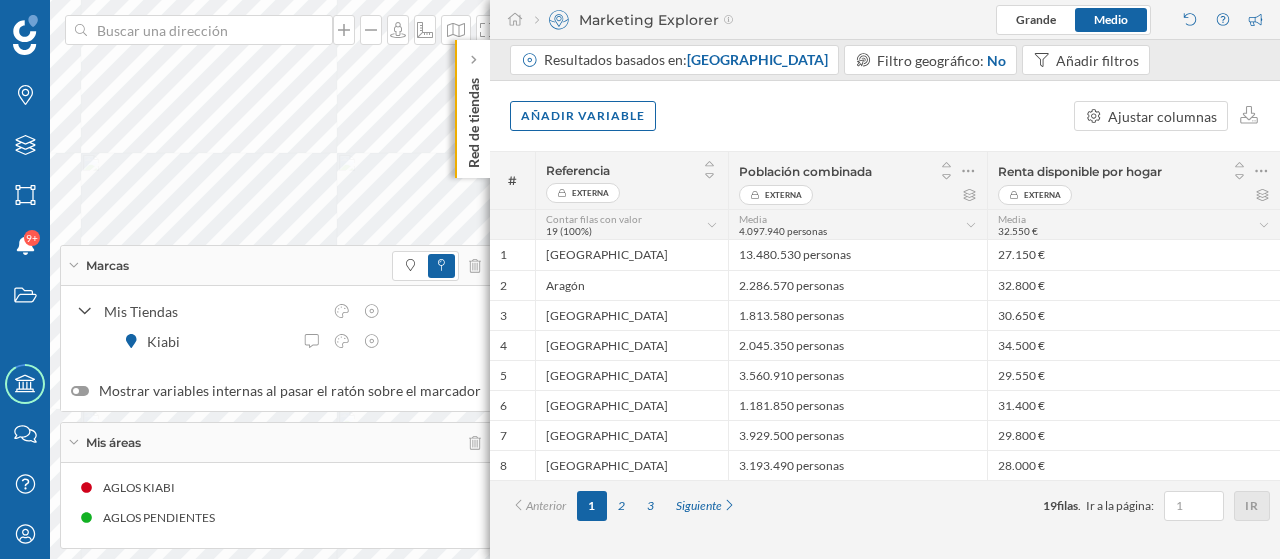 click on "Mis áreas" at bounding box center (276, 443) 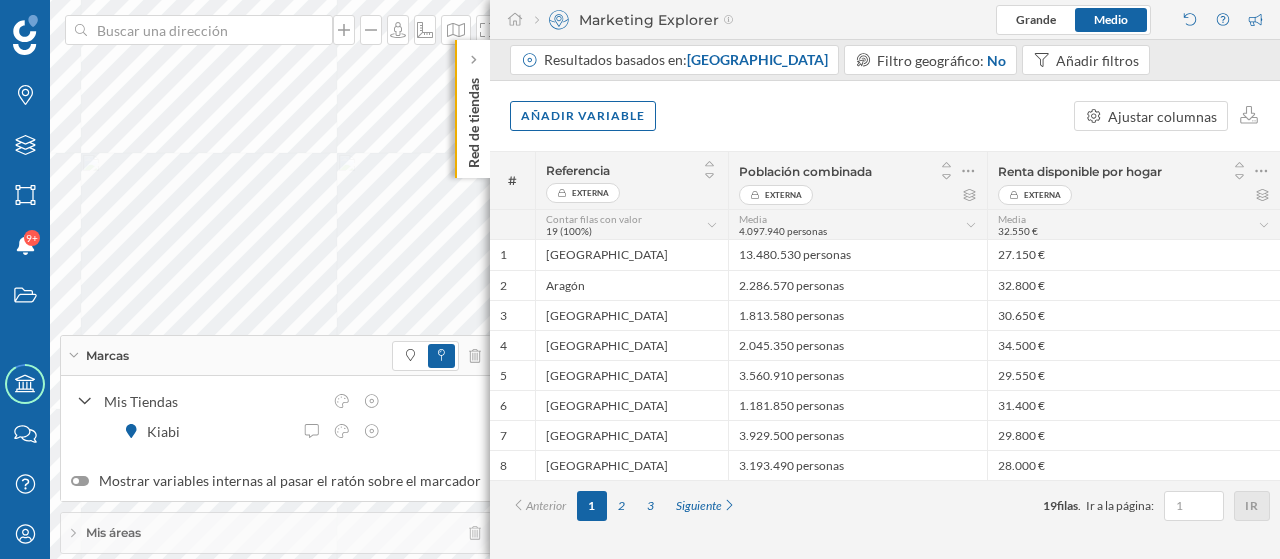 click on "Marcas" at bounding box center (276, 356) 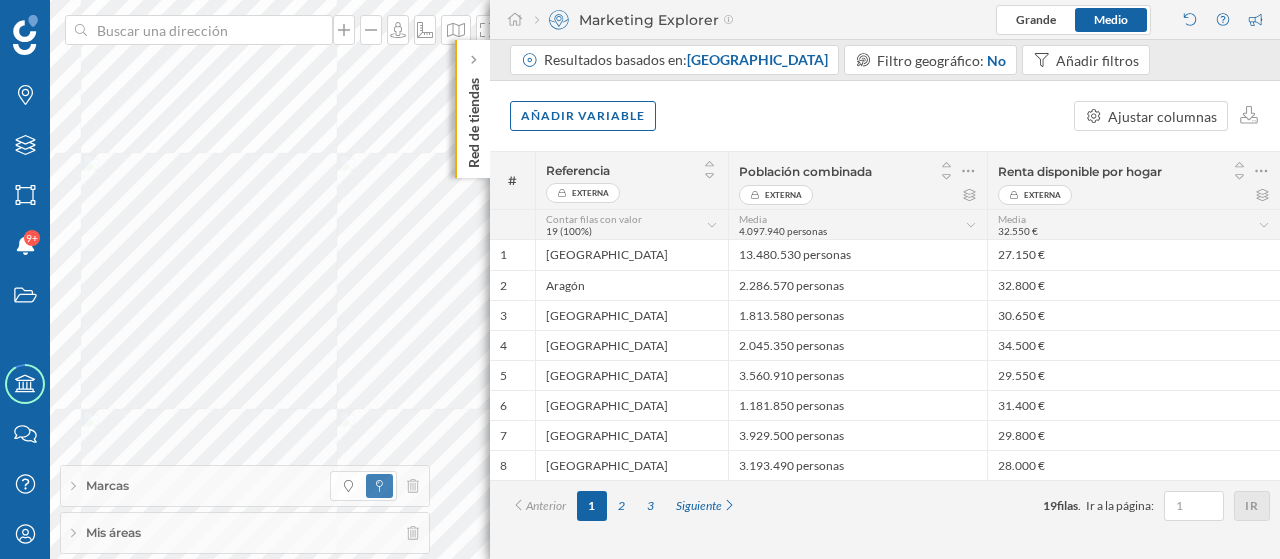click on "Red de tiendas" 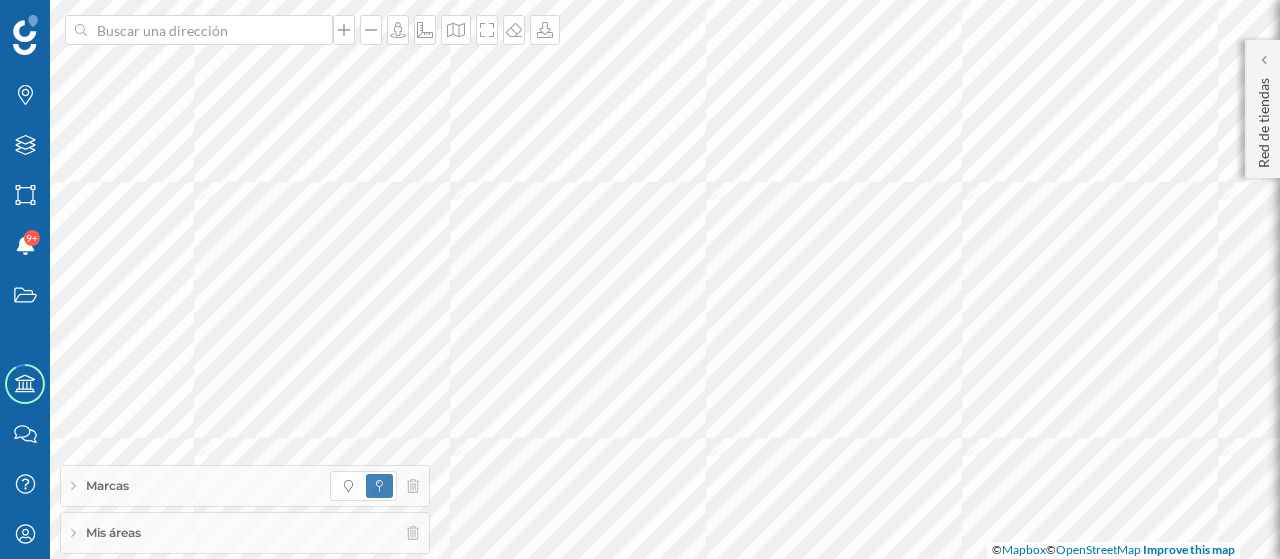 click on "Mis áreas" at bounding box center (245, 533) 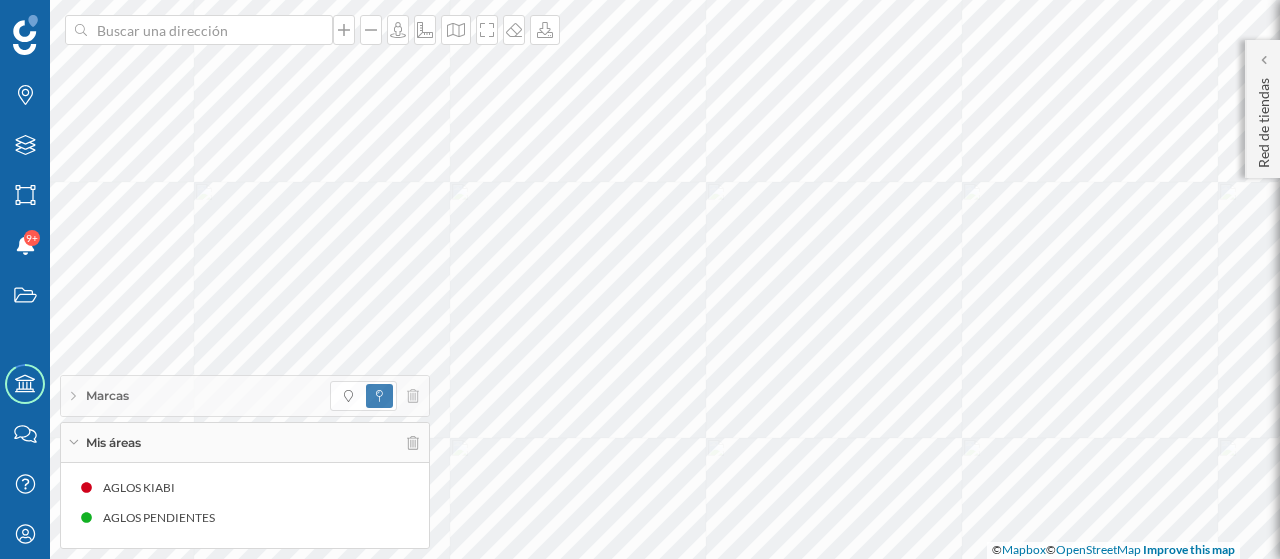 click on "Mis áreas" at bounding box center [245, 443] 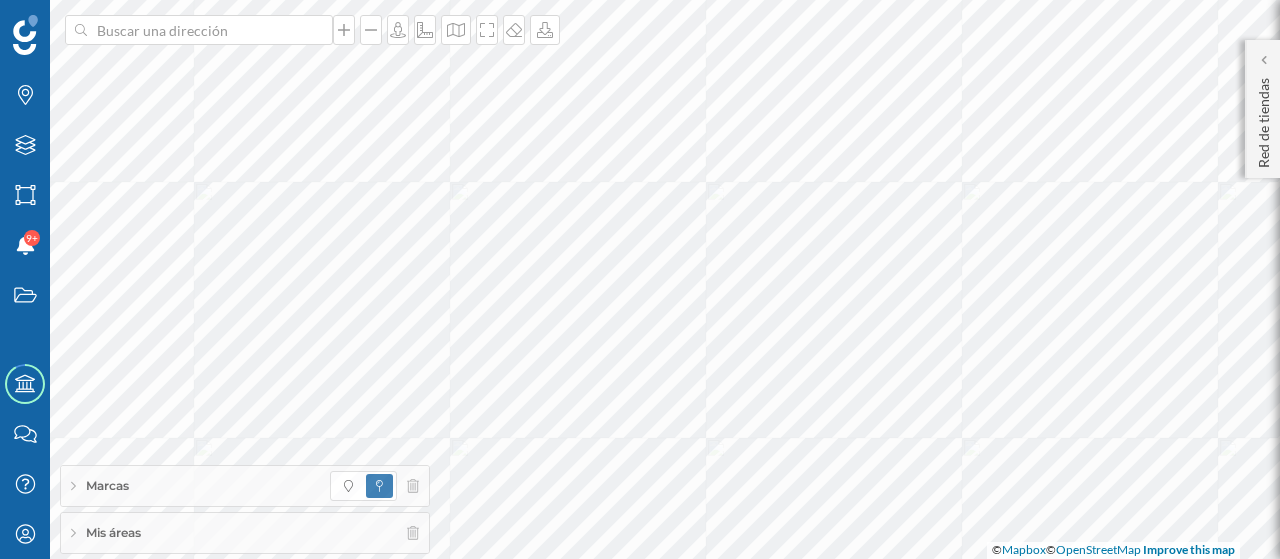 click on "Marcas" at bounding box center (245, 486) 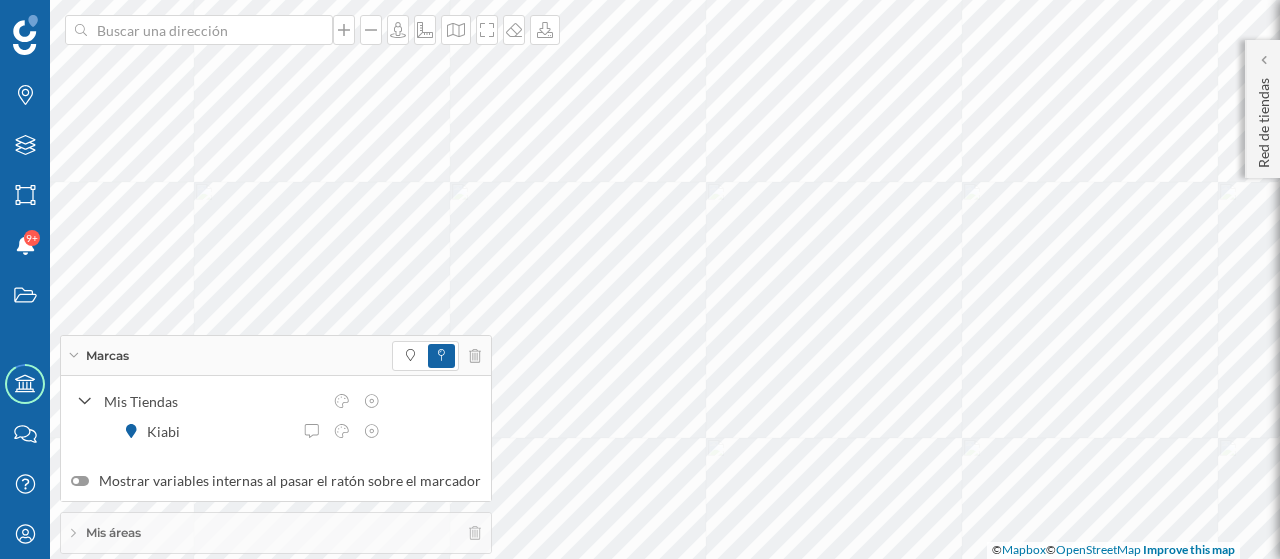 click on "Mis áreas" at bounding box center [276, 533] 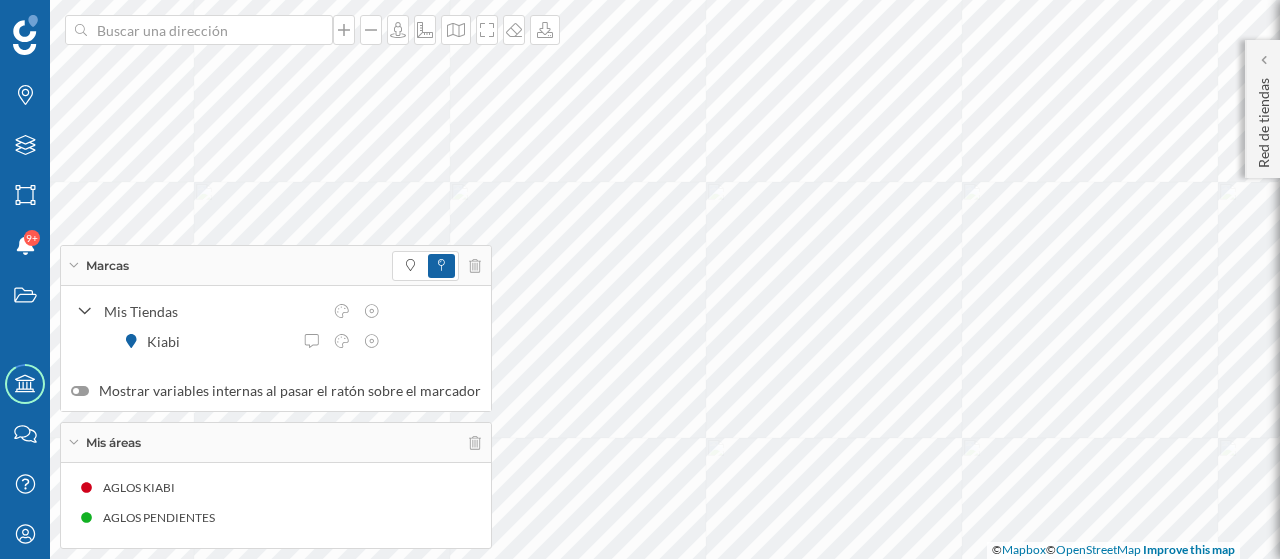 click on "Mis áreas" at bounding box center (276, 443) 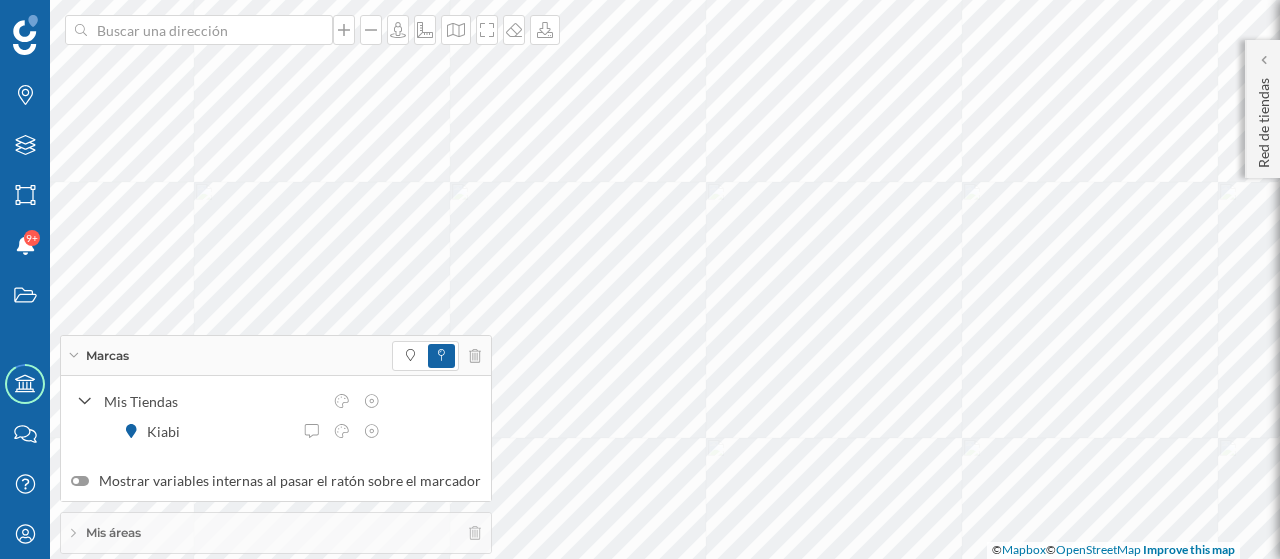 click on "Marcas" at bounding box center [276, 356] 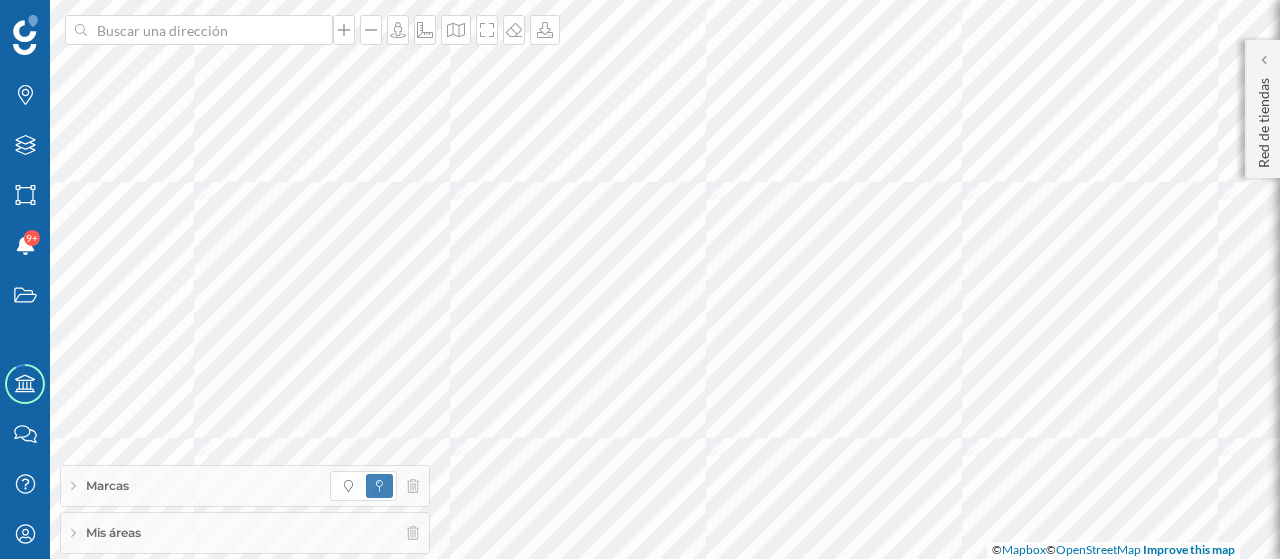 scroll, scrollTop: 0, scrollLeft: 0, axis: both 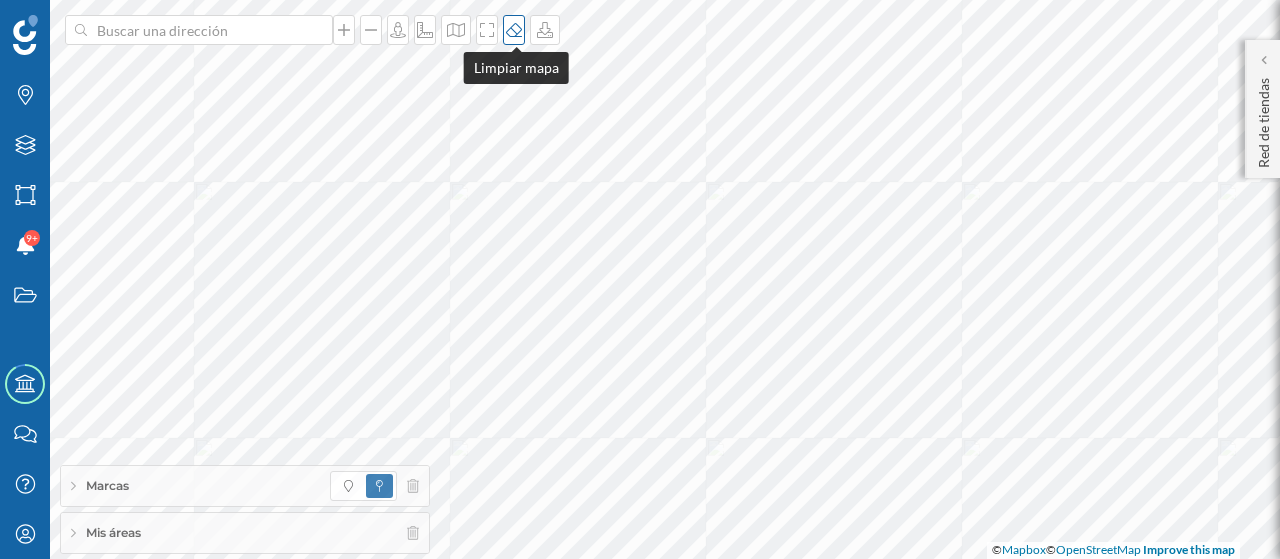 click 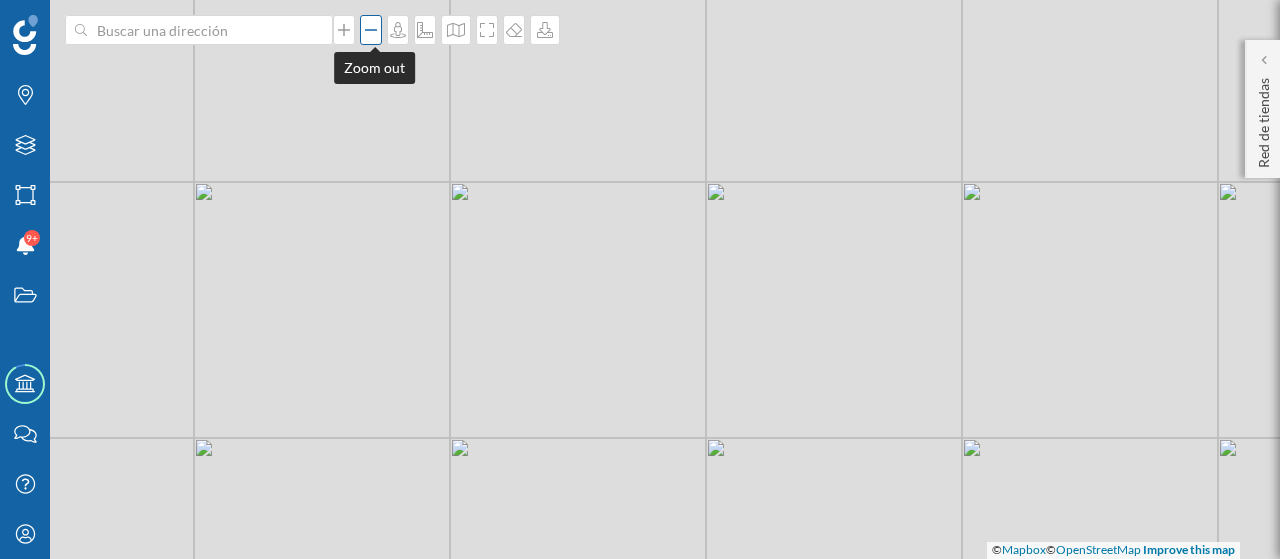 click at bounding box center [371, 30] 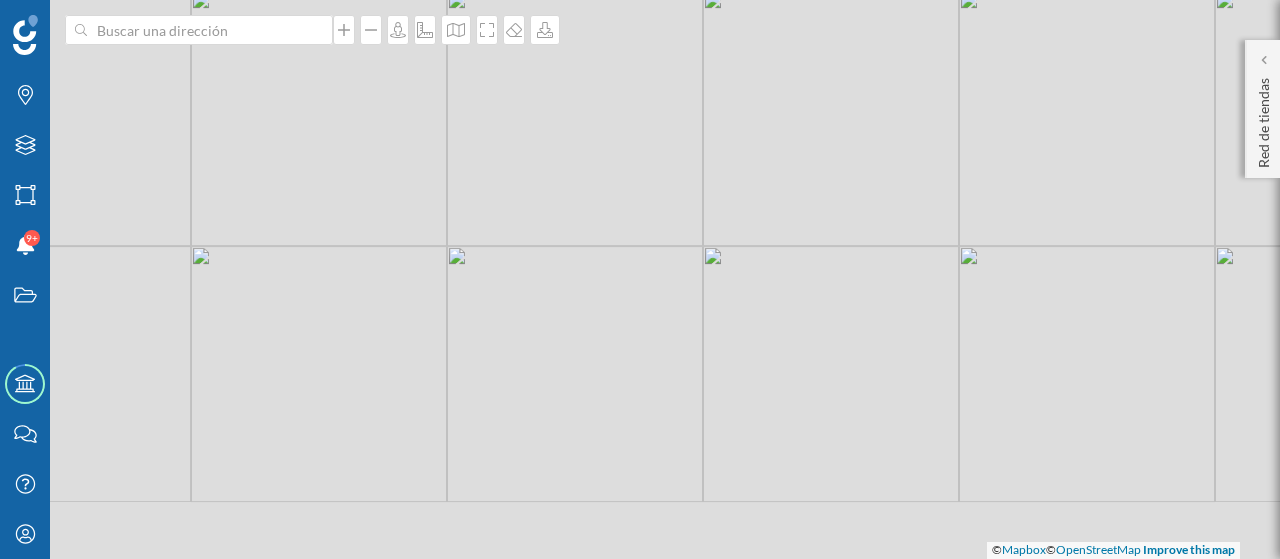 drag, startPoint x: 759, startPoint y: 361, endPoint x: 806, endPoint y: 219, distance: 149.57607 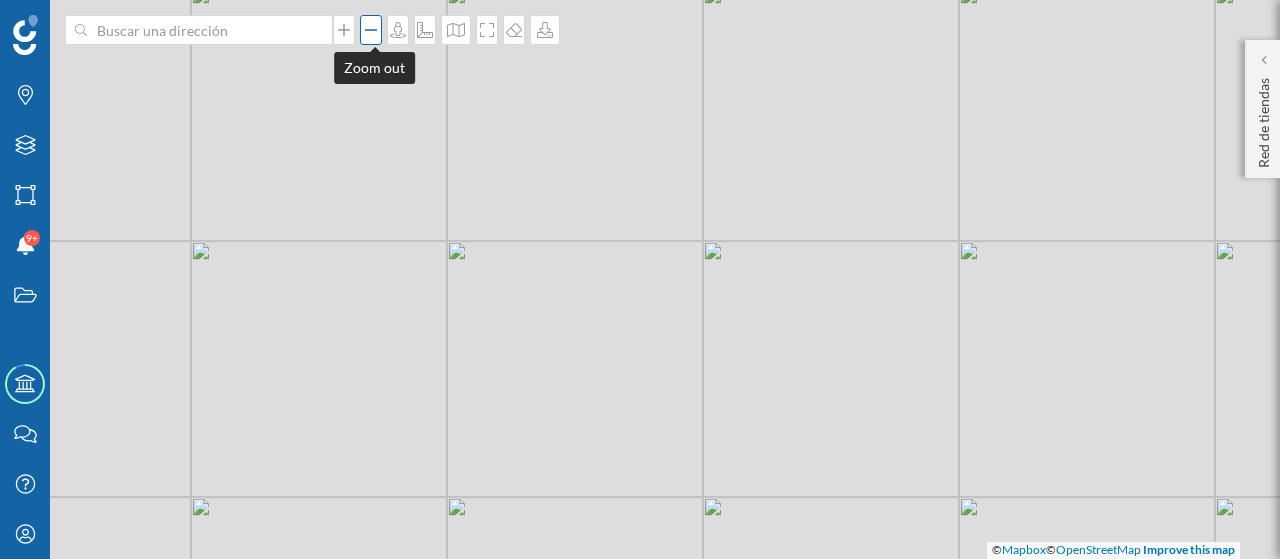 click 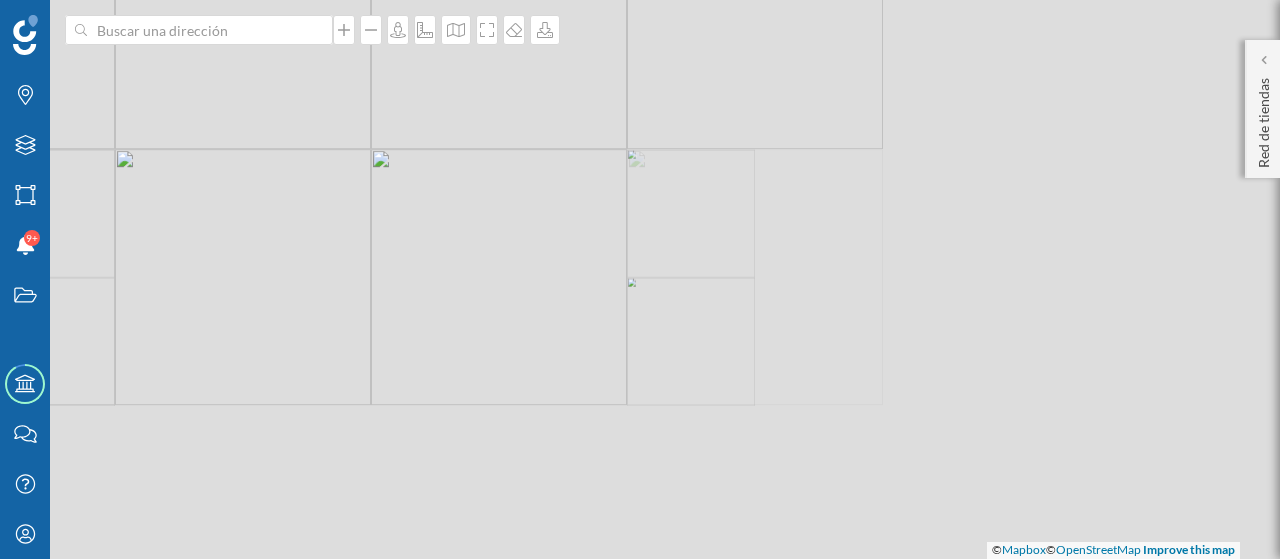 drag, startPoint x: 928, startPoint y: 244, endPoint x: 627, endPoint y: 131, distance: 321.51205 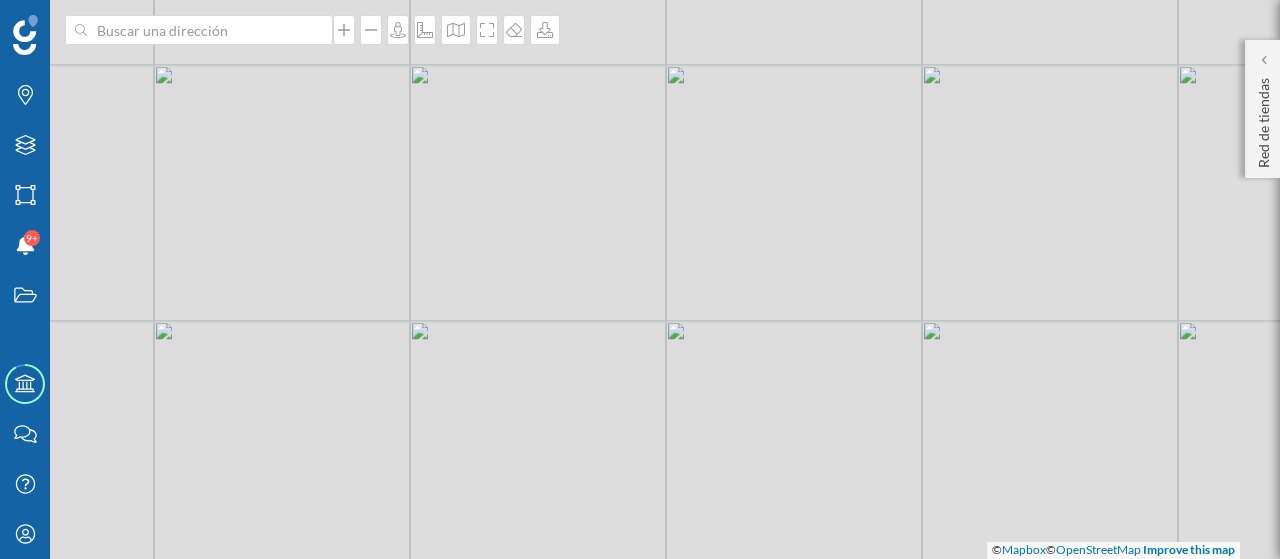 drag, startPoint x: 664, startPoint y: 247, endPoint x: 701, endPoint y: 167, distance: 88.14193 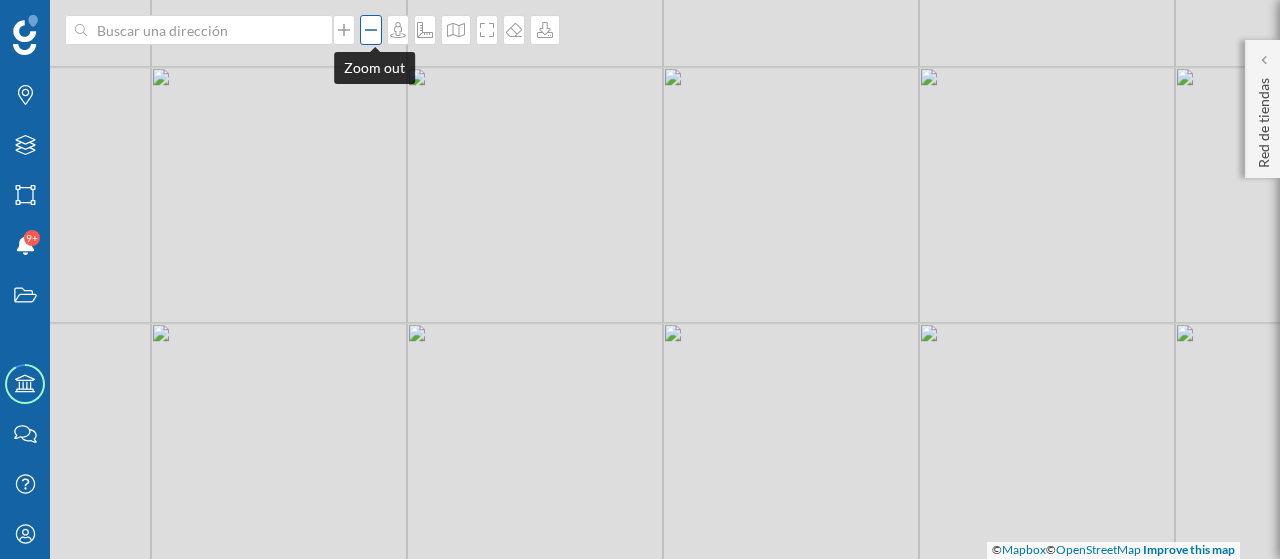 click at bounding box center (371, 30) 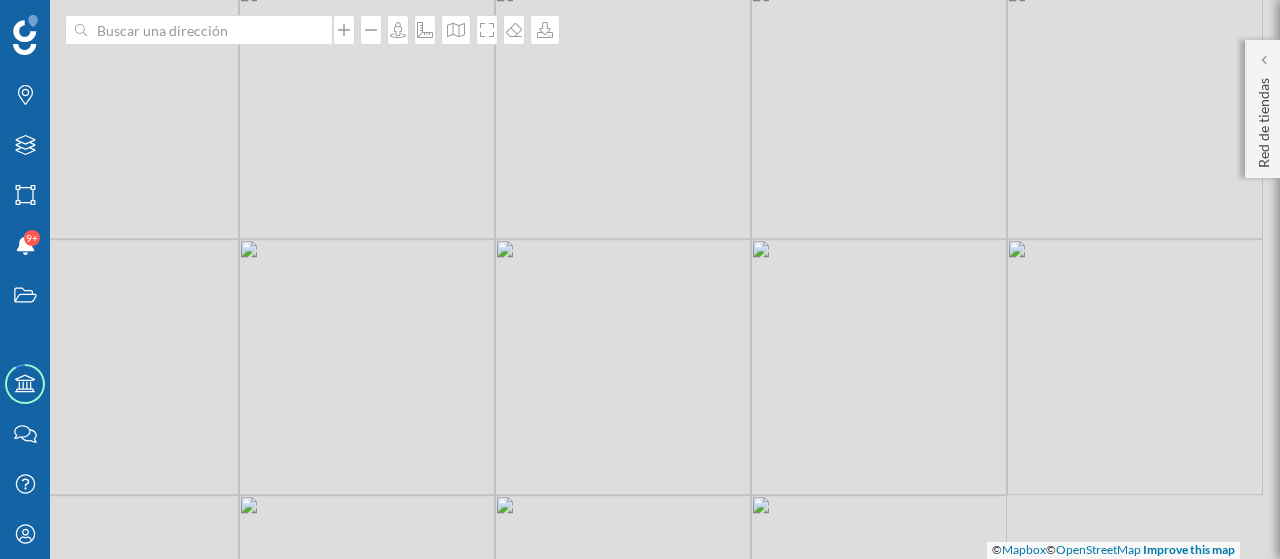 drag, startPoint x: 864, startPoint y: 279, endPoint x: 816, endPoint y: 251, distance: 55.569775 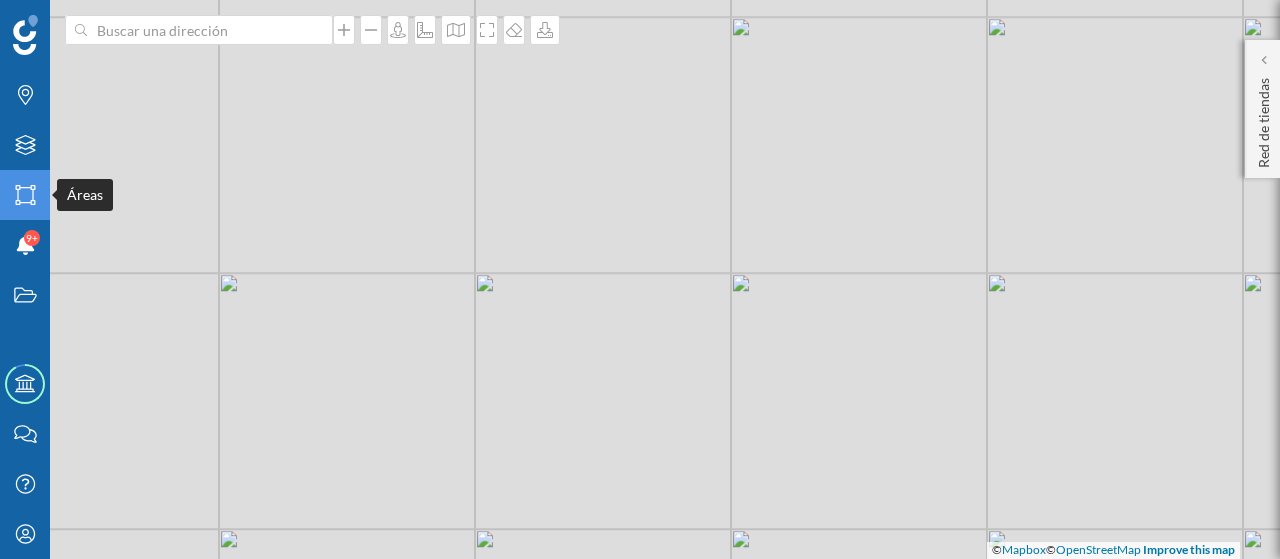 click on "Áreas" 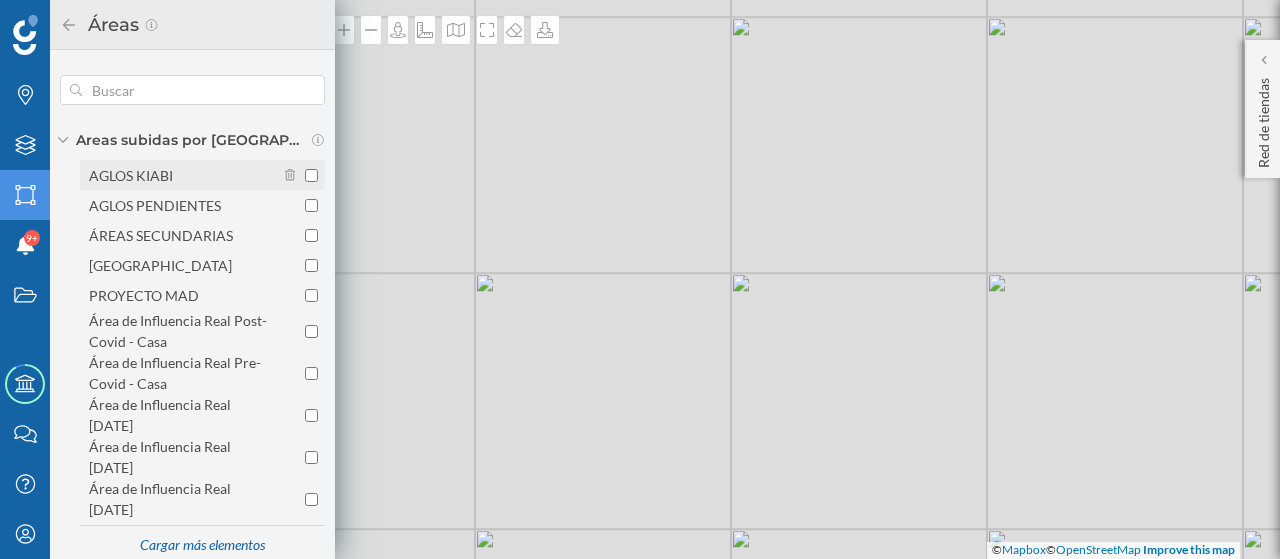 click on "AGLOS KIABI" at bounding box center (131, 175) 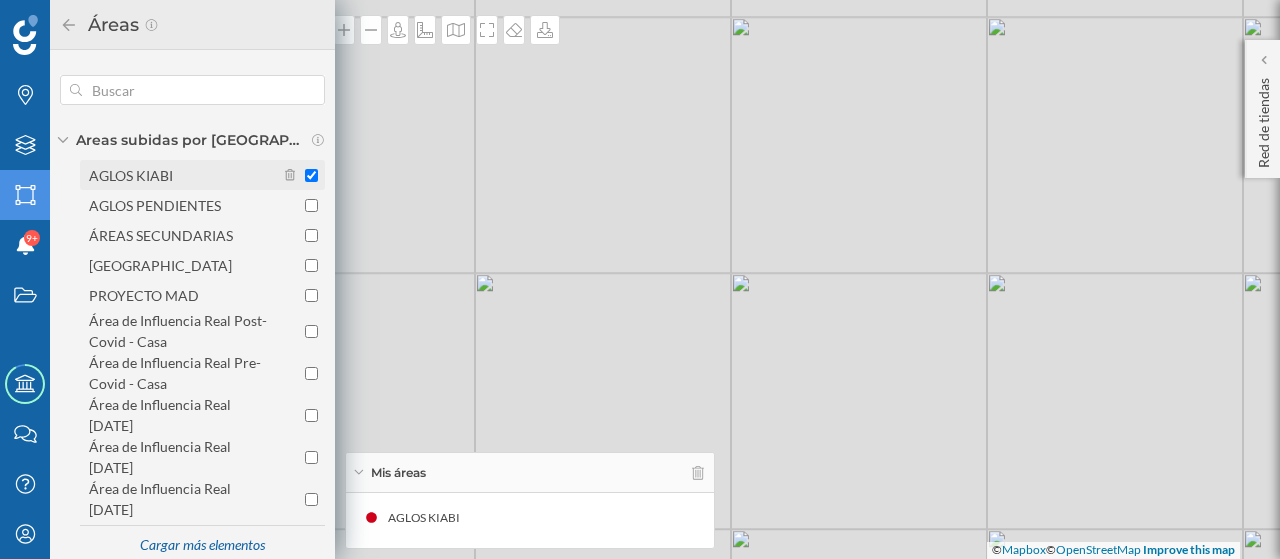 click on "AGLOS KIABI" at bounding box center (131, 175) 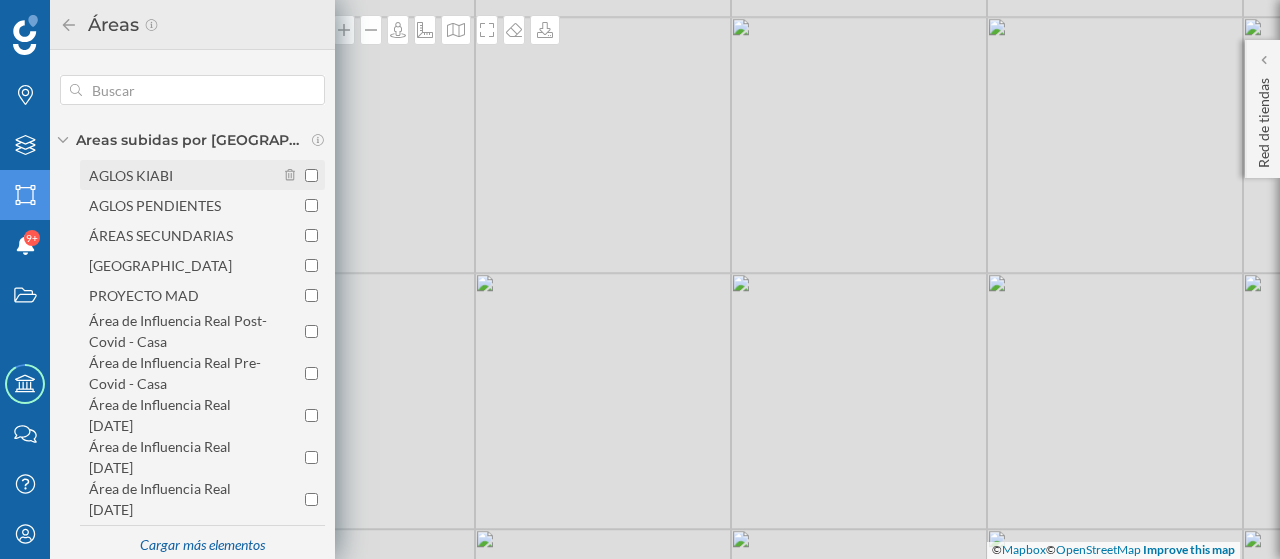 click on "AGLOS KIABI" at bounding box center [131, 175] 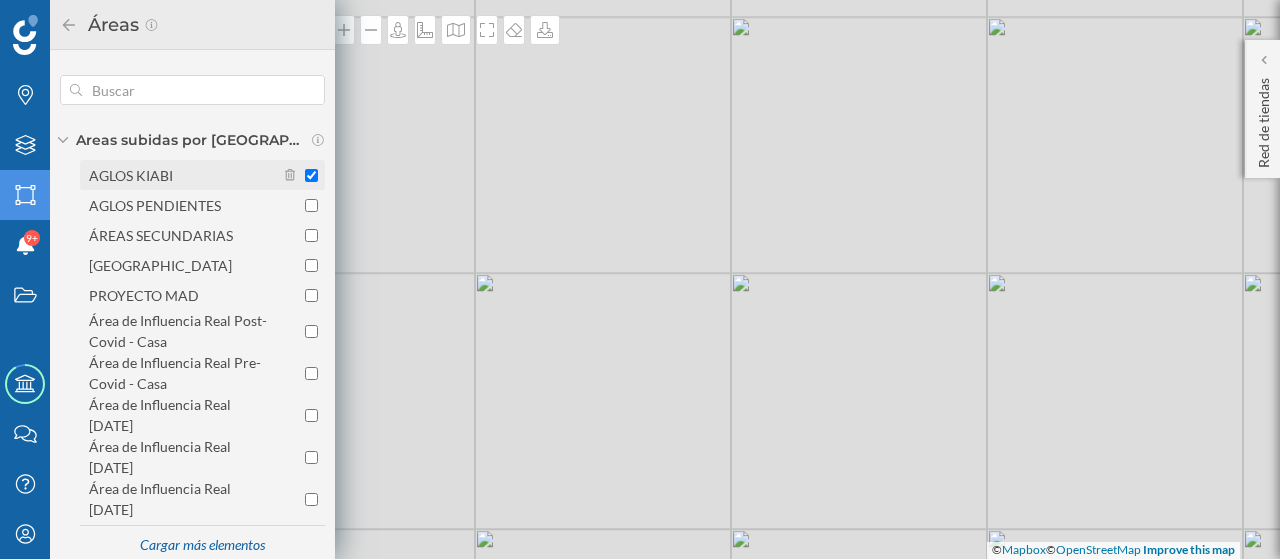 checkbox on "true" 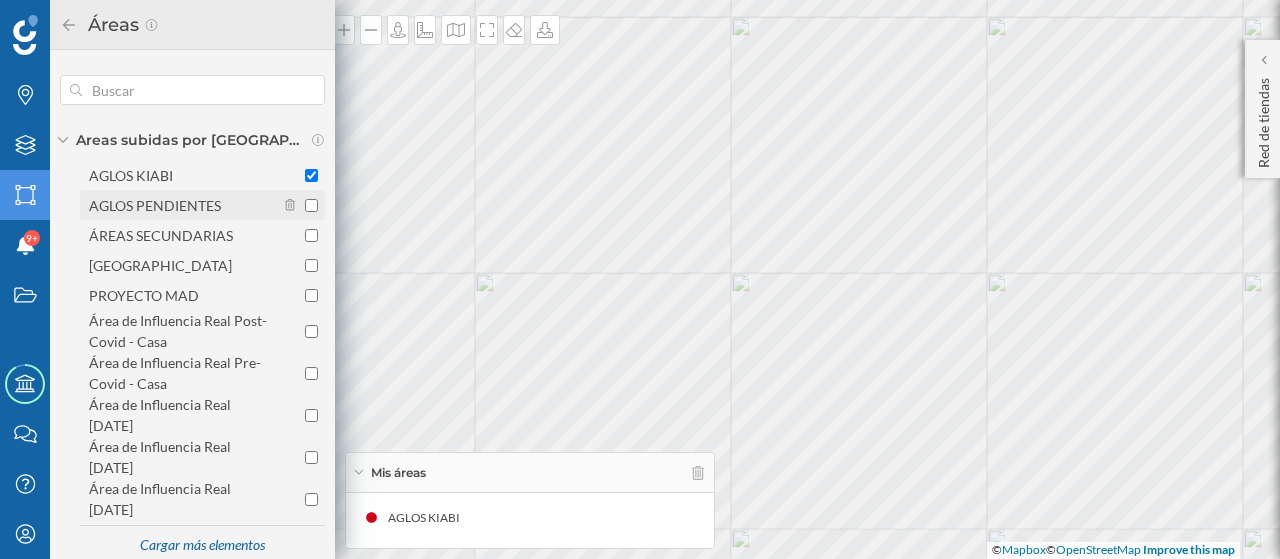 click on "AGLOS PENDIENTES" at bounding box center [202, 205] 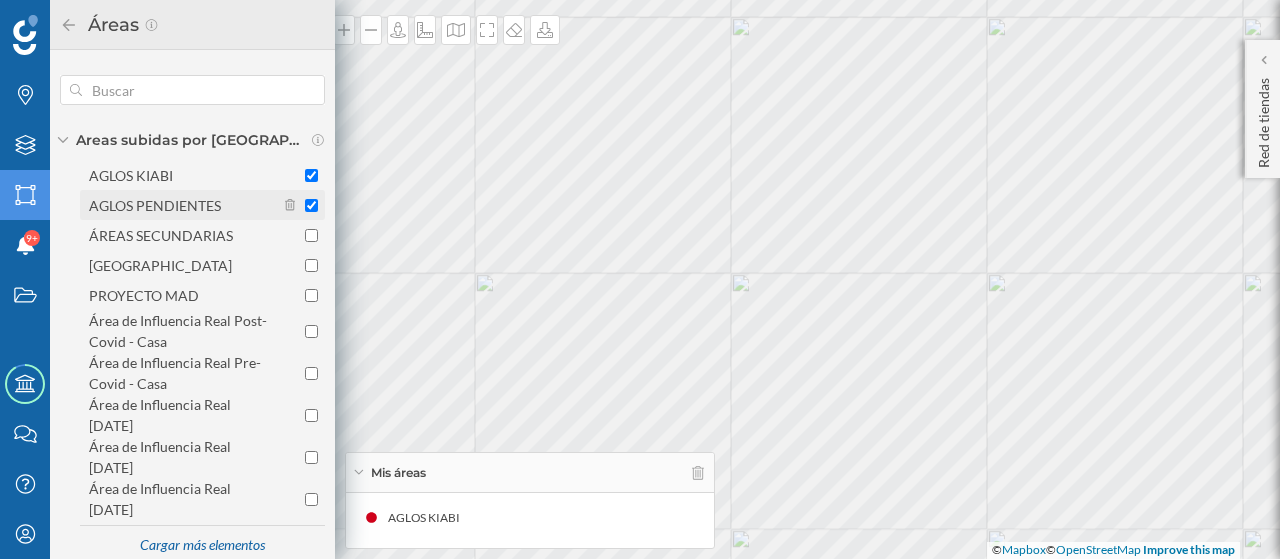 checkbox on "true" 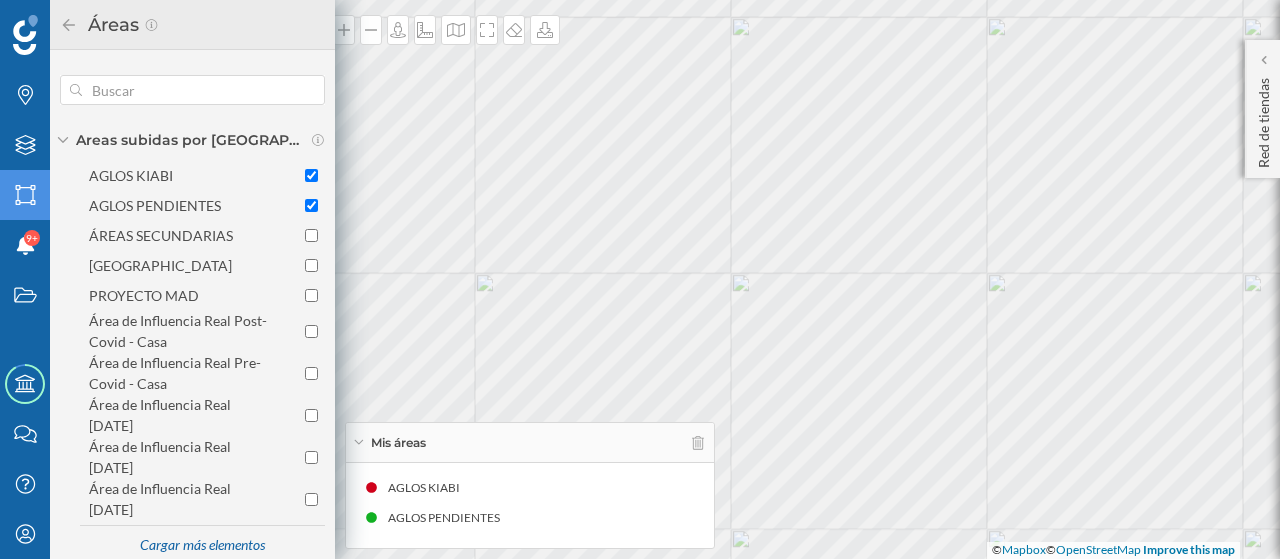 scroll, scrollTop: 140, scrollLeft: 0, axis: vertical 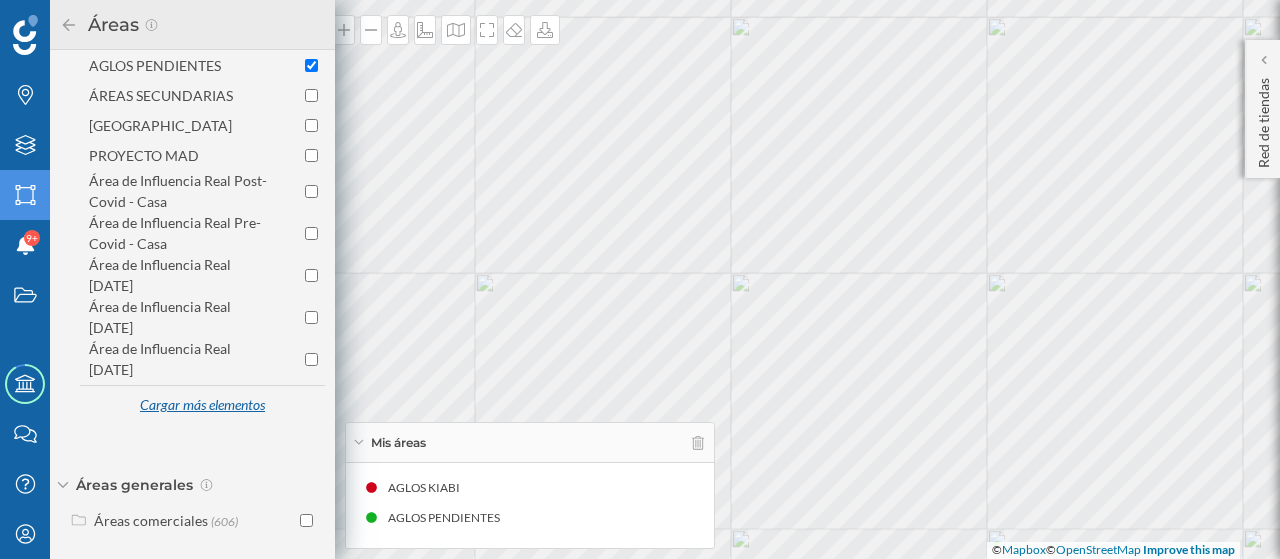 click on "Cargar más elementos" at bounding box center (202, 406) 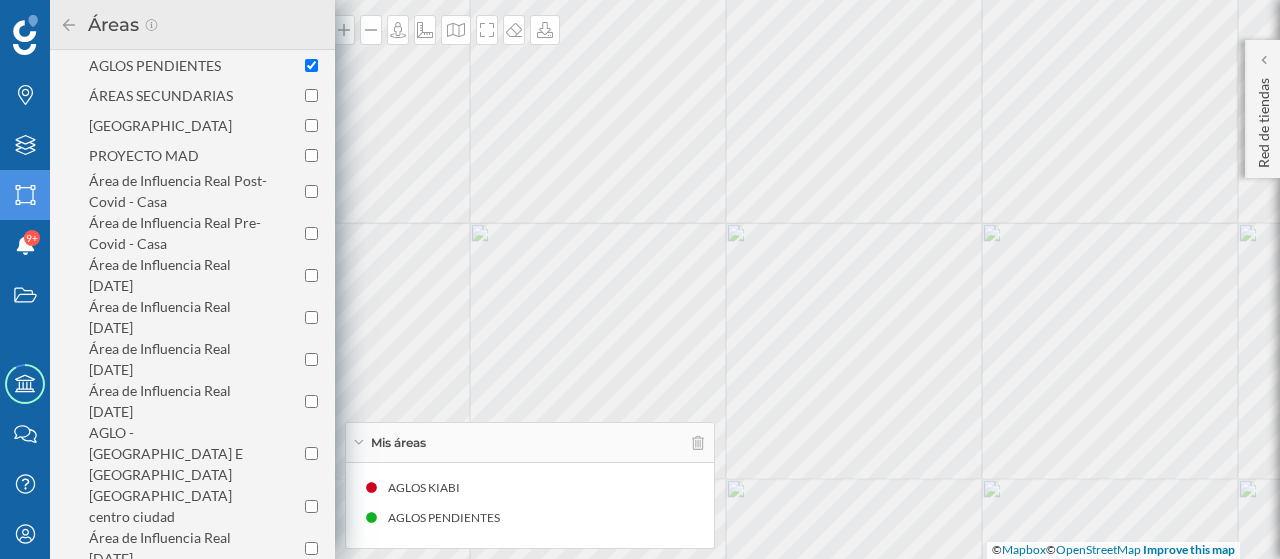 click on "Marcas         Capas         Áreas         Notificaciones
9+
Estados                     Academy       Contacta con nosotros       Centro de ayuda       Mi perfil         Áreas                             Areas subidas por Kiabi                AGLOS KIABI                 AGLOS PENDIENTES                 ÁREAS SECUNDARIAS                 [GEOGRAPHIC_DATA]                 PROYECTO MAD                 Área de Influencia Real Post-Covid - Casa                 Área de Influencia Real Pre-Covid - Casa                 Área de Influencia Real [DATE]                 Área de Influencia Real [DATE]                 Área de Influencia Real [DATE]                 Área de Influencia Real [DATE]                 AGLO - [GEOGRAPHIC_DATA] E [GEOGRAPHIC_DATA] ciudad                 Área de Influencia Real [DATE]                 Área de Influencia Real [DATE]                 Estudios Área 3" at bounding box center (640, 279) 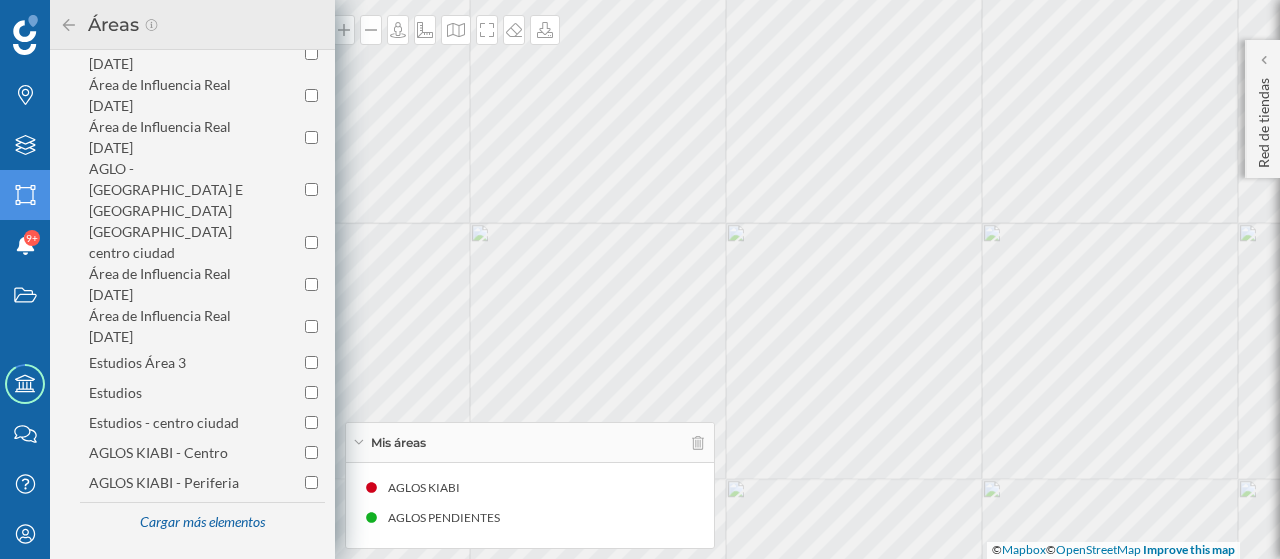 scroll, scrollTop: 431, scrollLeft: 0, axis: vertical 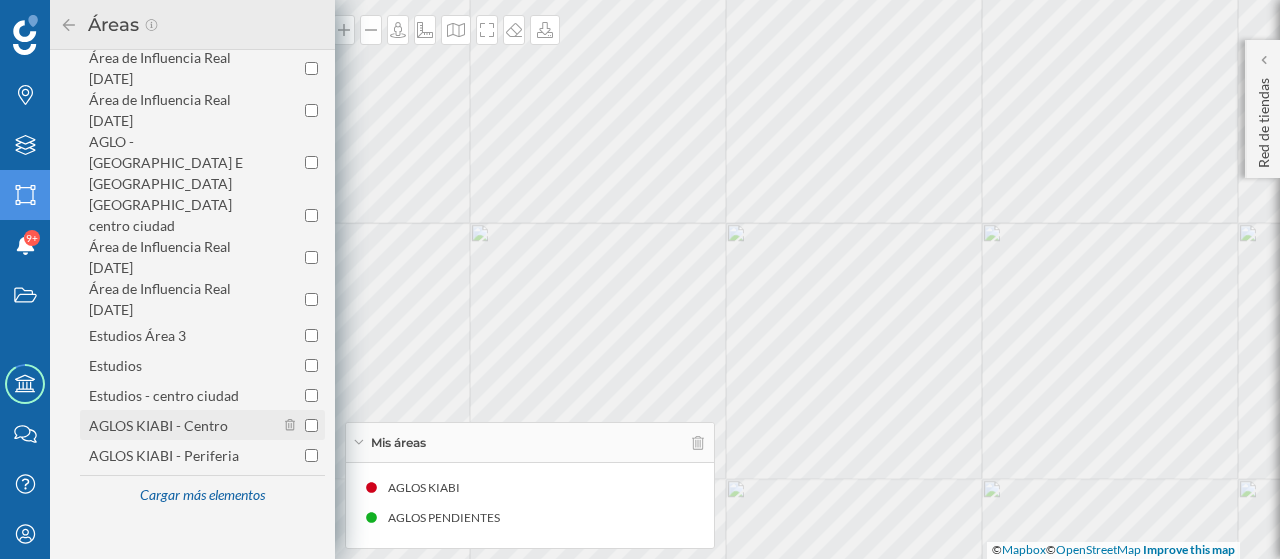 click on "AGLOS KIABI - Centro" at bounding box center [158, 425] 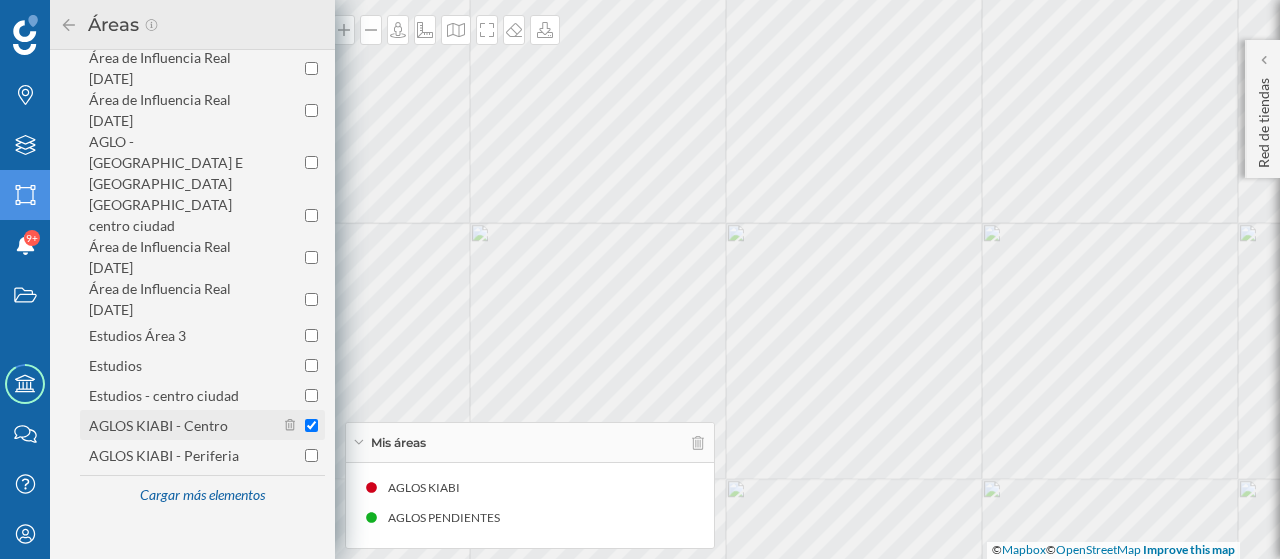 checkbox on "true" 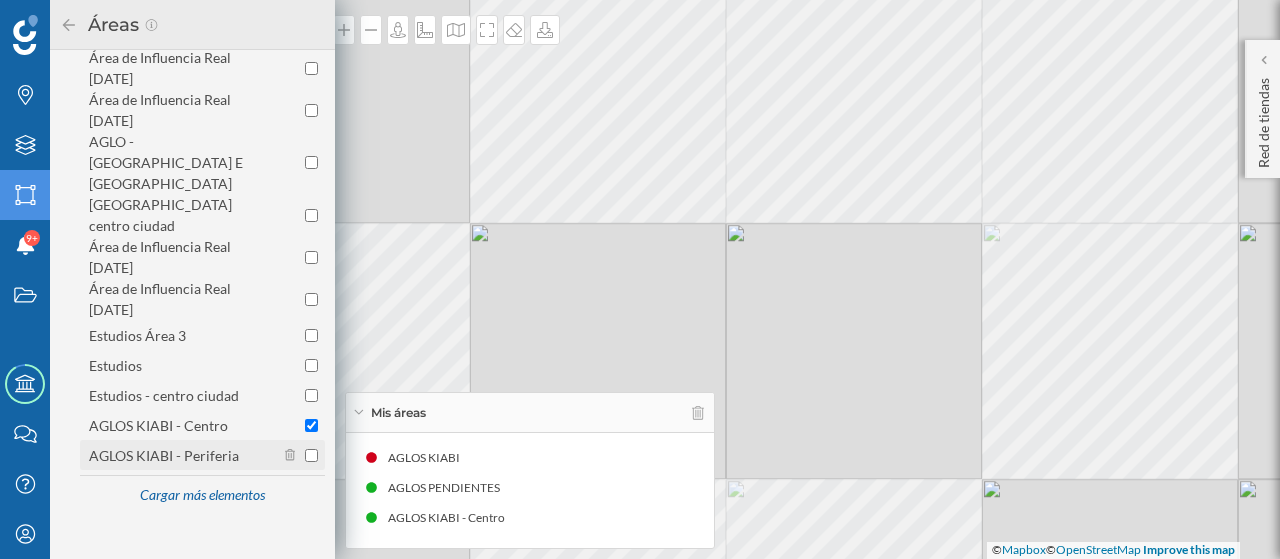 click on "AGLOS KIABI - Periferia" at bounding box center (164, 455) 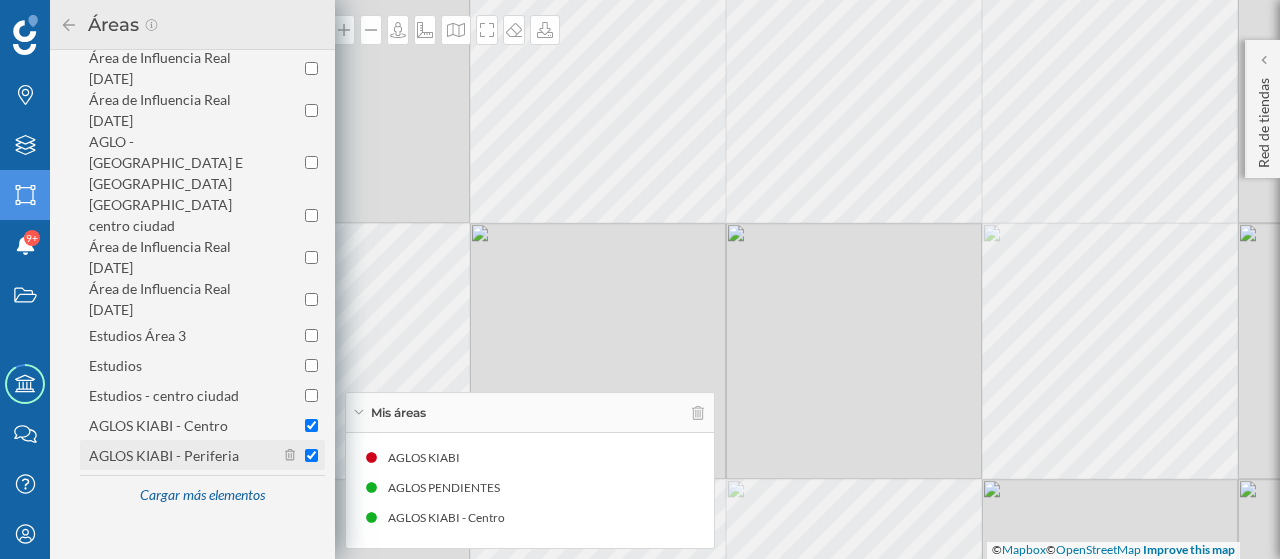checkbox on "true" 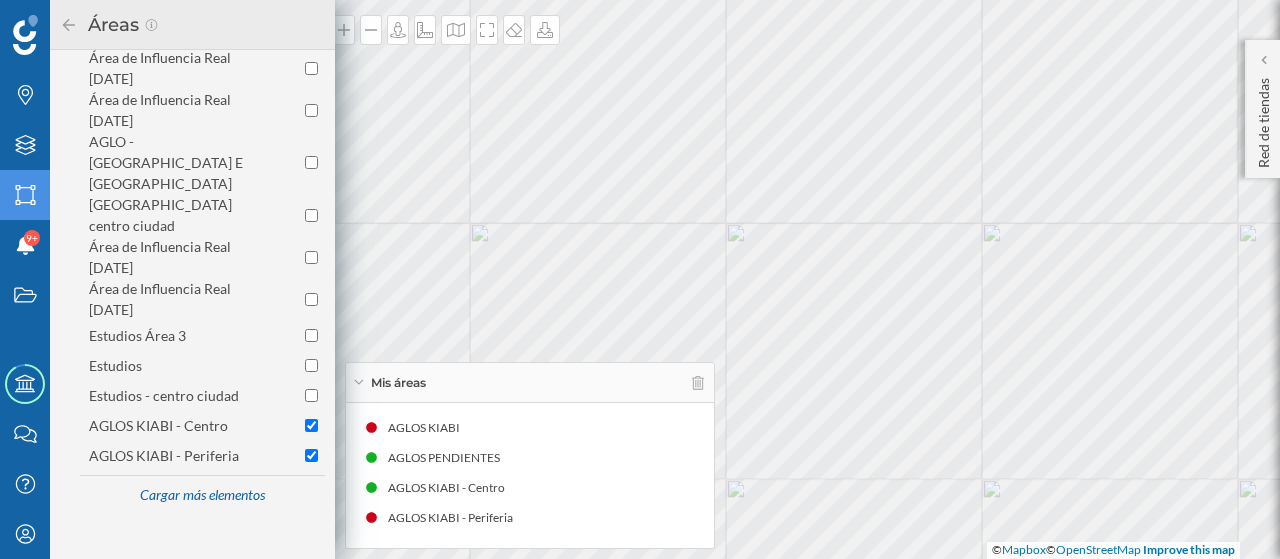 click 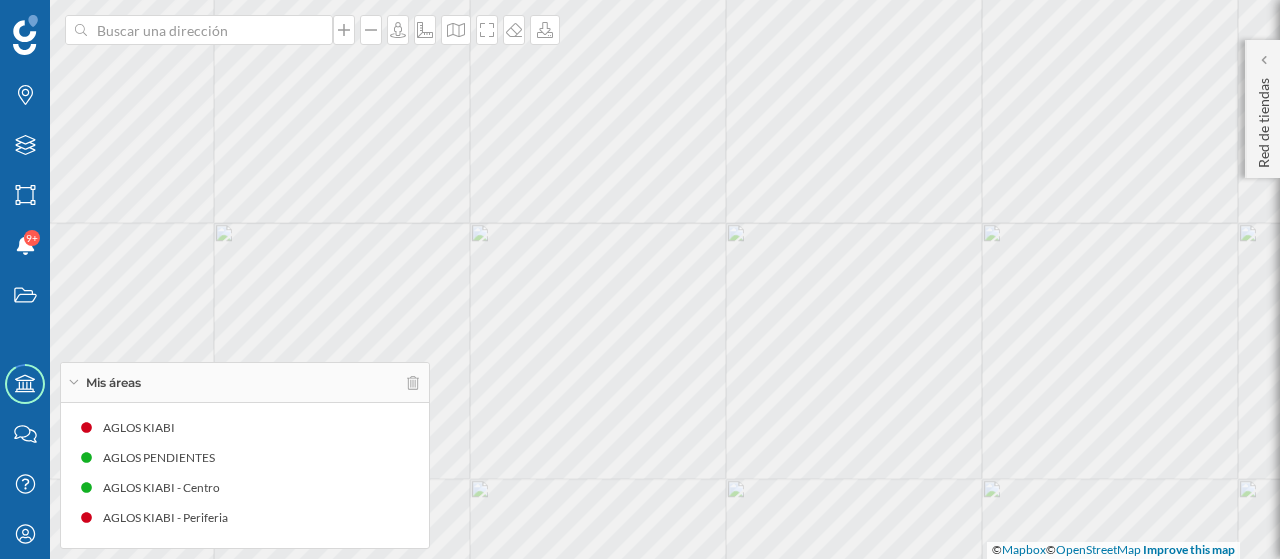 click on "Mis áreas" at bounding box center (245, 383) 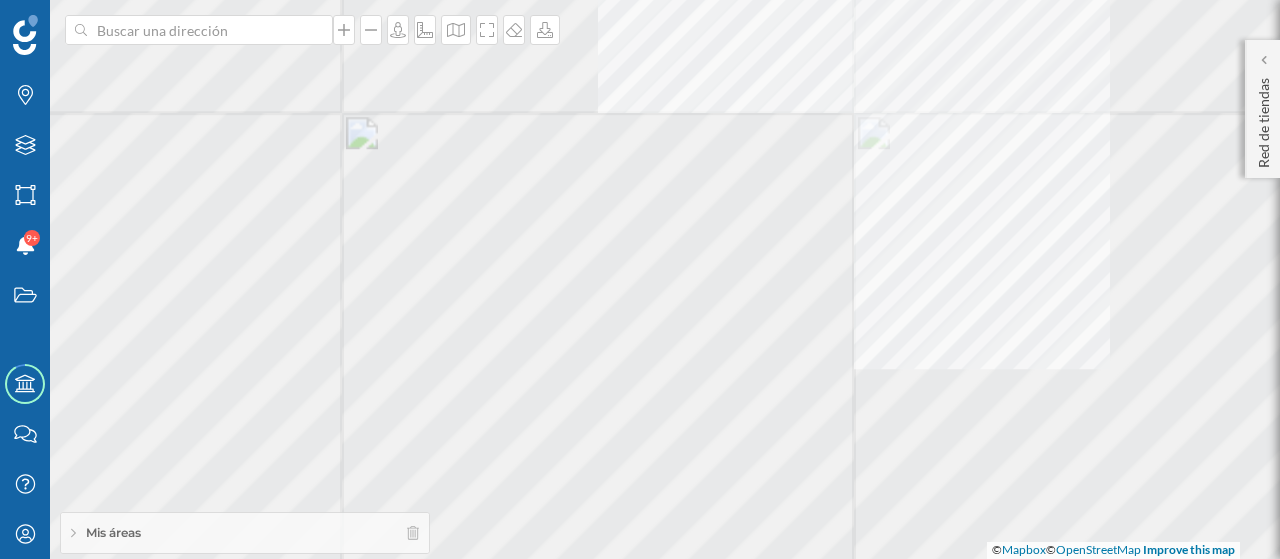 click at bounding box center (15, -408) 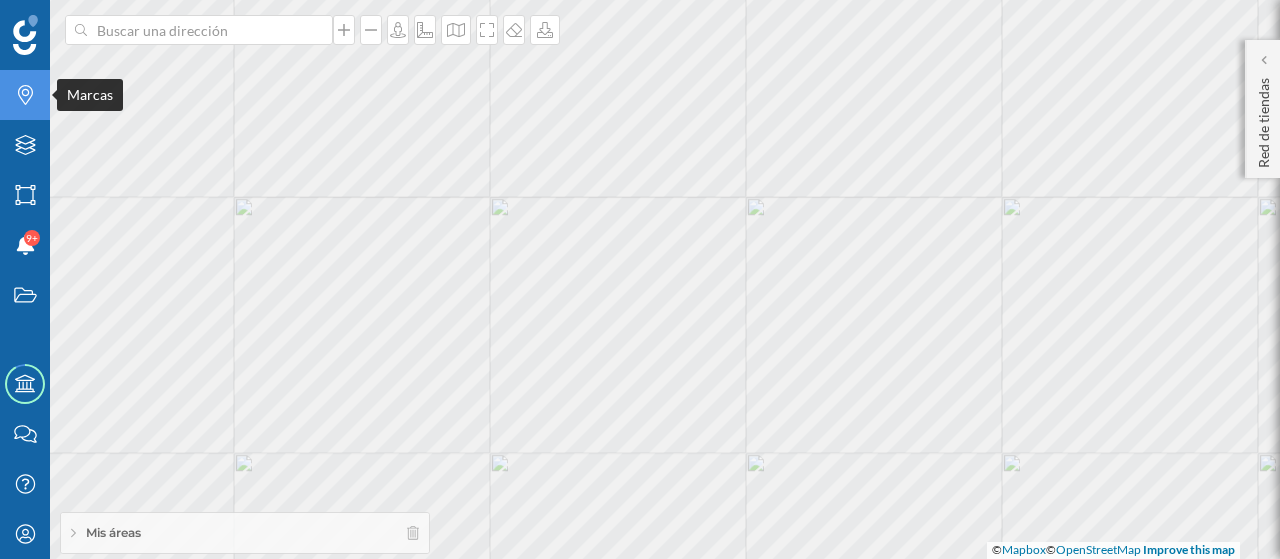 click on "Marcas" at bounding box center (25, 95) 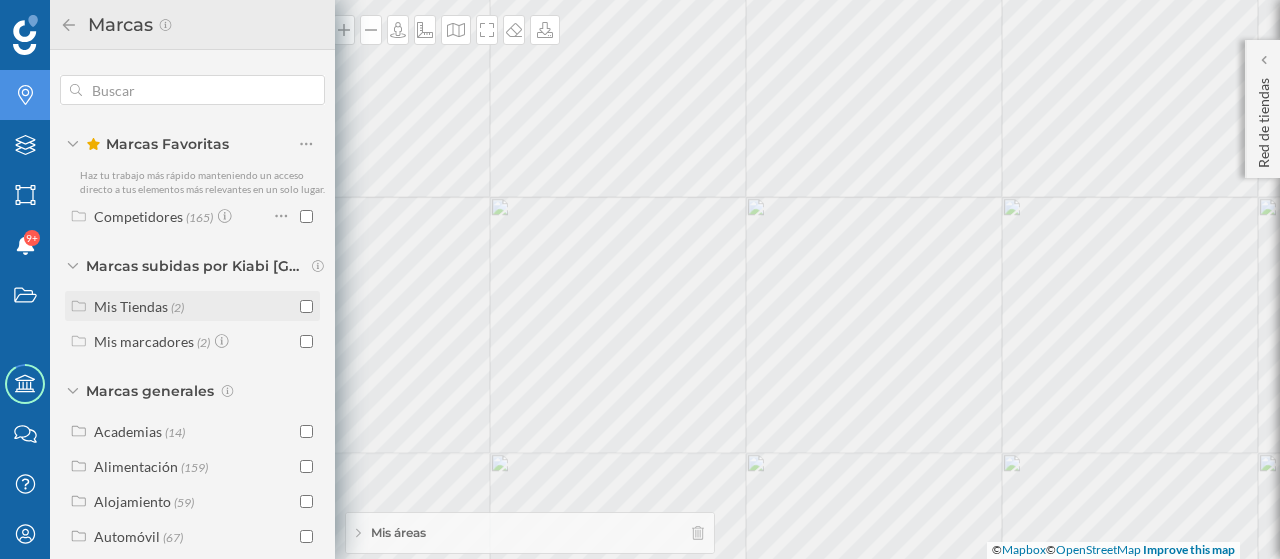 click on "Mis Tiendas
(2)" at bounding box center [139, 306] 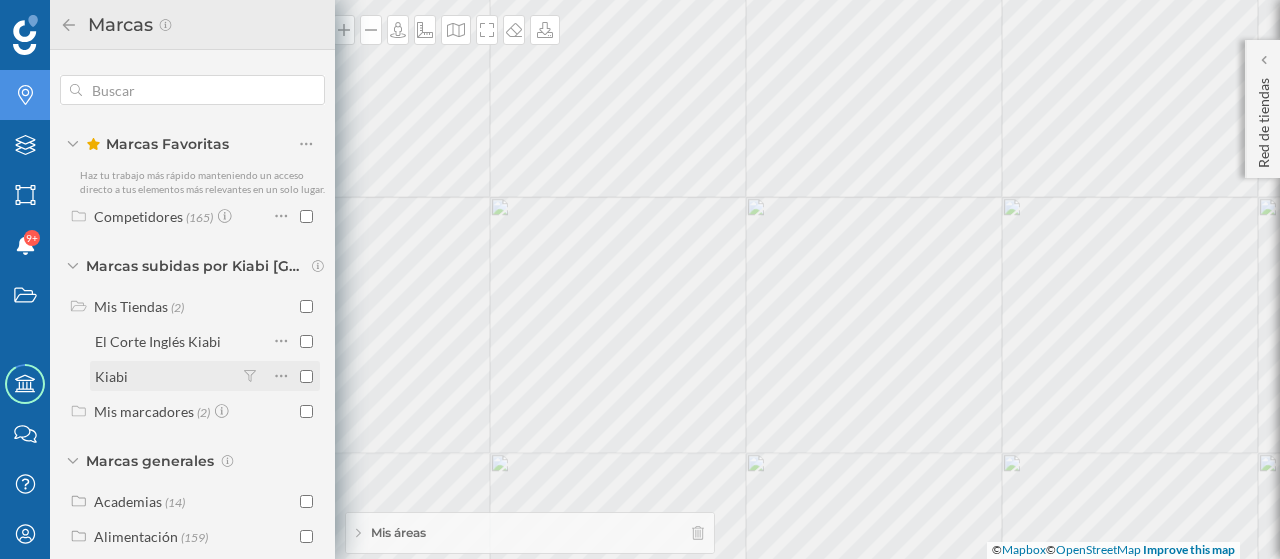 click at bounding box center [306, 376] 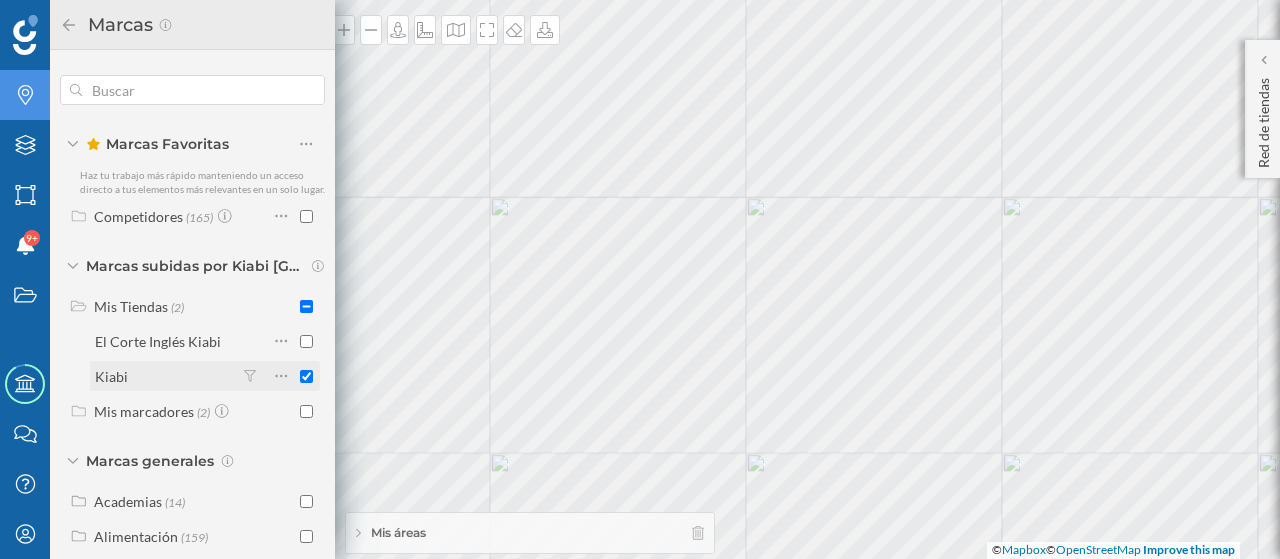 checkbox on "true" 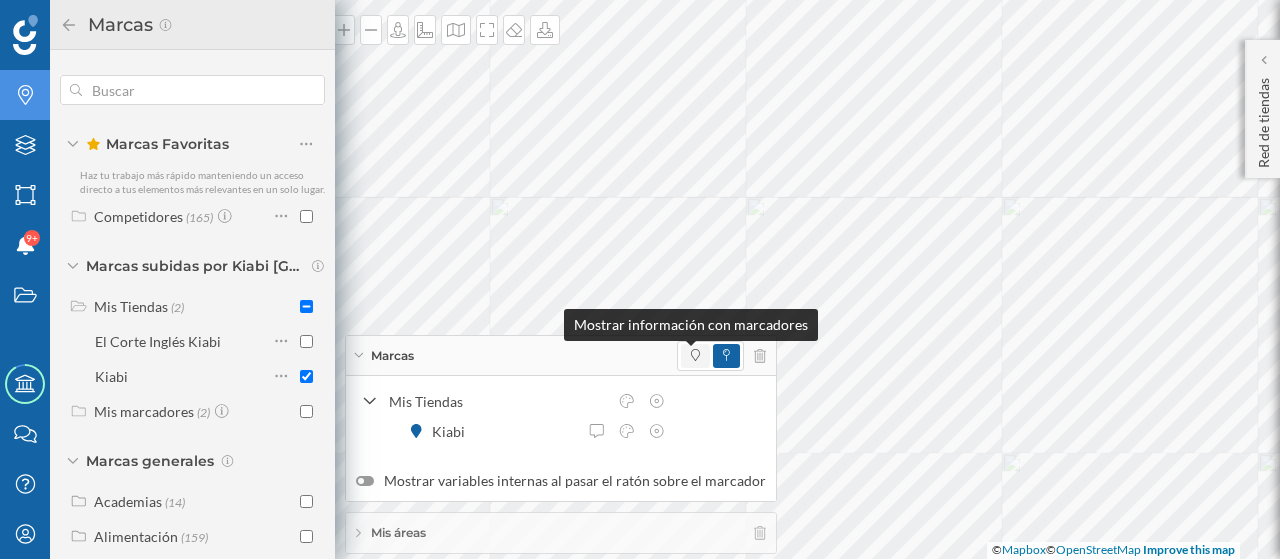 click 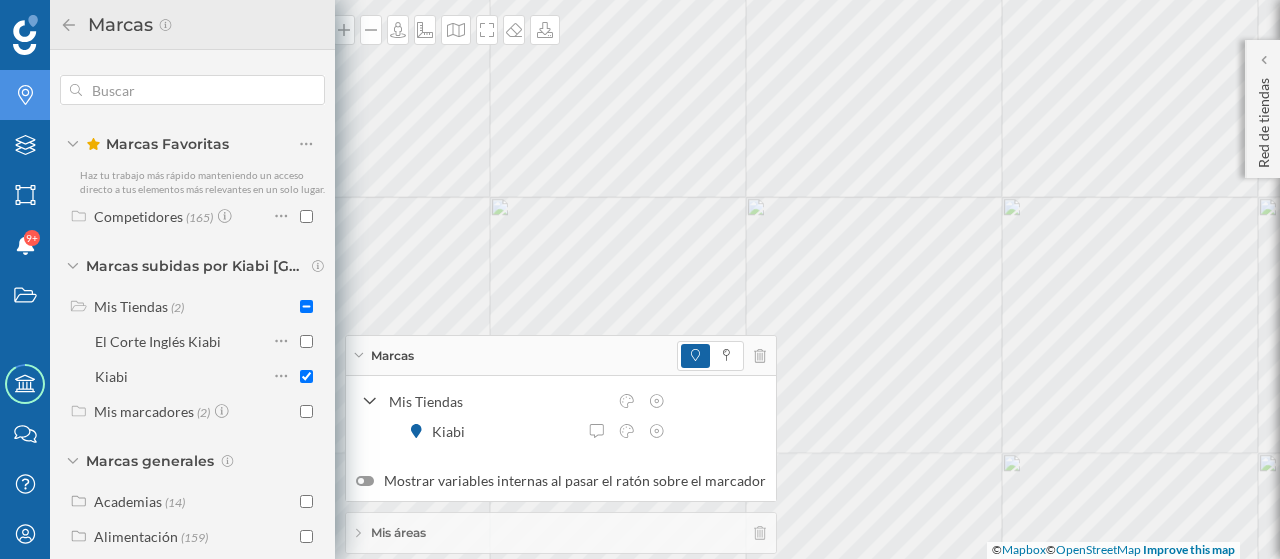 click on "Marcas" at bounding box center (561, 356) 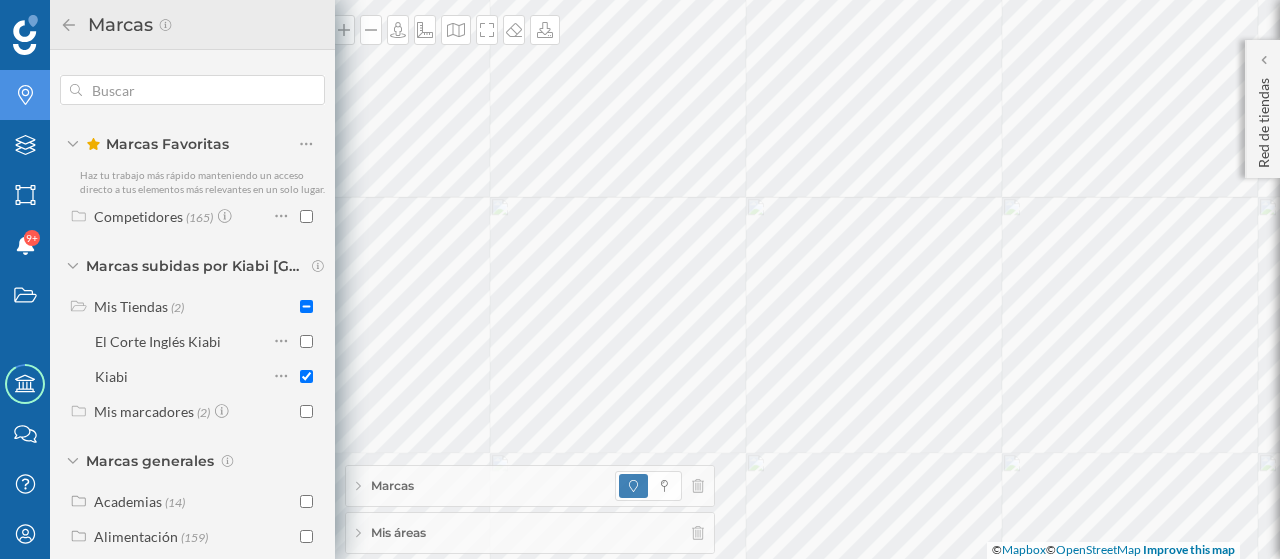 click 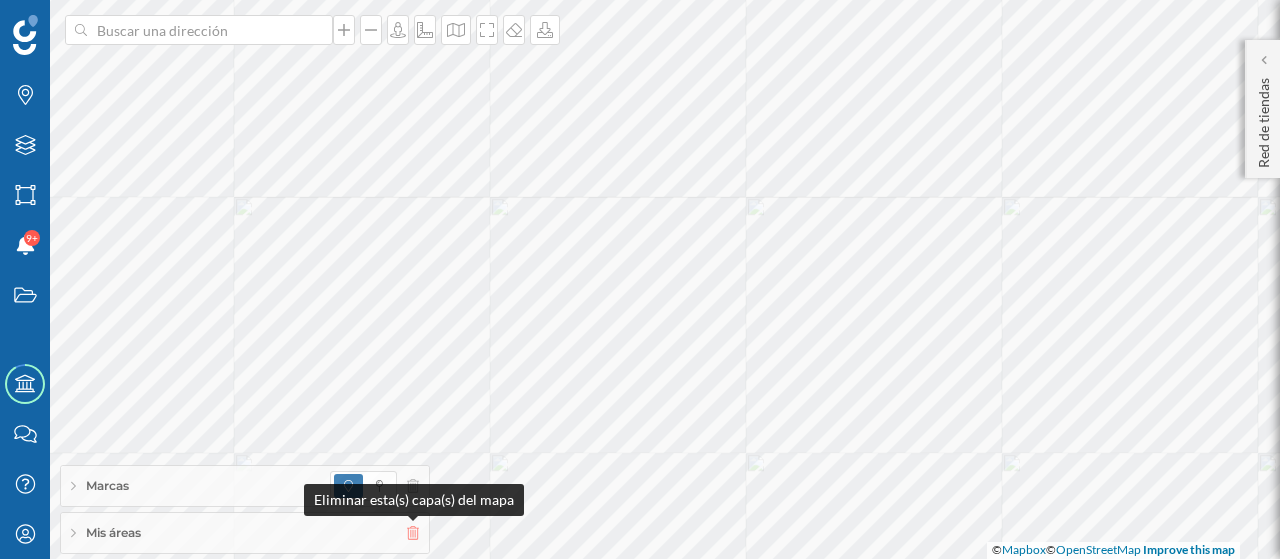 click 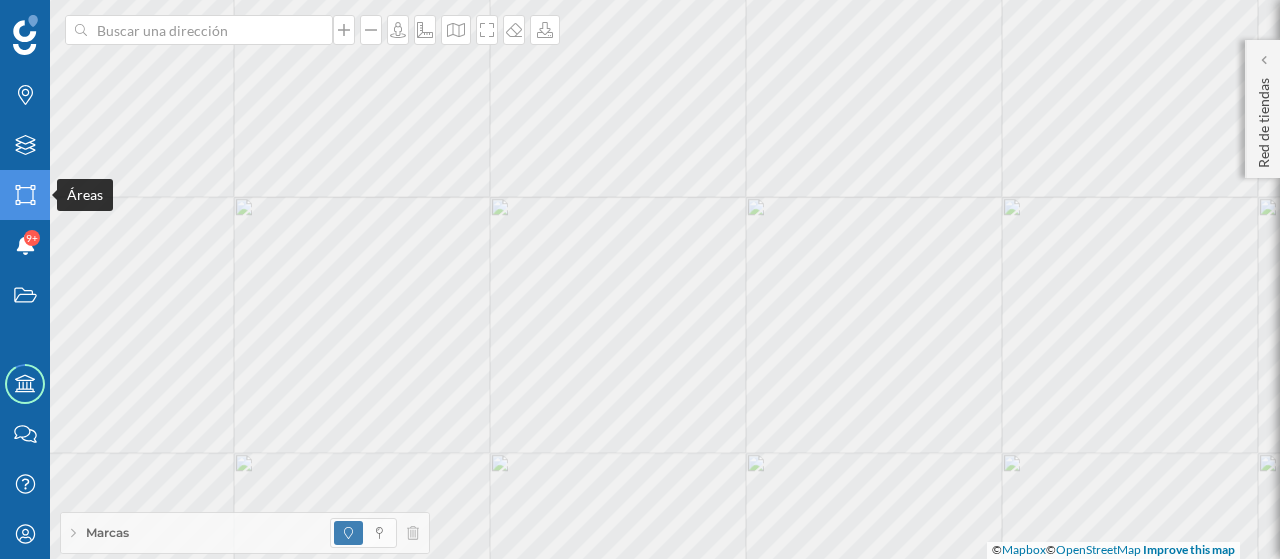 click 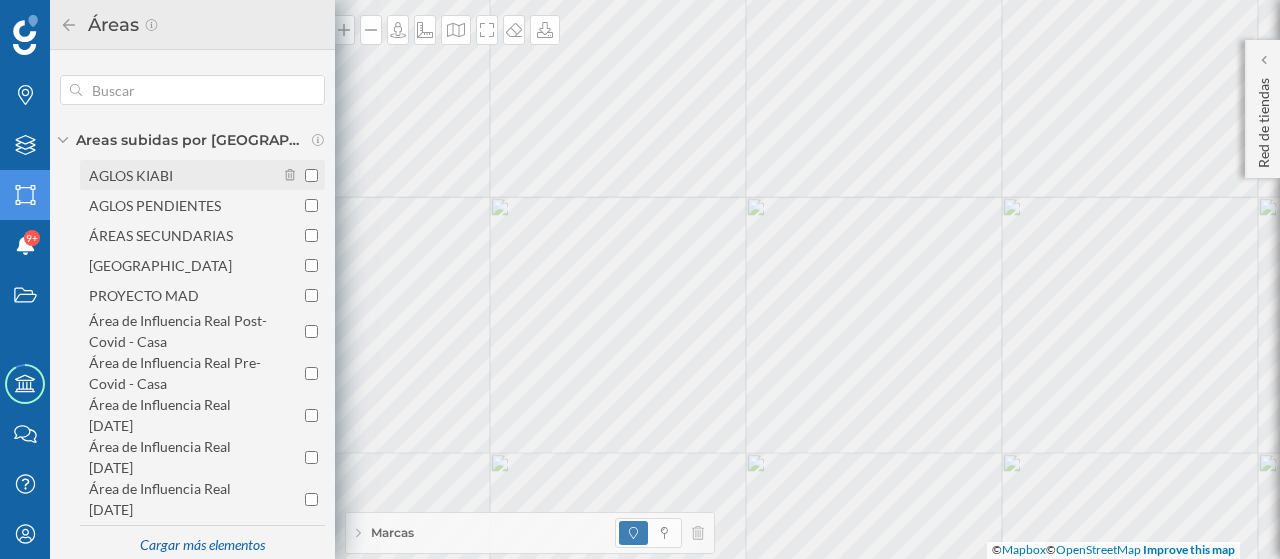 click on "AGLOS KIABI" at bounding box center (131, 175) 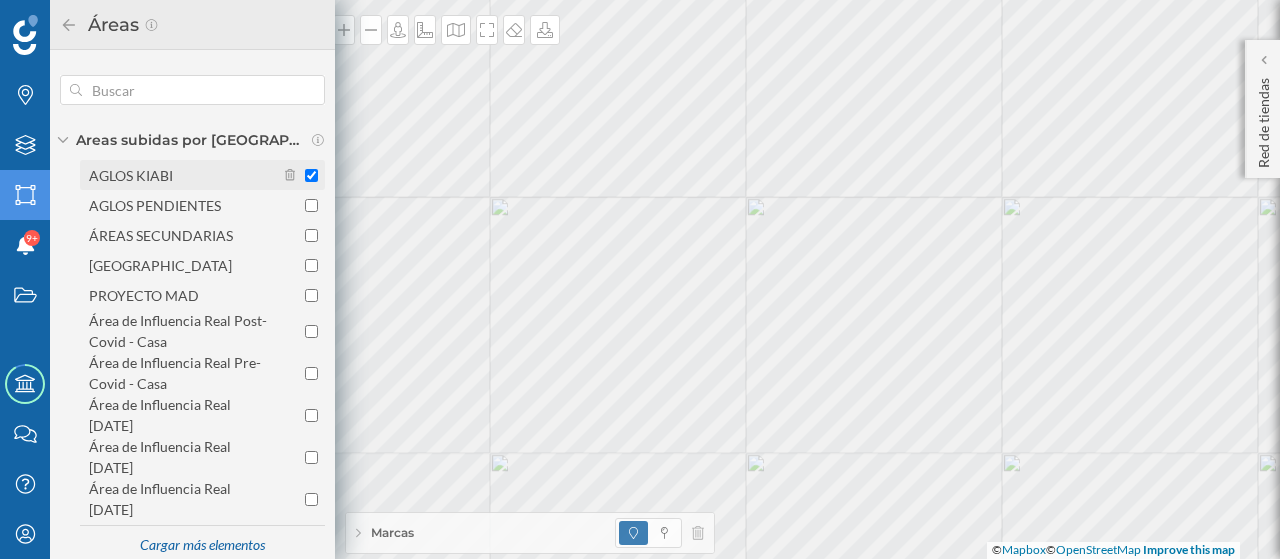 checkbox on "true" 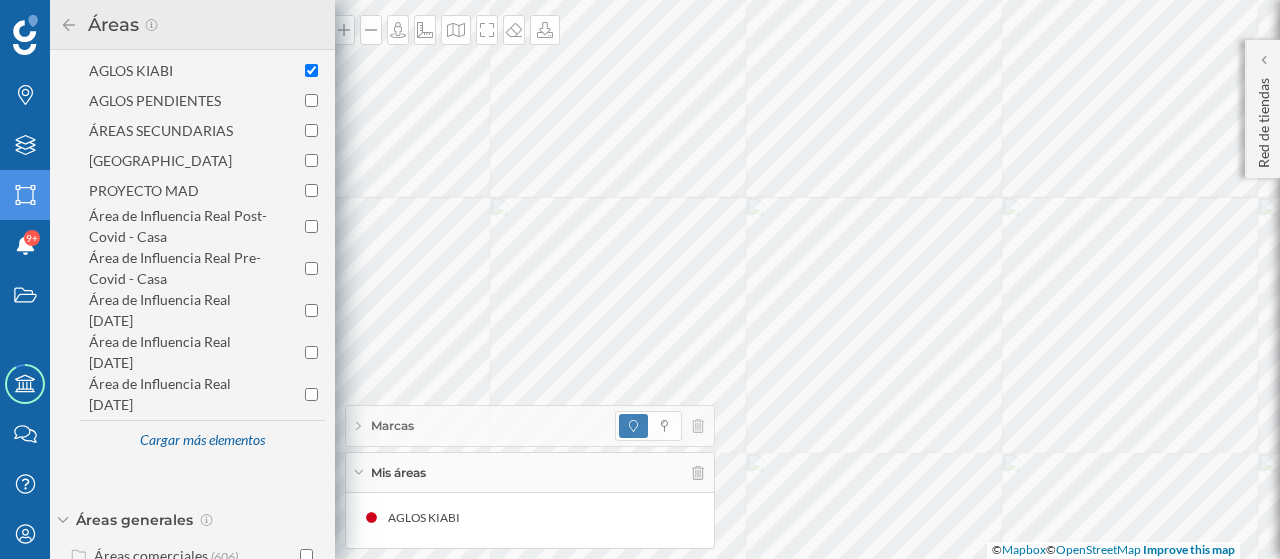 scroll, scrollTop: 140, scrollLeft: 0, axis: vertical 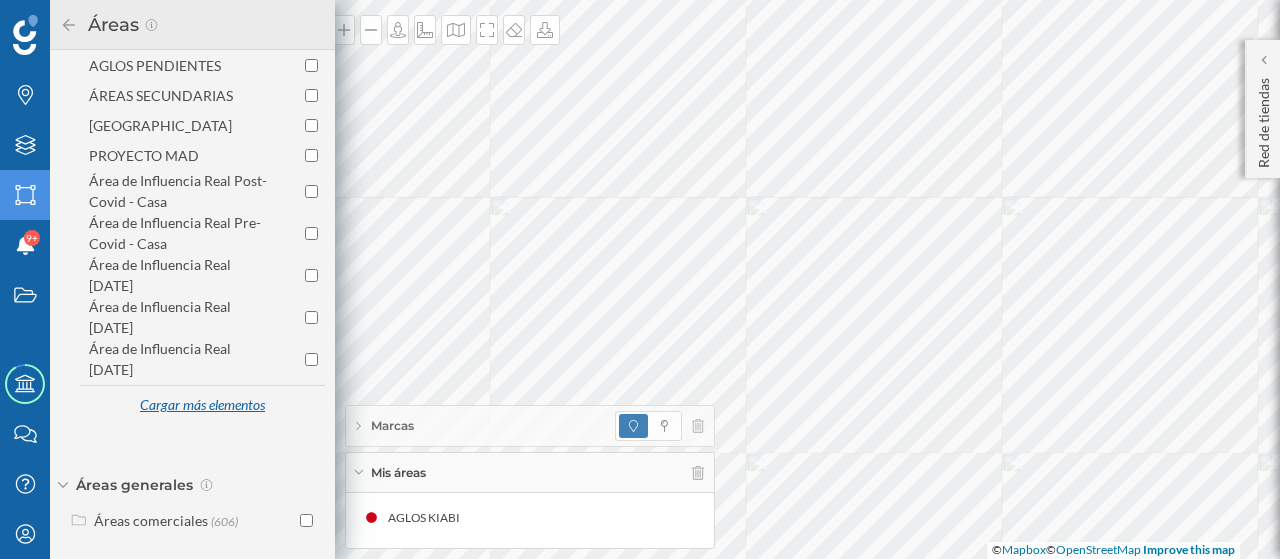 click on "Cargar más elementos" at bounding box center (202, 406) 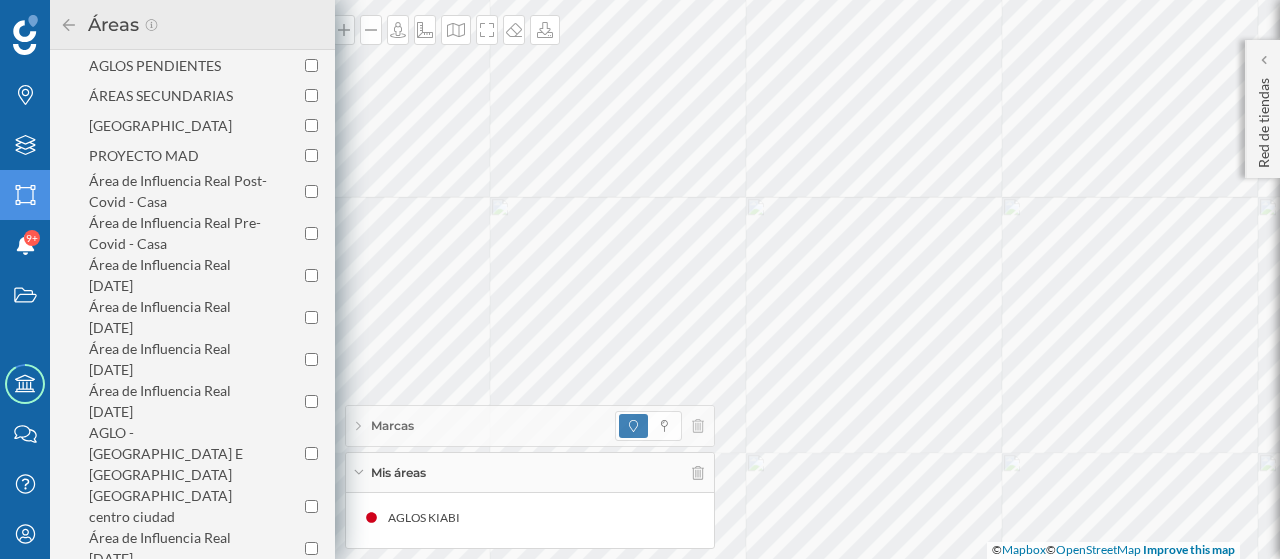 scroll, scrollTop: 476, scrollLeft: 0, axis: vertical 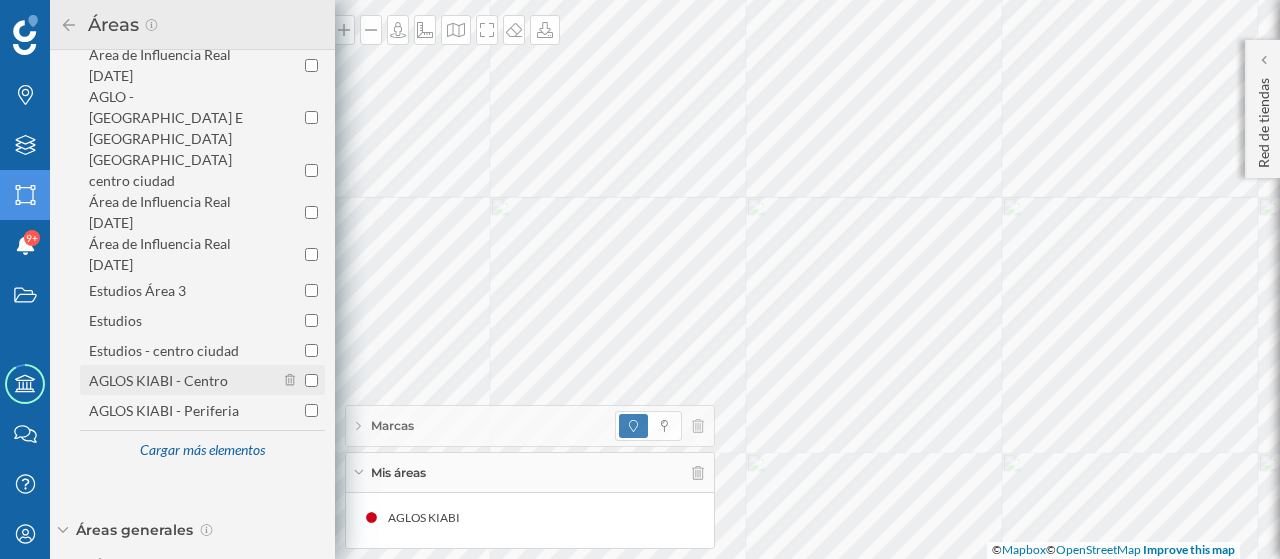 click on "AGLOS KIABI - Centro" at bounding box center [158, 380] 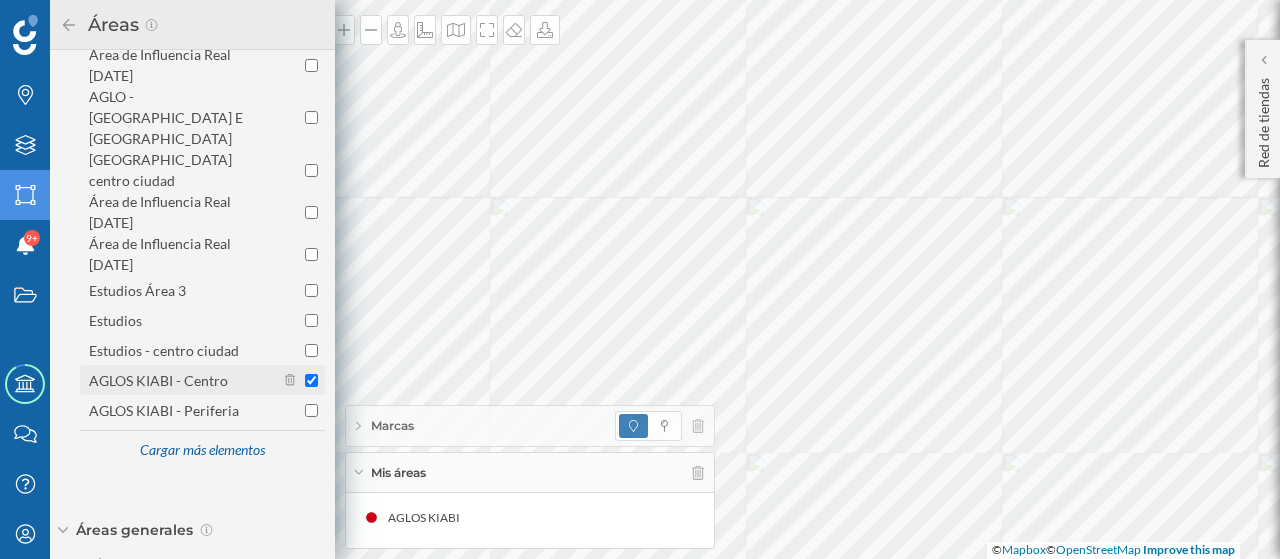 checkbox on "true" 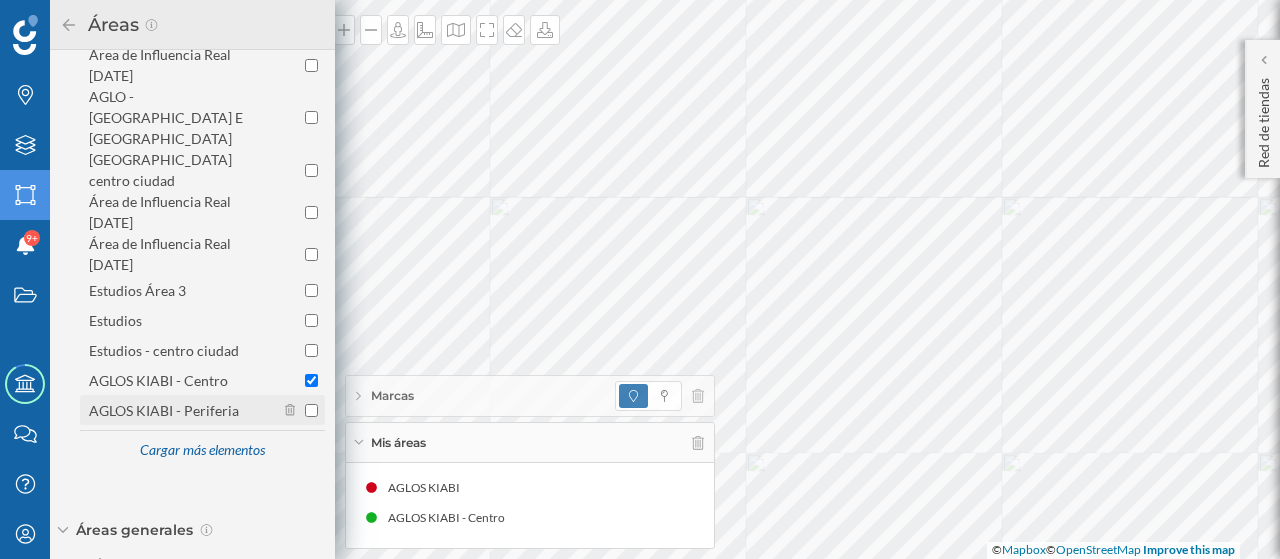 click on "AGLOS KIABI - Periferia" at bounding box center (311, 410) 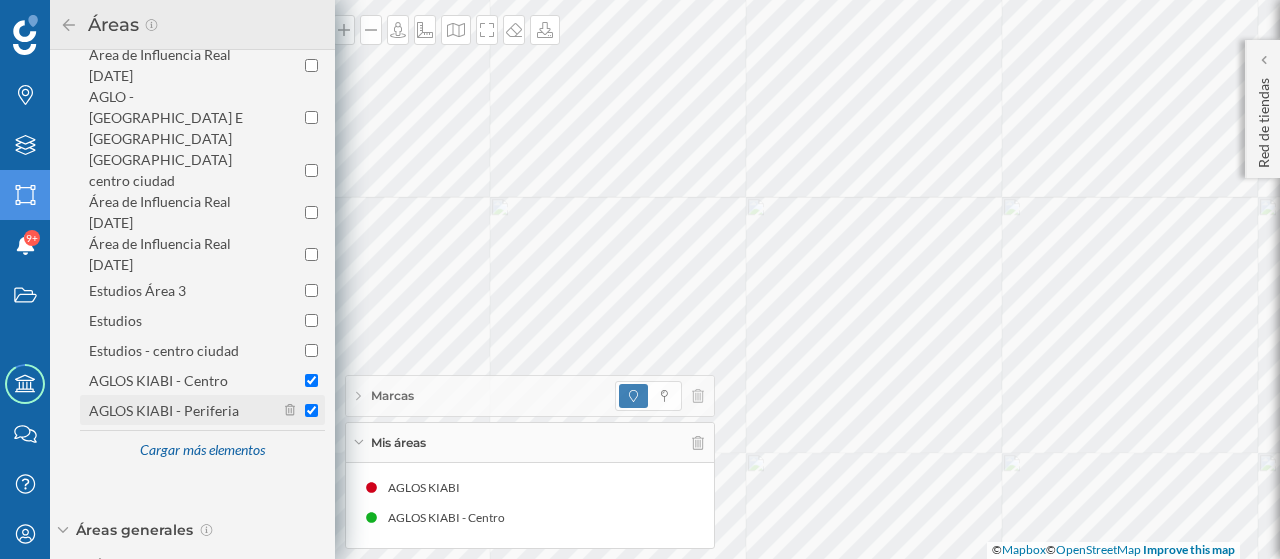 checkbox on "true" 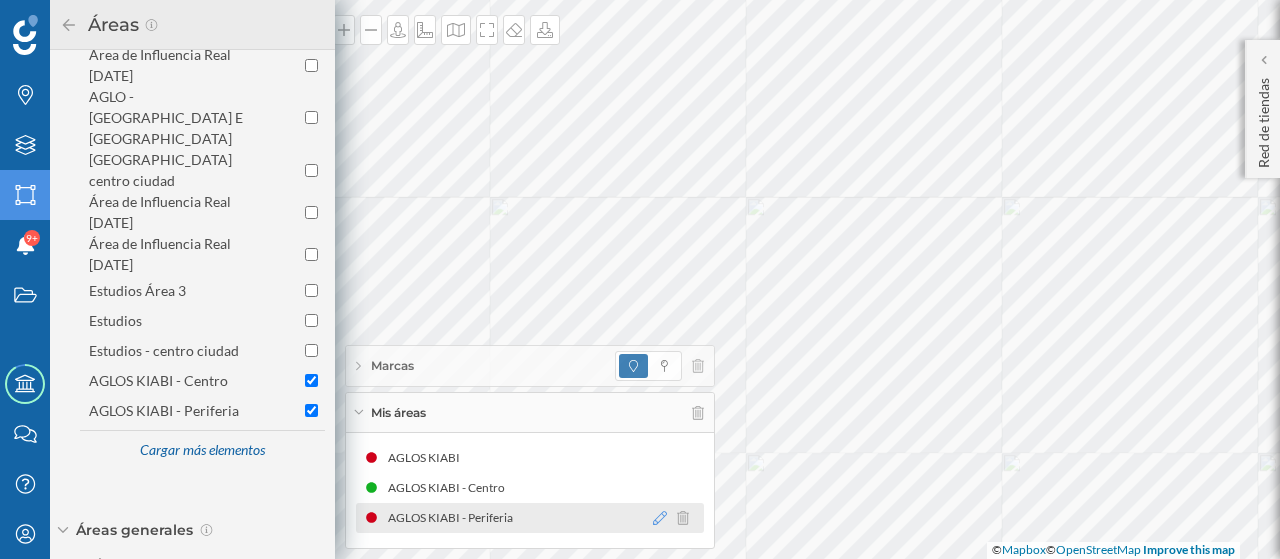 click 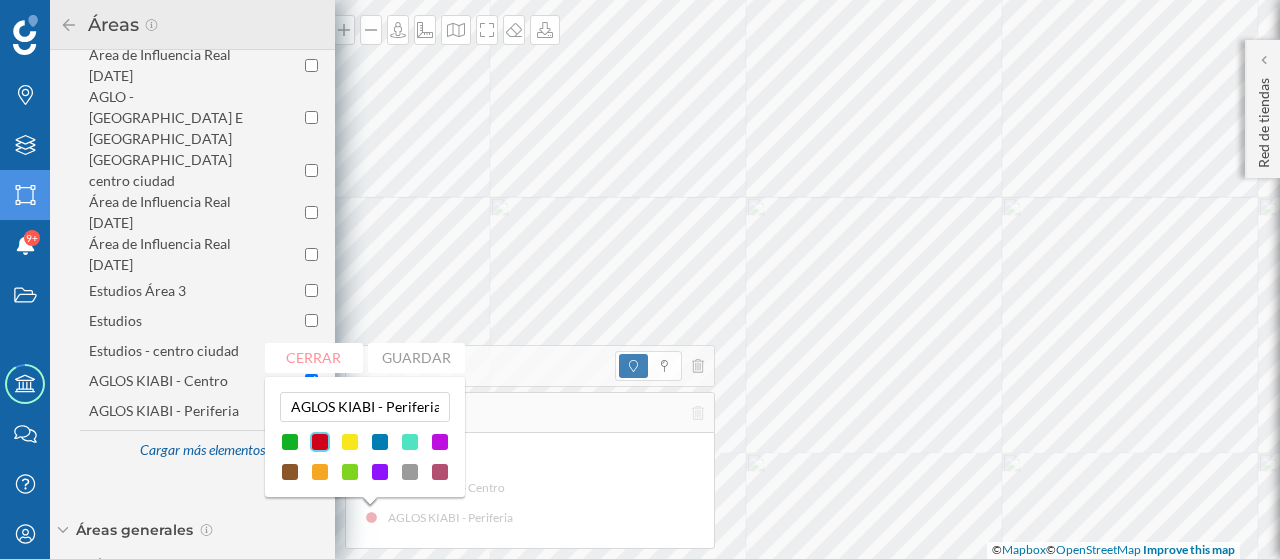 click 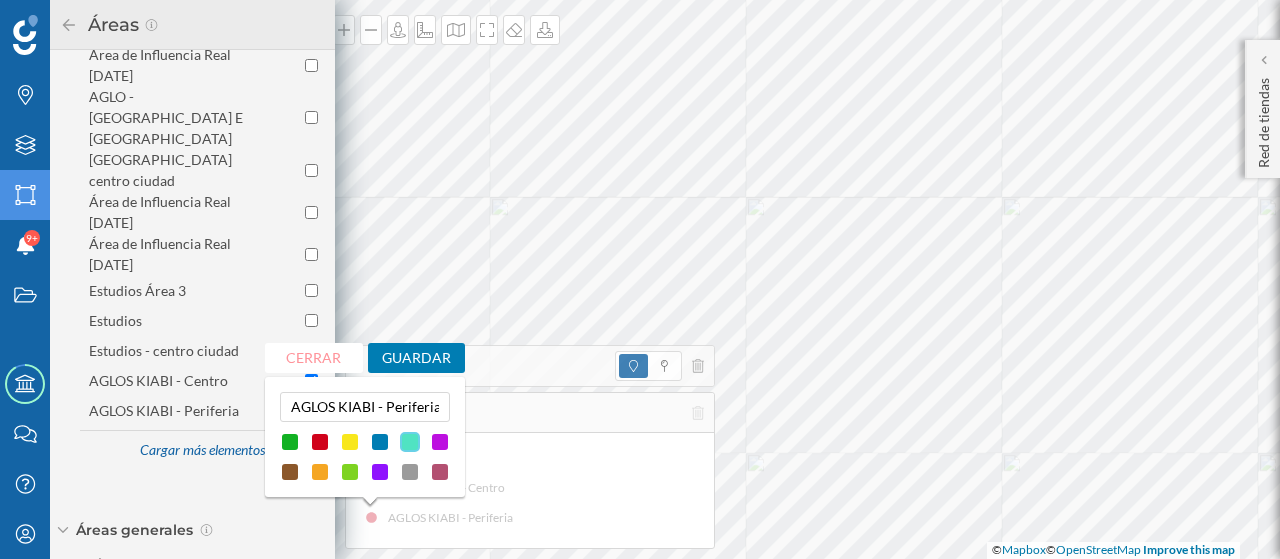 click on "Guardar" 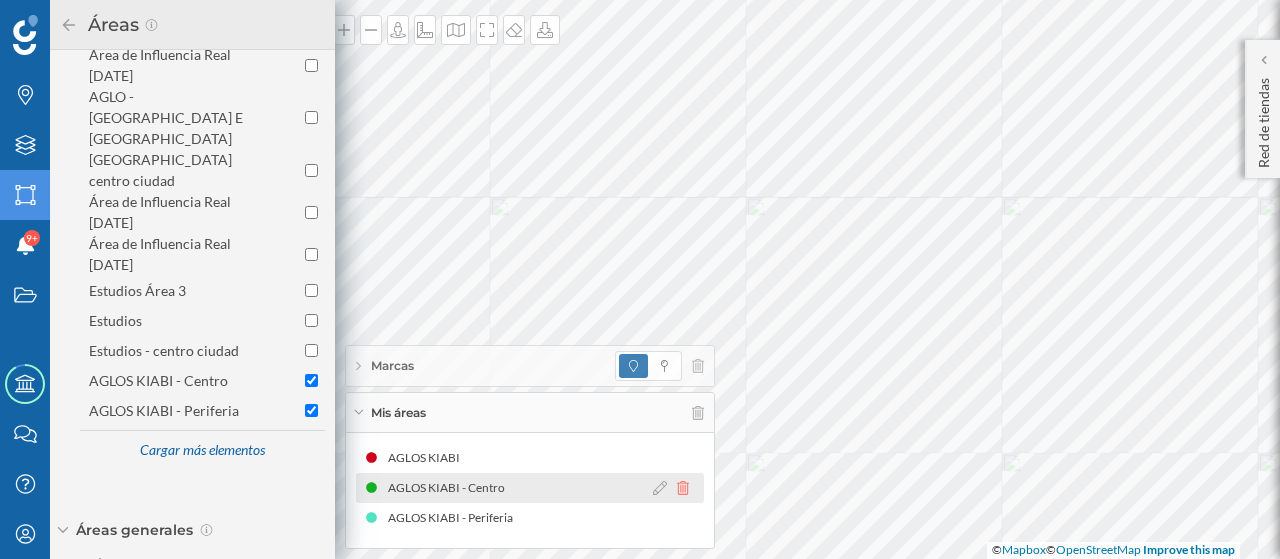 click 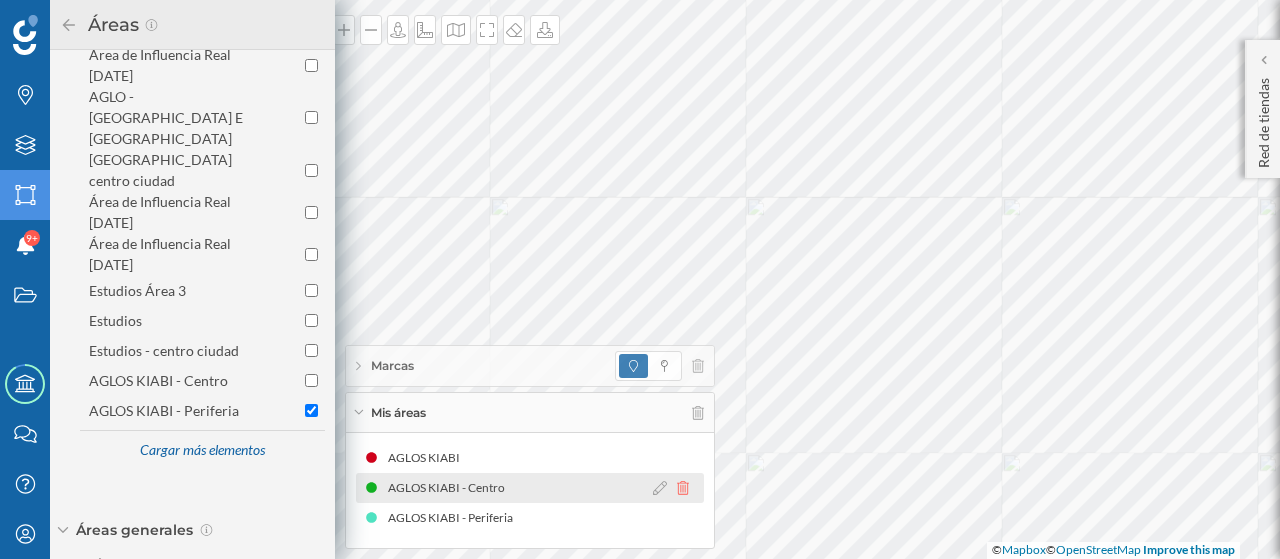 checkbox on "false" 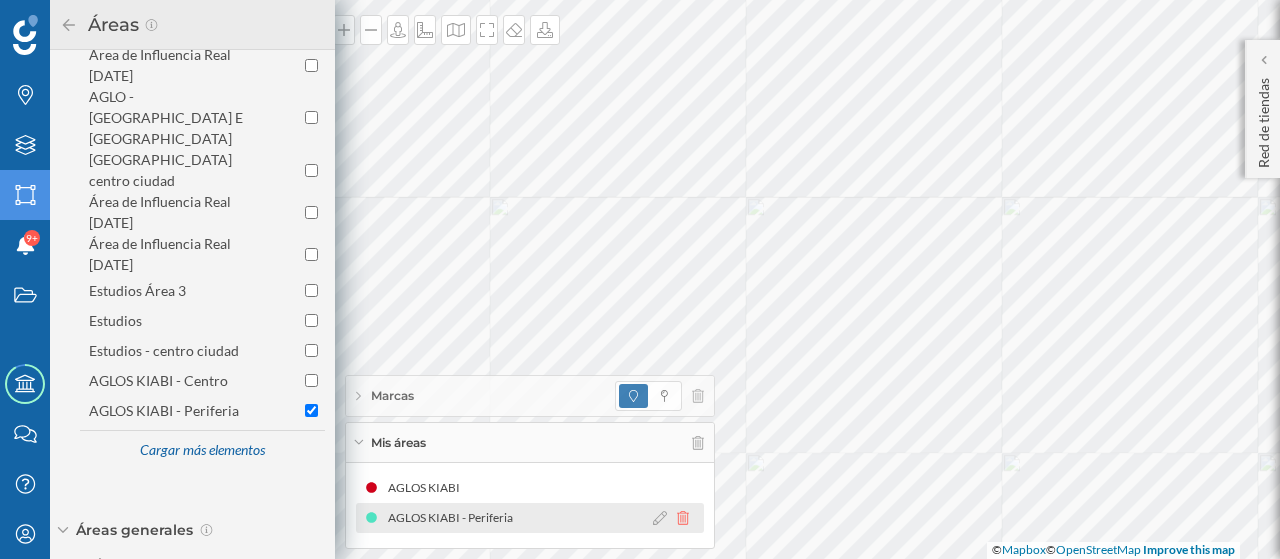 click 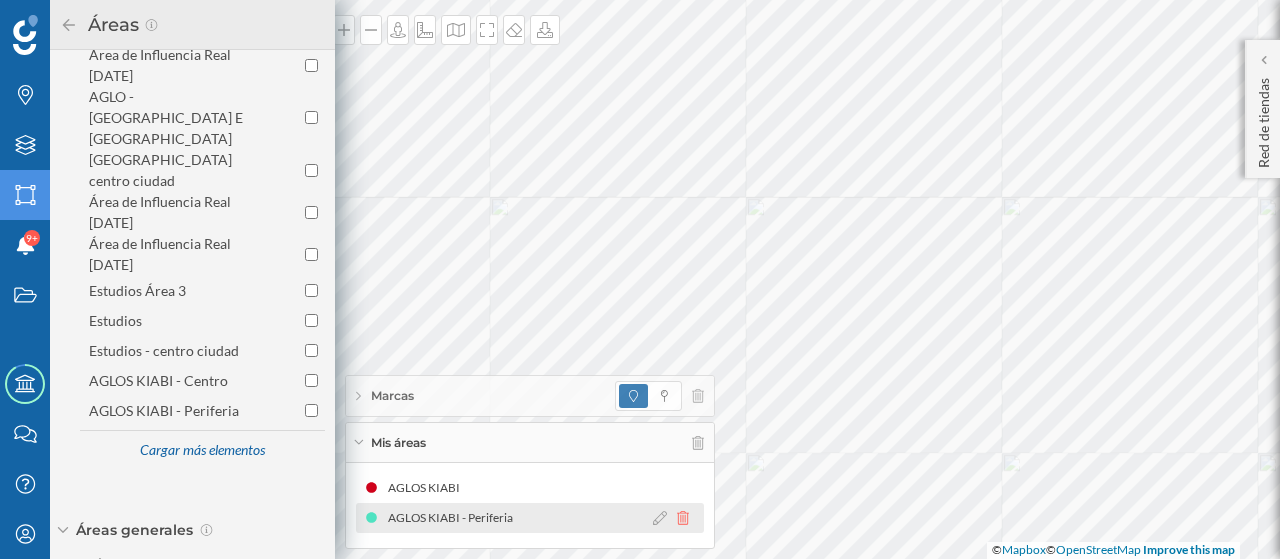 checkbox on "false" 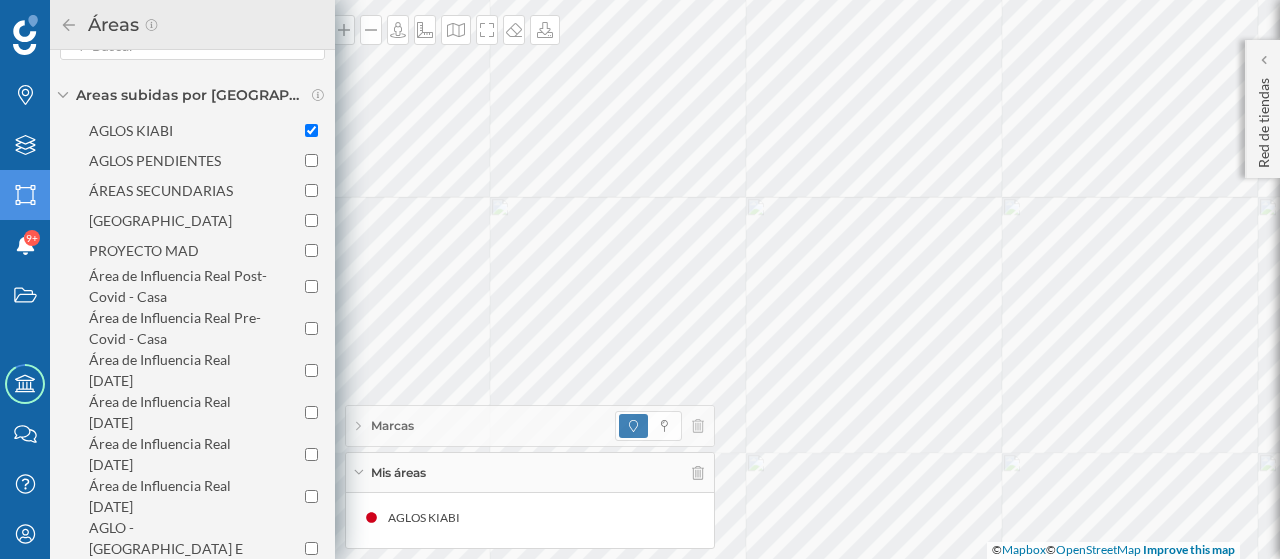 scroll, scrollTop: 0, scrollLeft: 0, axis: both 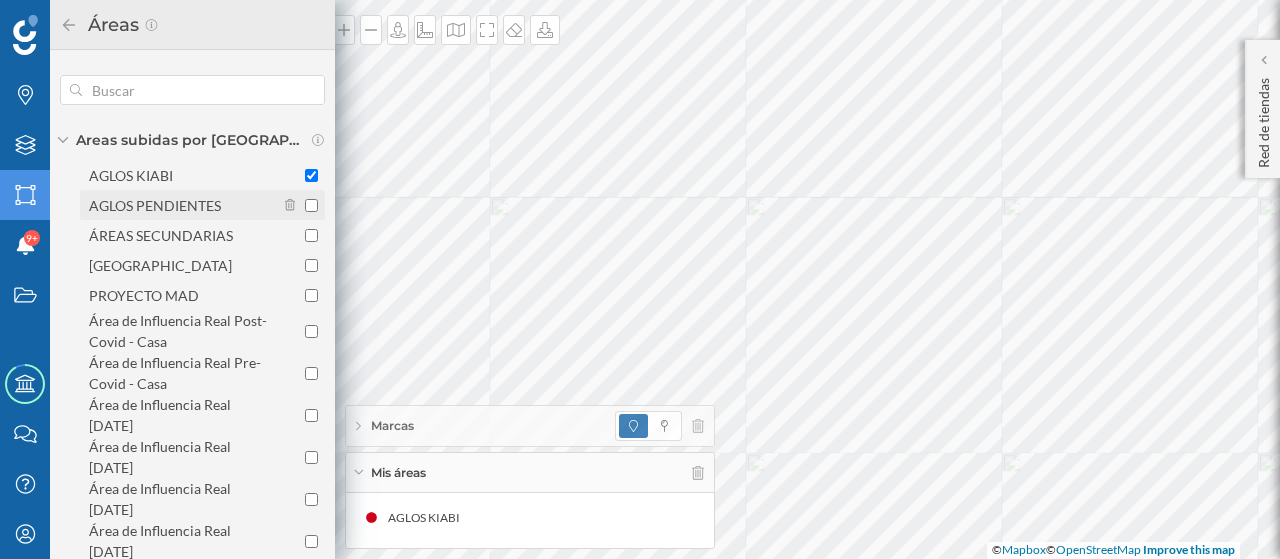 click on "AGLOS PENDIENTES" at bounding box center [182, 205] 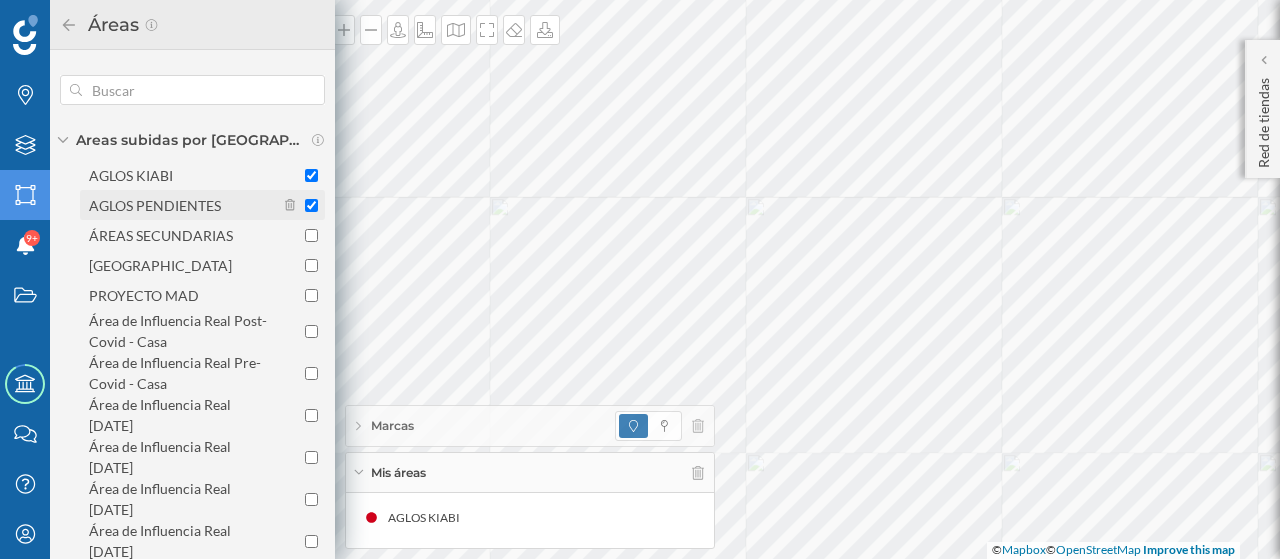 checkbox on "true" 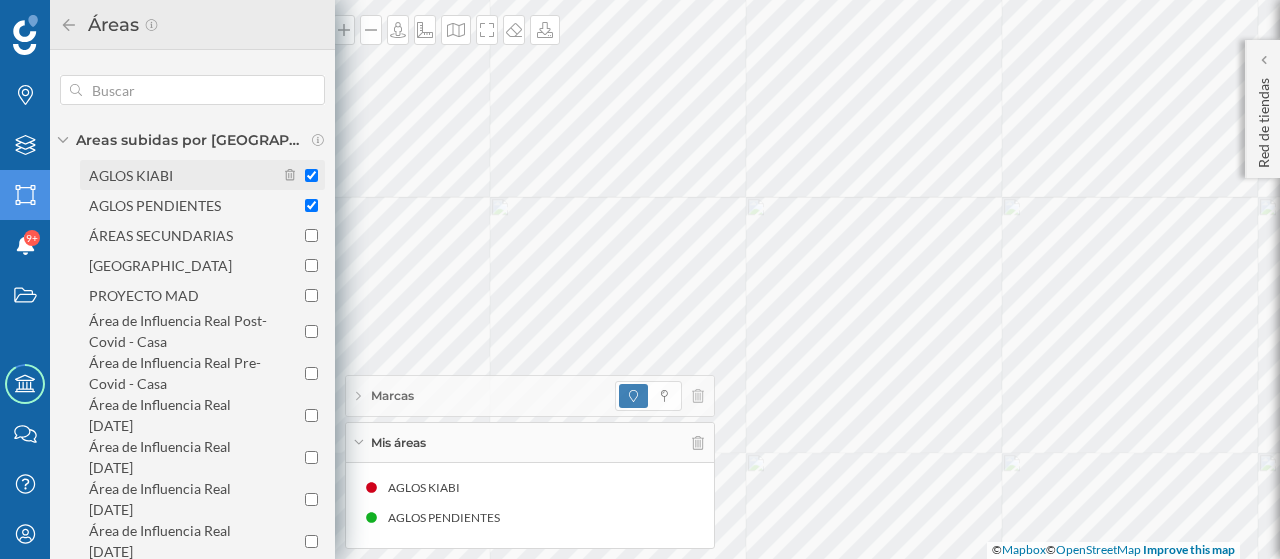 click on "AGLOS KIABI" at bounding box center [311, 175] 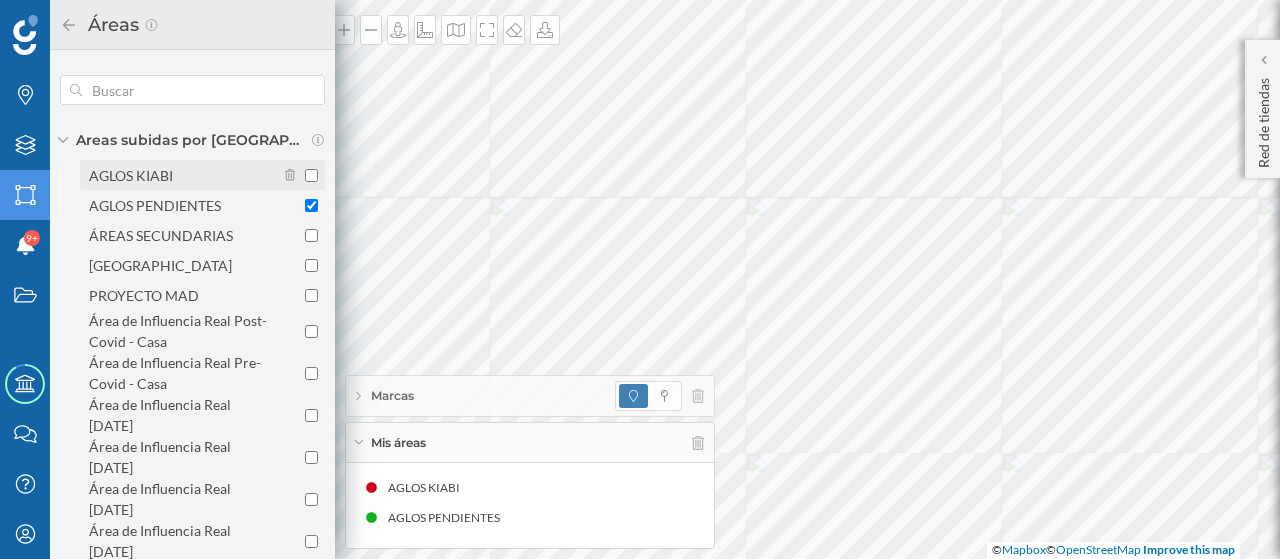 checkbox on "false" 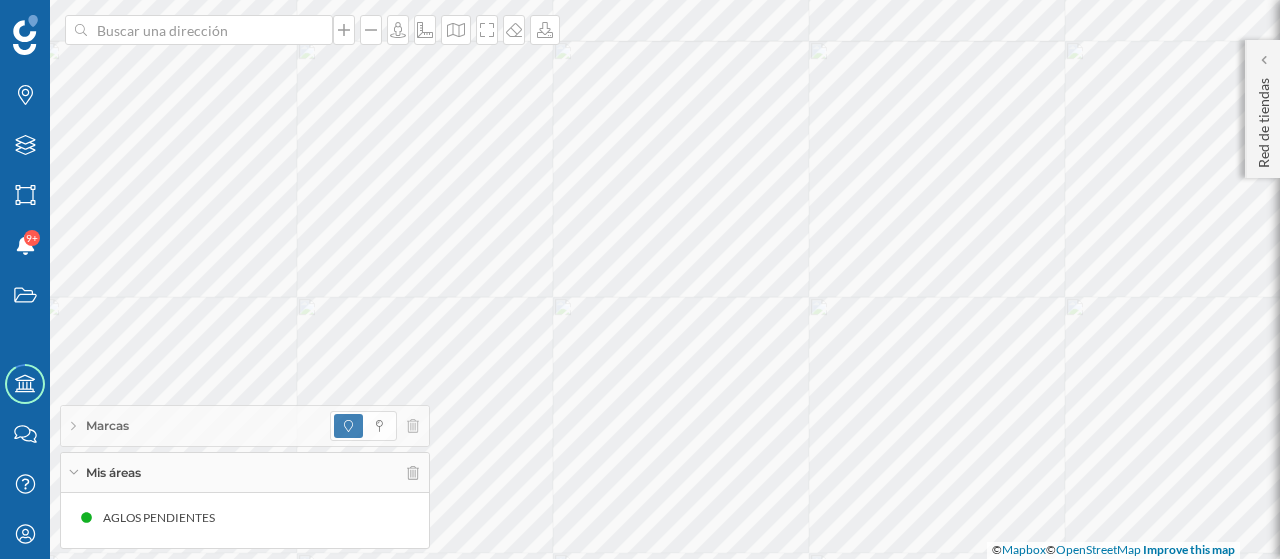 click on "Mis áreas" at bounding box center [245, 473] 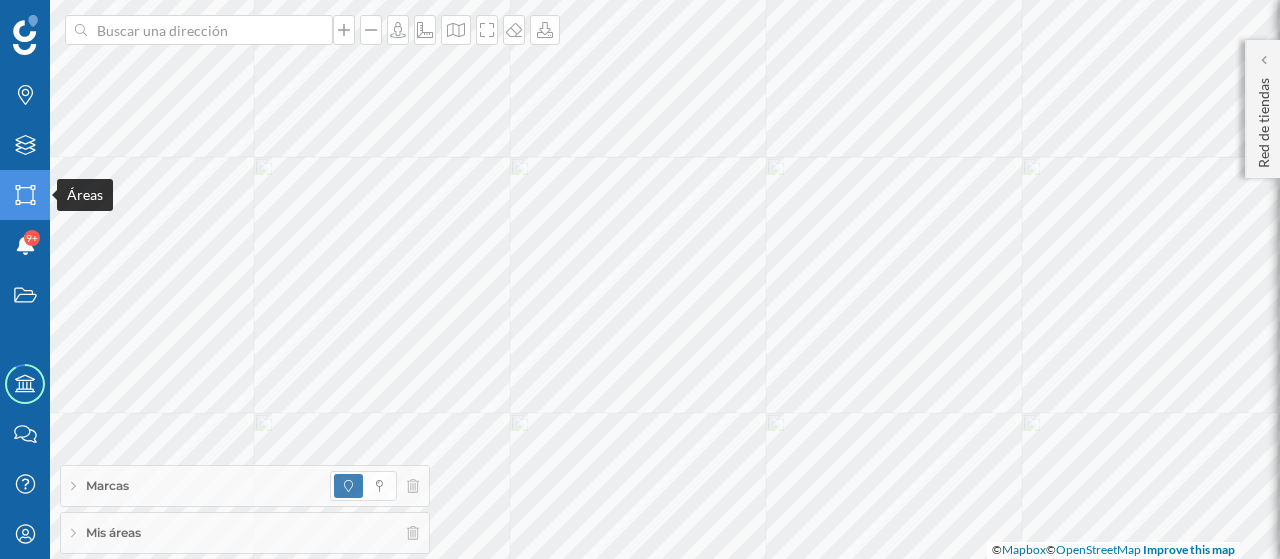 click on "Áreas" at bounding box center (25, 195) 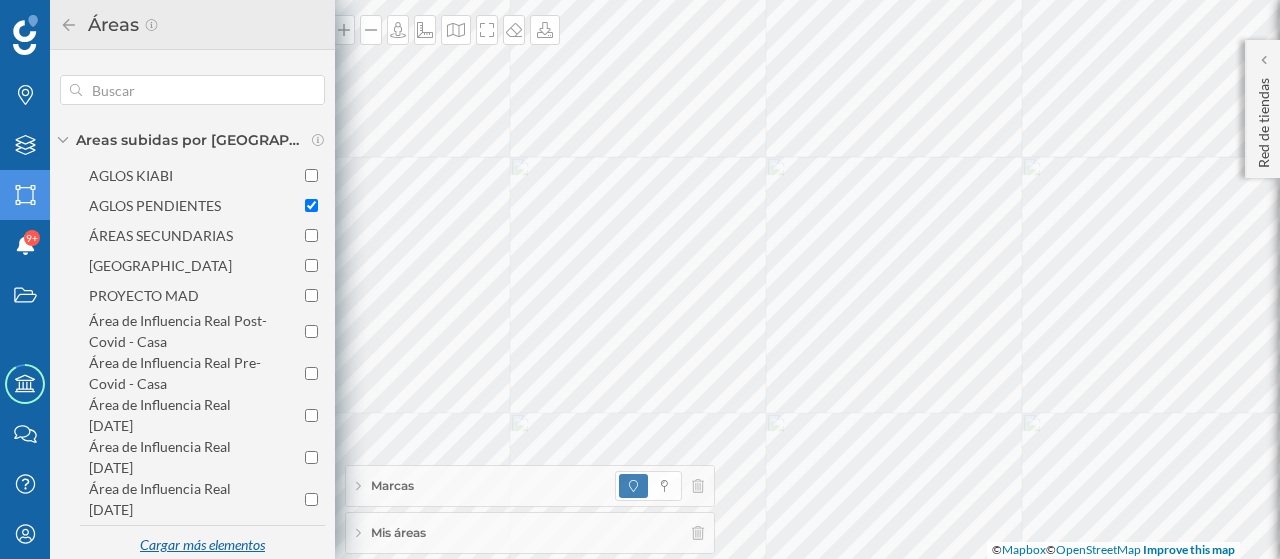 click on "Cargar más elementos" at bounding box center (202, 546) 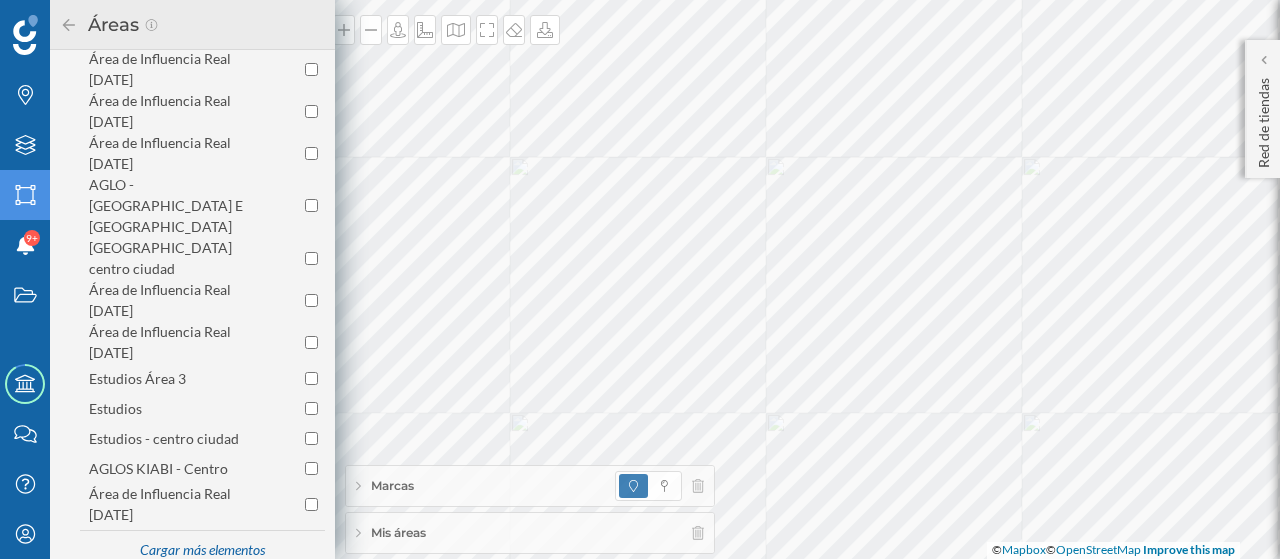 scroll, scrollTop: 444, scrollLeft: 0, axis: vertical 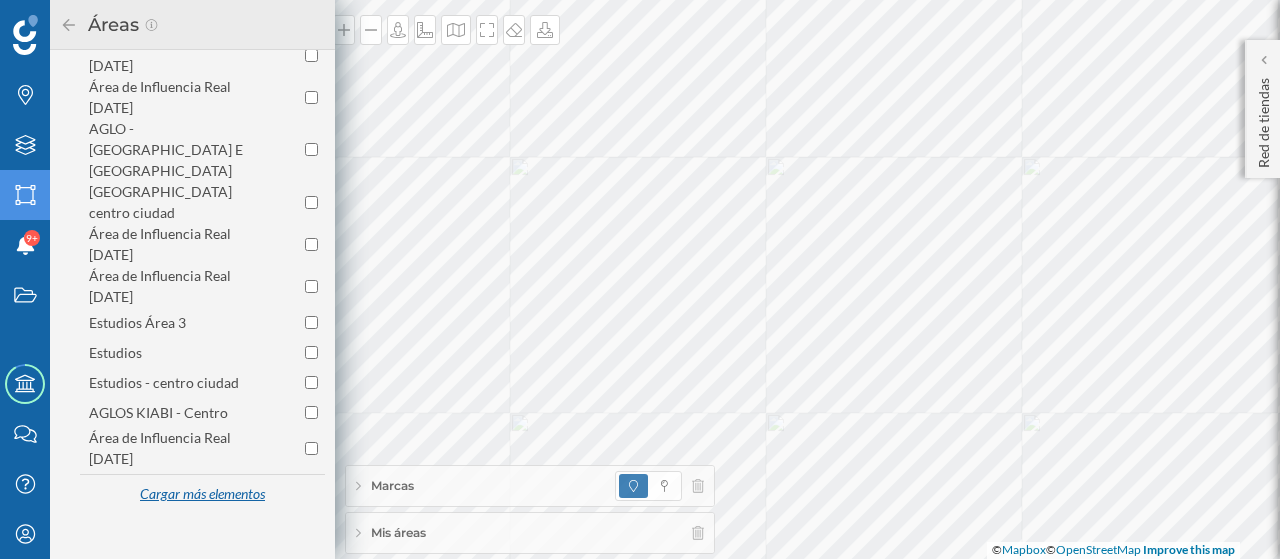 click on "Cargar más elementos" at bounding box center (202, 495) 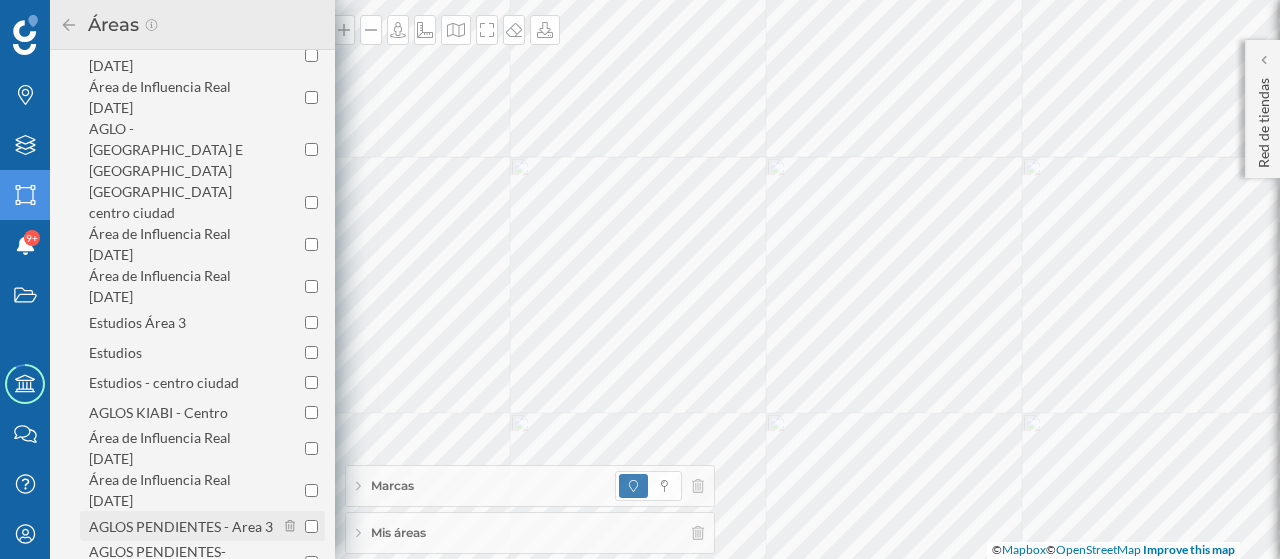 click on "AGLOS PENDIENTES  - Area 3" at bounding box center [181, 526] 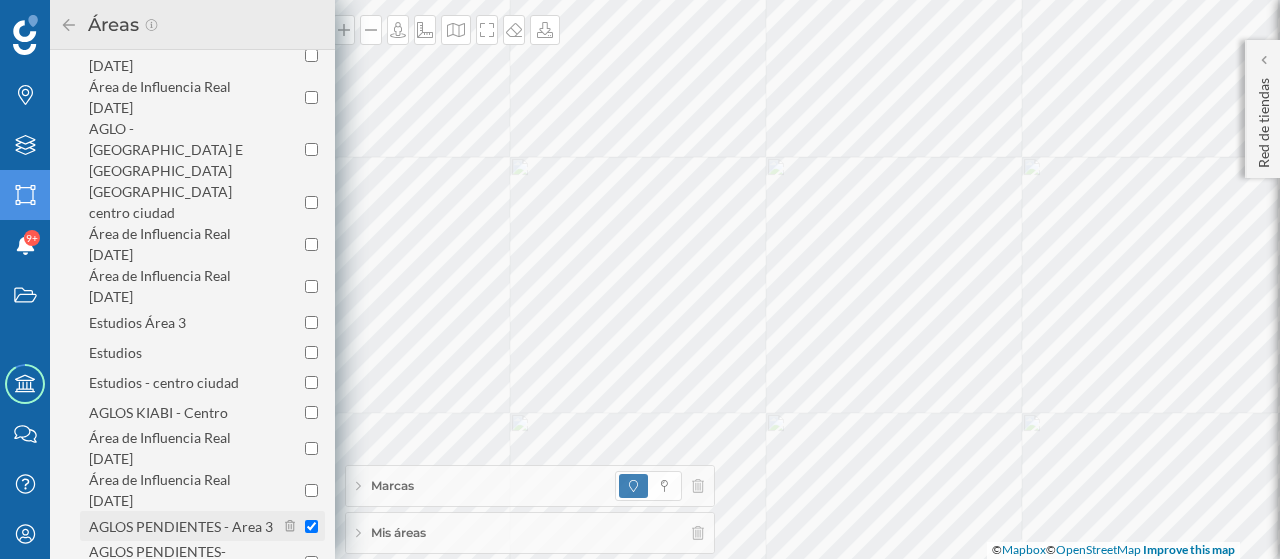checkbox on "true" 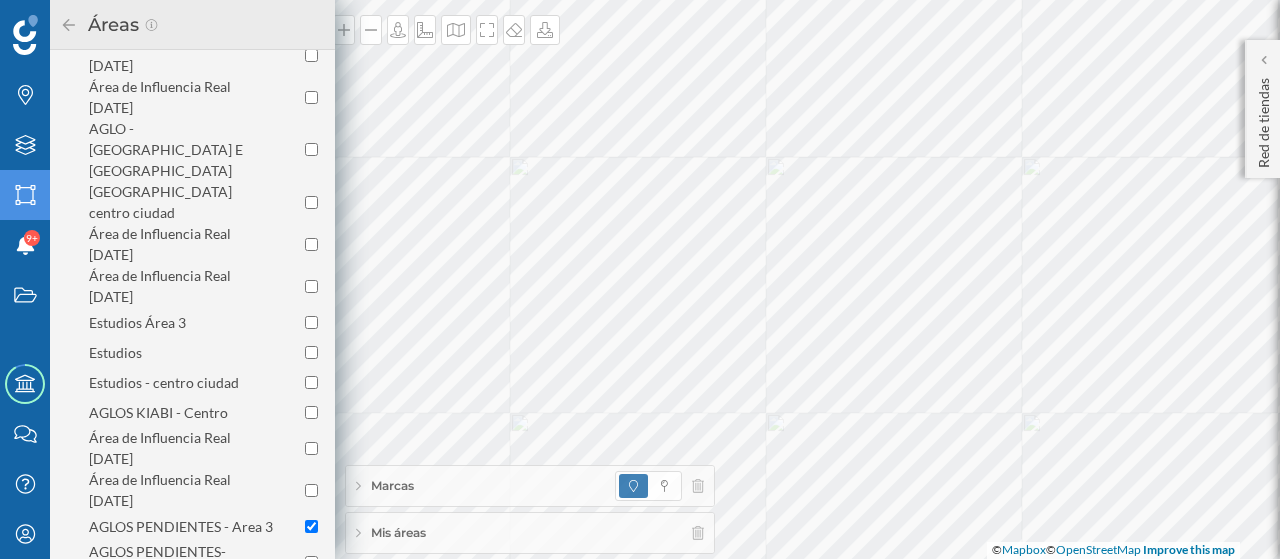 click 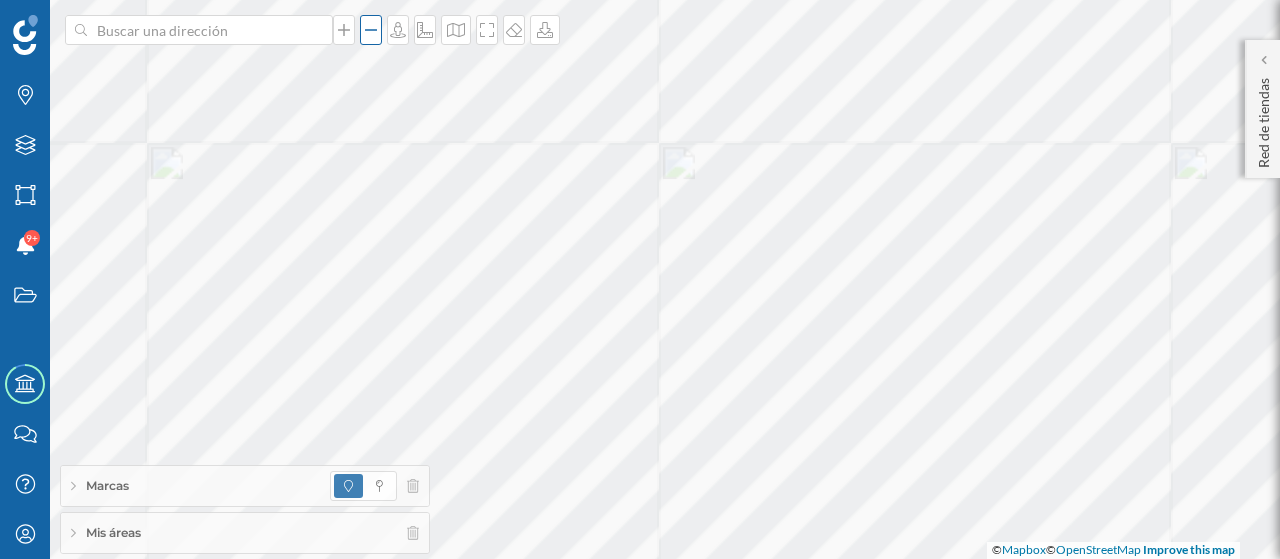 click at bounding box center (371, 30) 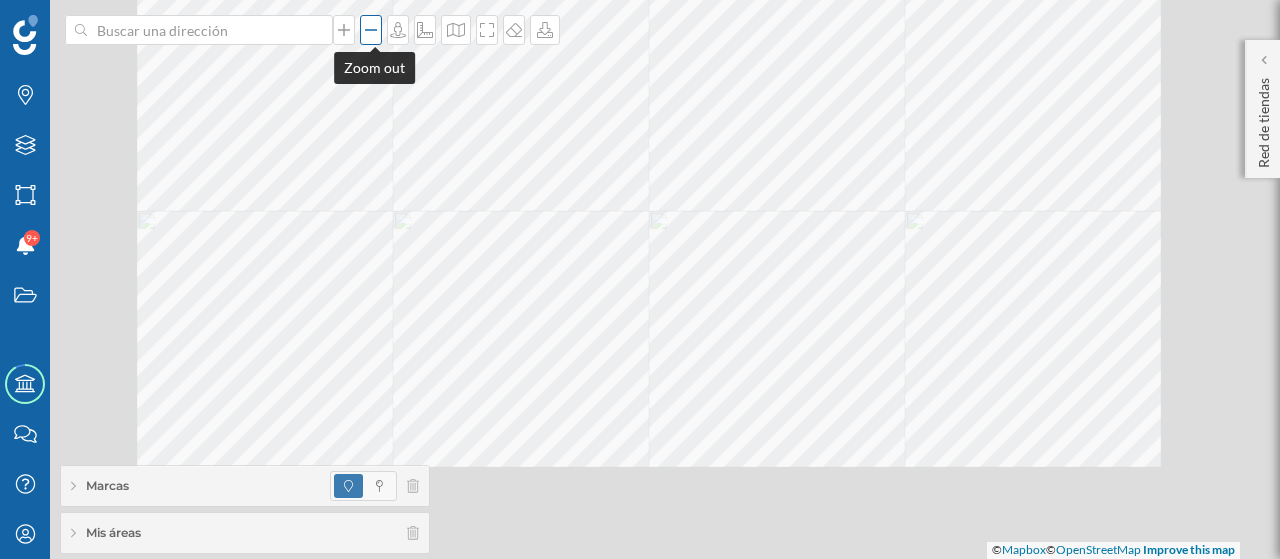click at bounding box center [371, 30] 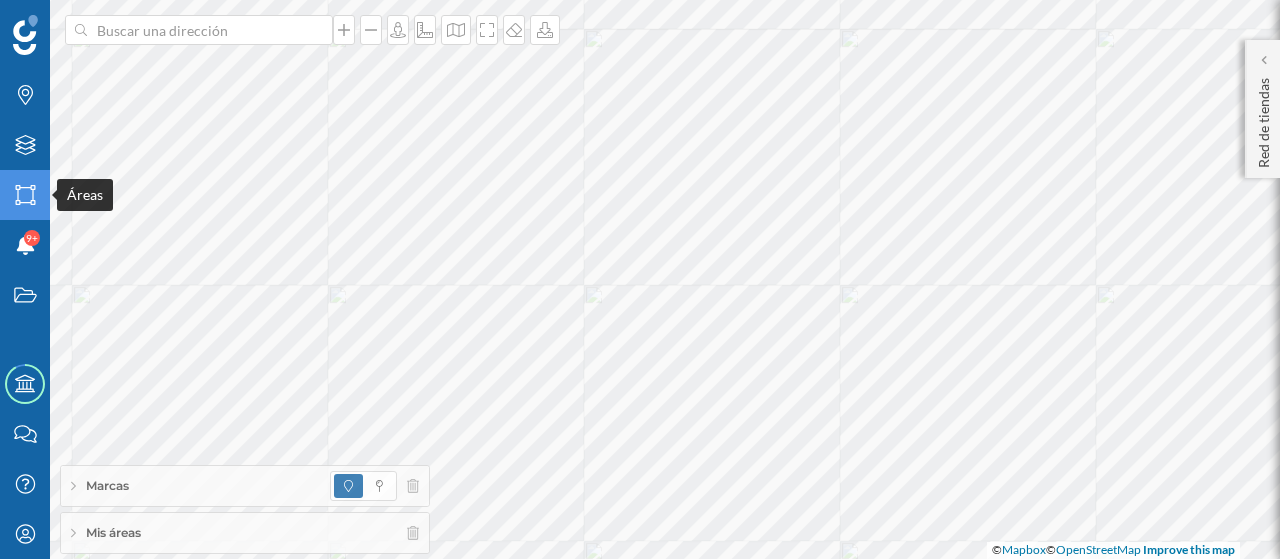 click 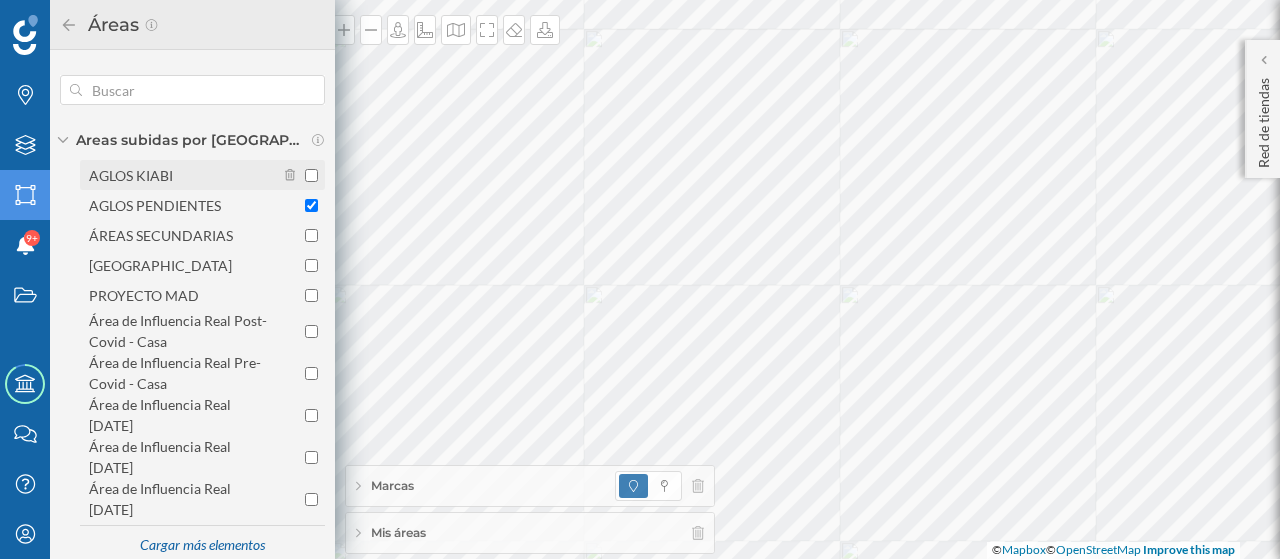 click on "AGLOS KIABI" at bounding box center (182, 175) 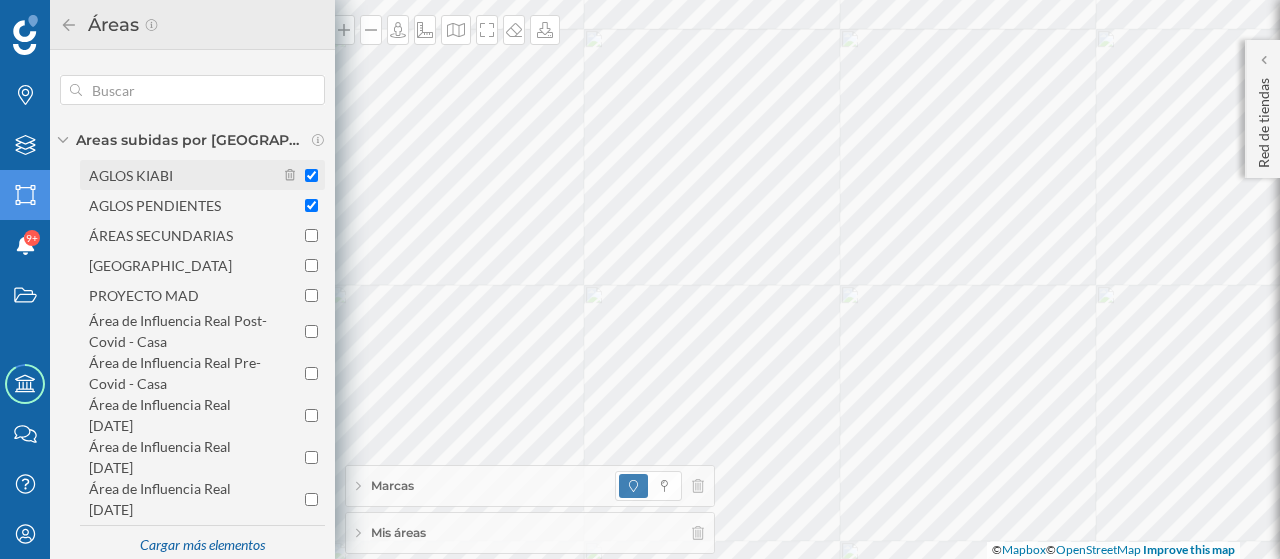 checkbox on "true" 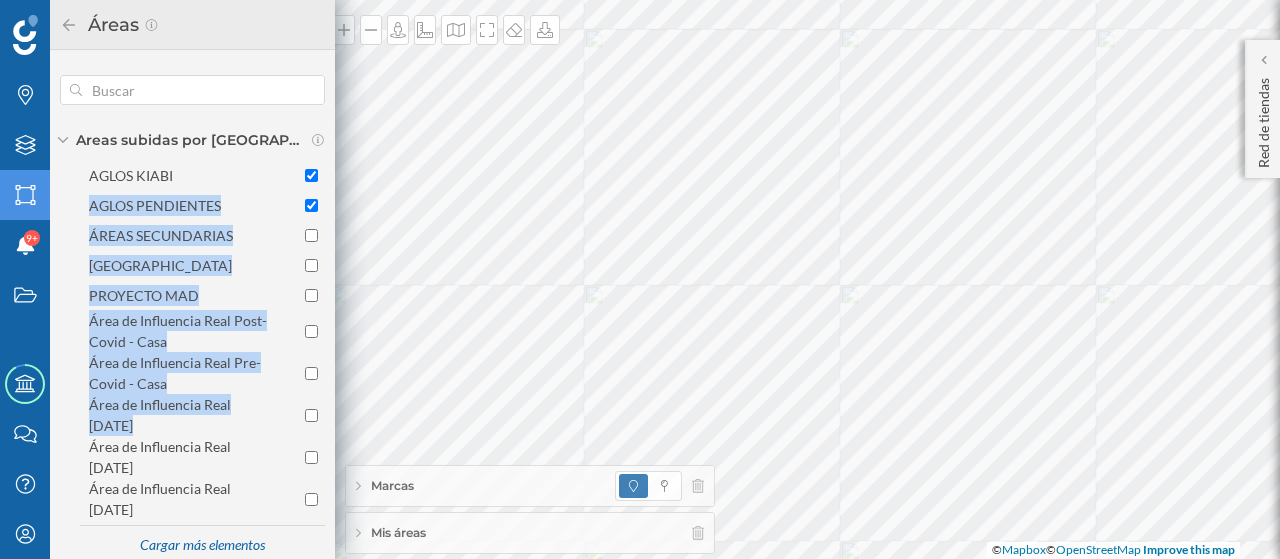 drag, startPoint x: 330, startPoint y: 189, endPoint x: 329, endPoint y: 408, distance: 219.00229 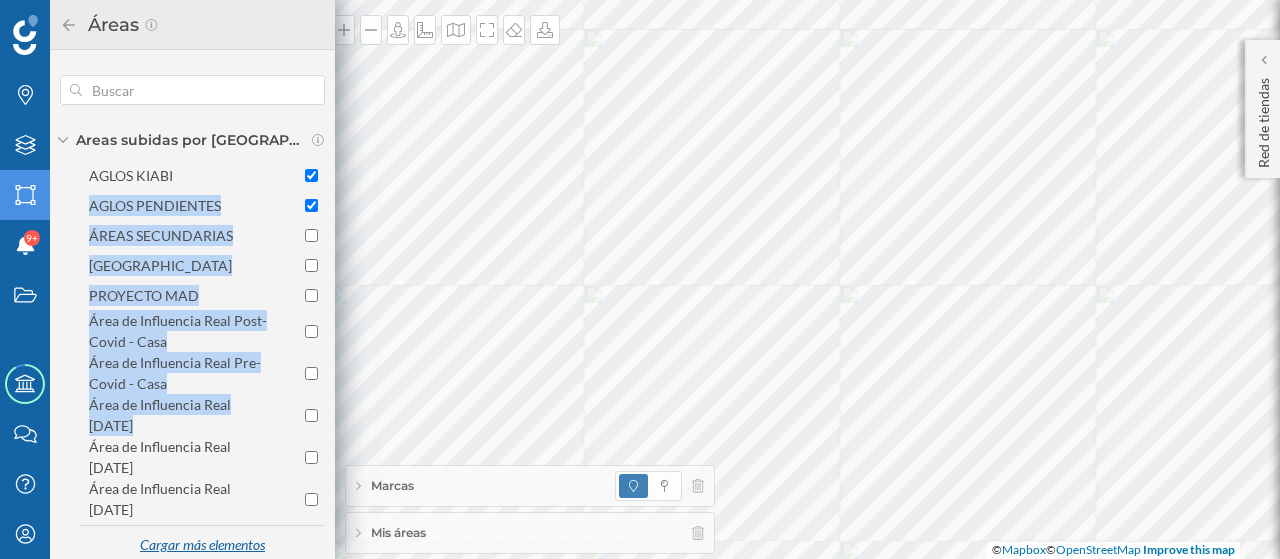 click on "Cargar más elementos" at bounding box center (202, 546) 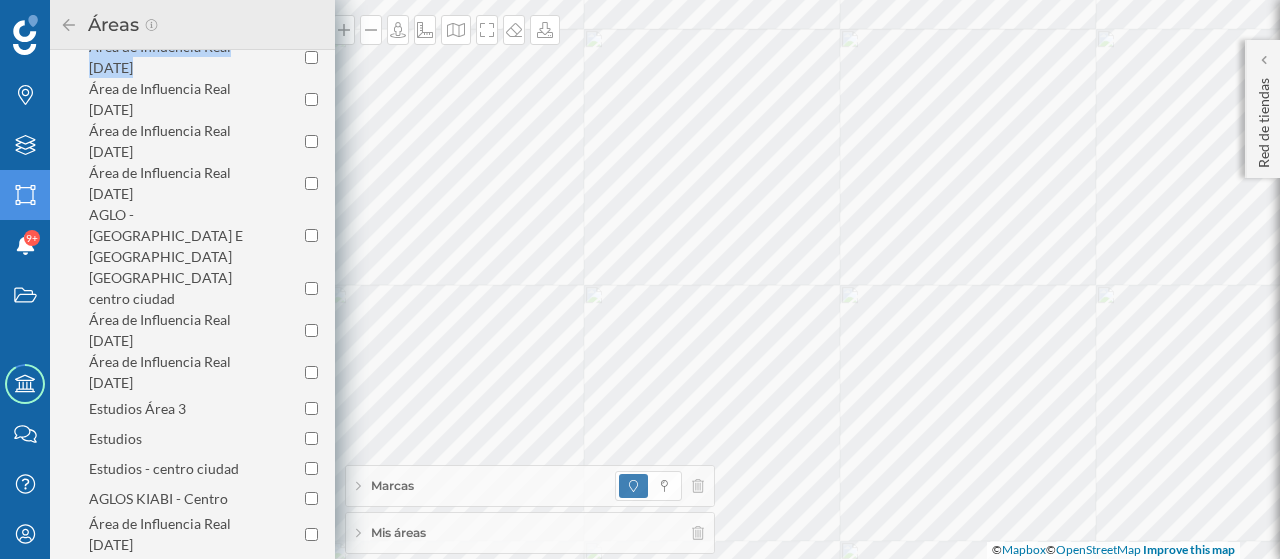 scroll, scrollTop: 488, scrollLeft: 0, axis: vertical 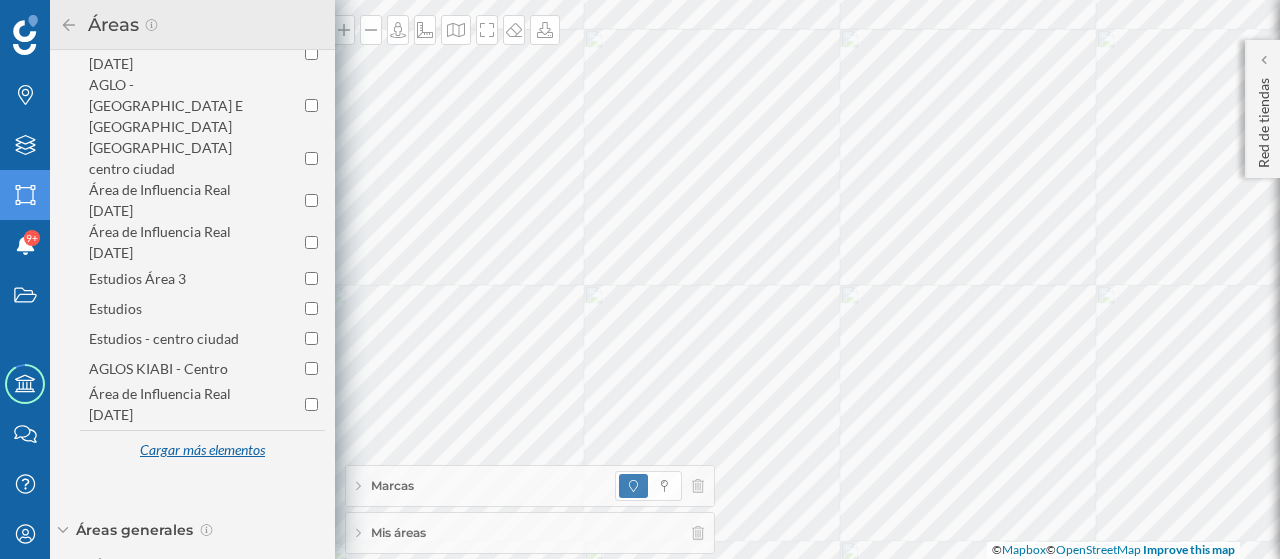 click on "Cargar más elementos" at bounding box center [202, 451] 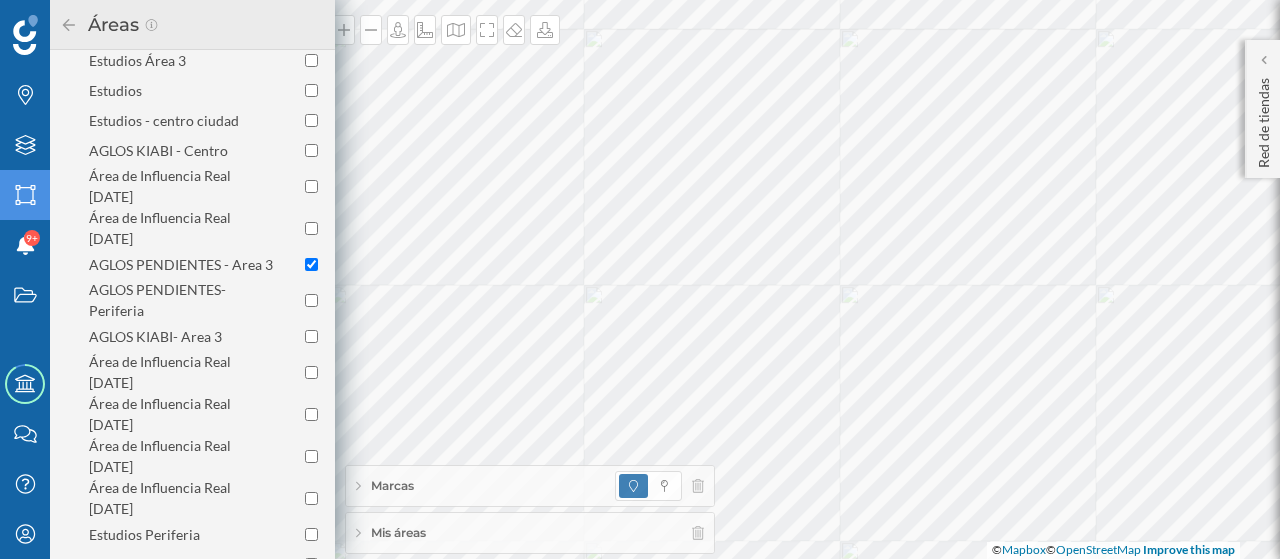 scroll, scrollTop: 800, scrollLeft: 0, axis: vertical 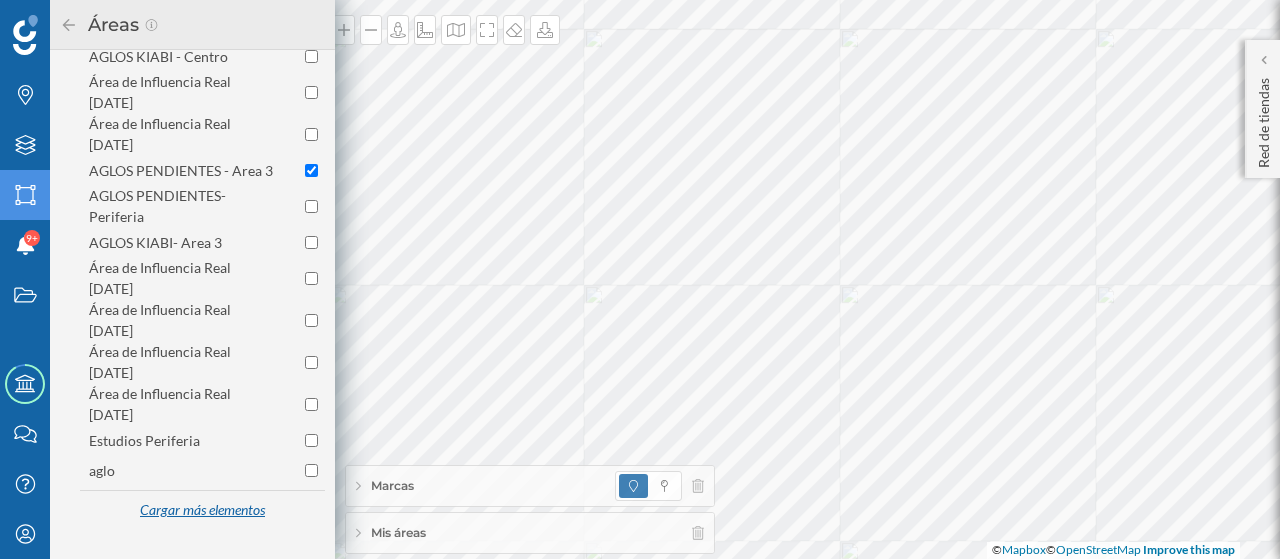 click on "Cargar más elementos" at bounding box center (202, 511) 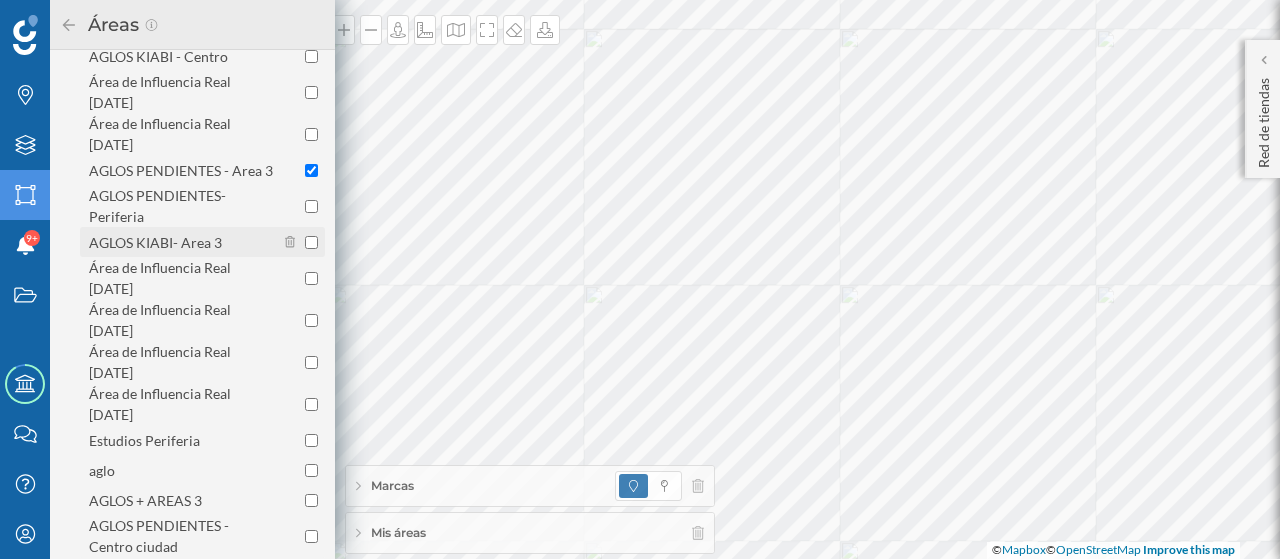 click on "AGLOS KIABI- Area 3" at bounding box center [155, 242] 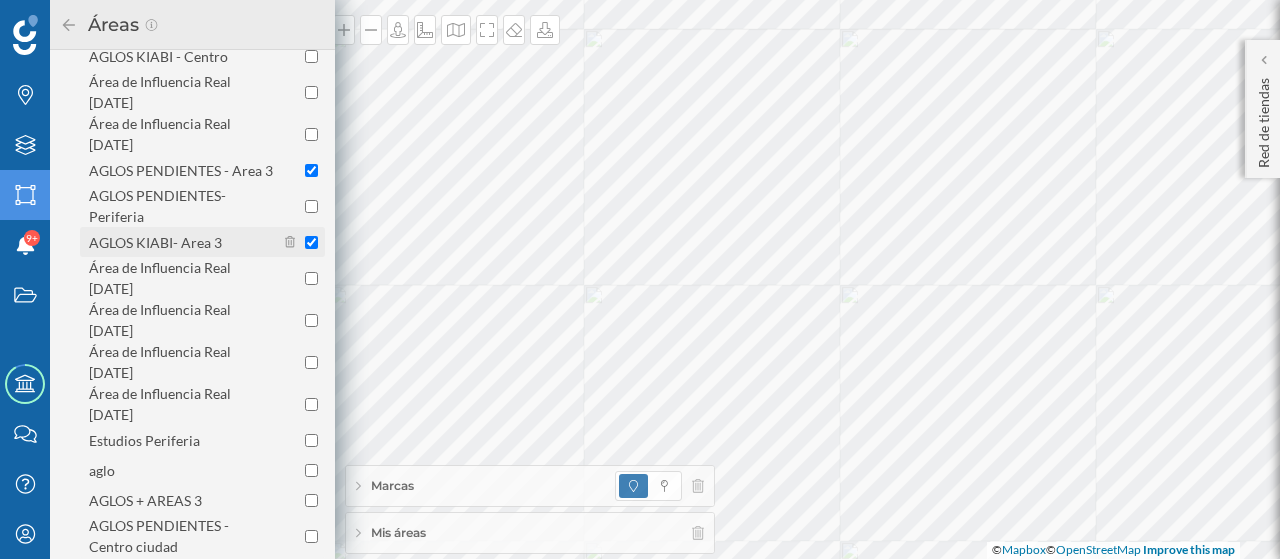 checkbox on "true" 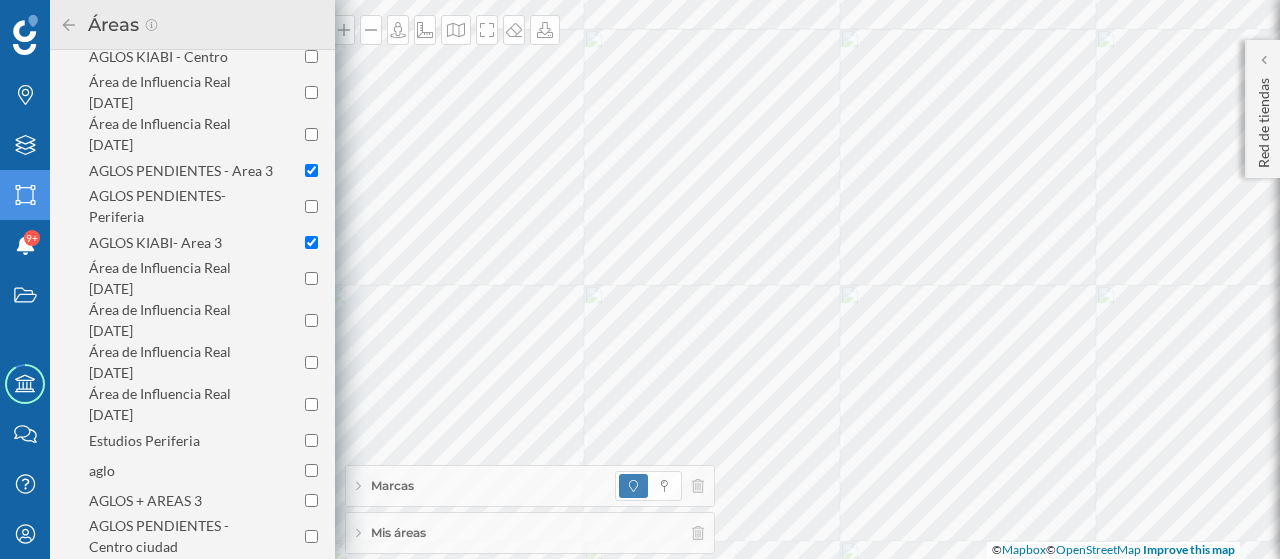 click 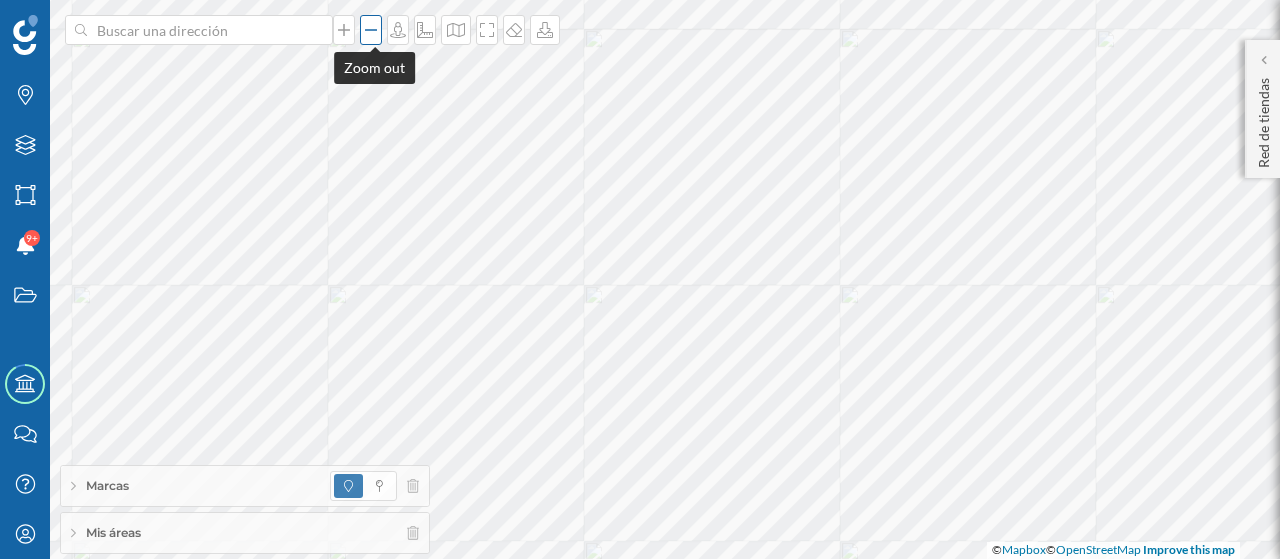 click at bounding box center [371, 30] 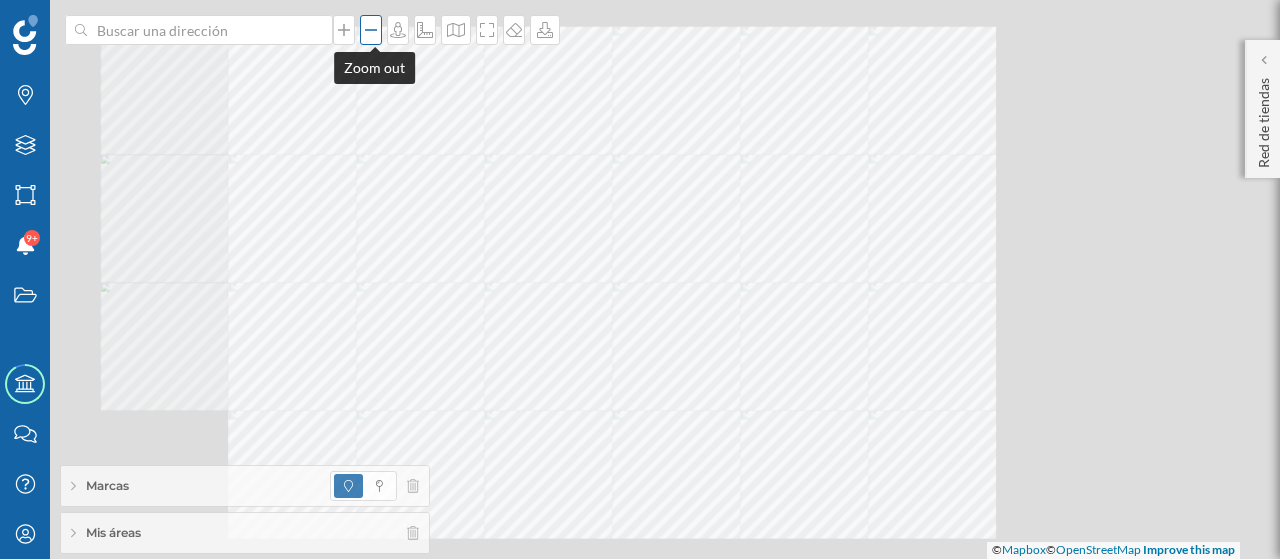 click at bounding box center [371, 30] 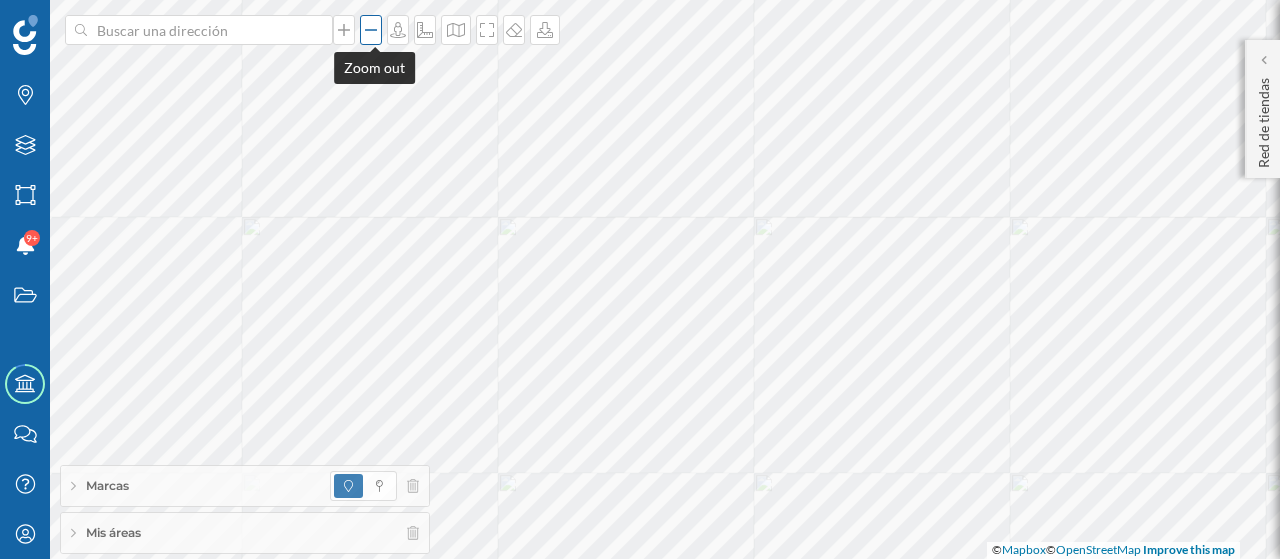 click at bounding box center (371, 30) 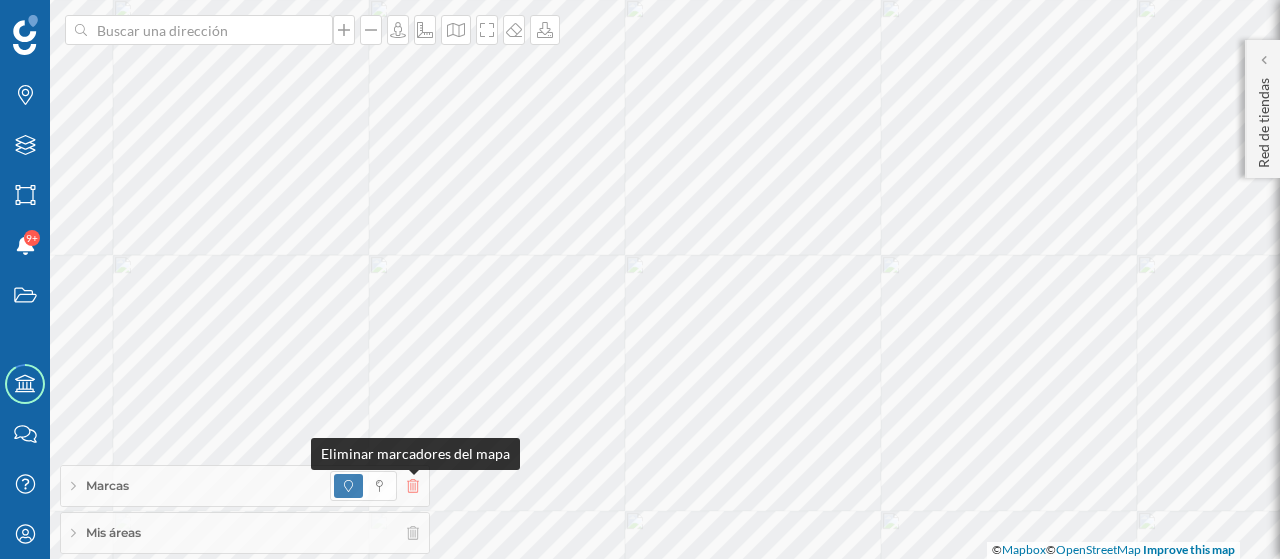 click 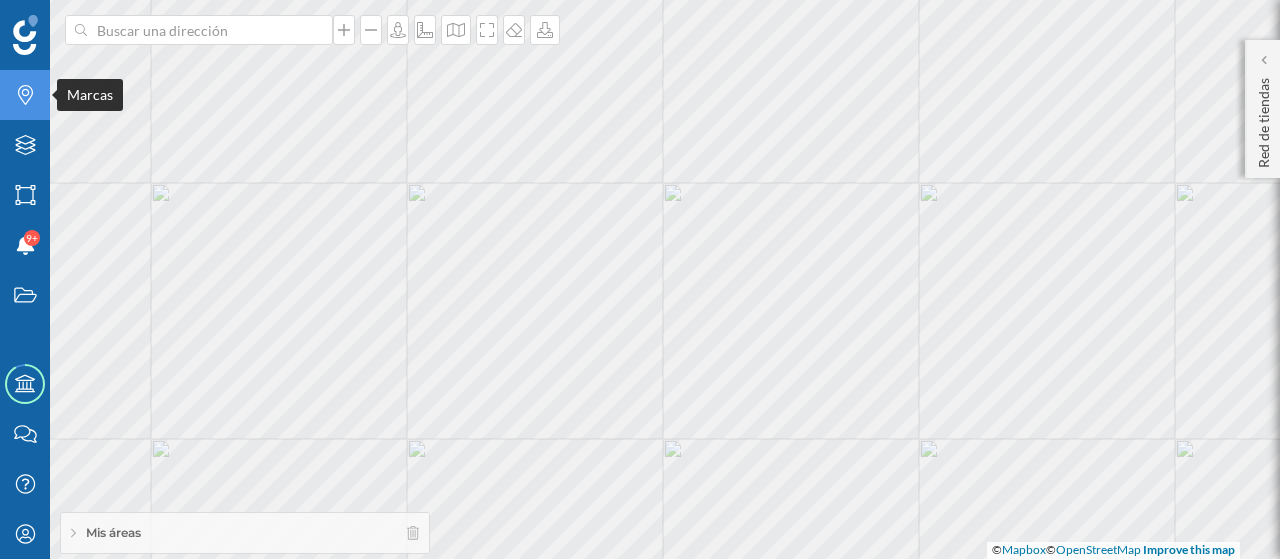 click on "Marcas" at bounding box center [25, 95] 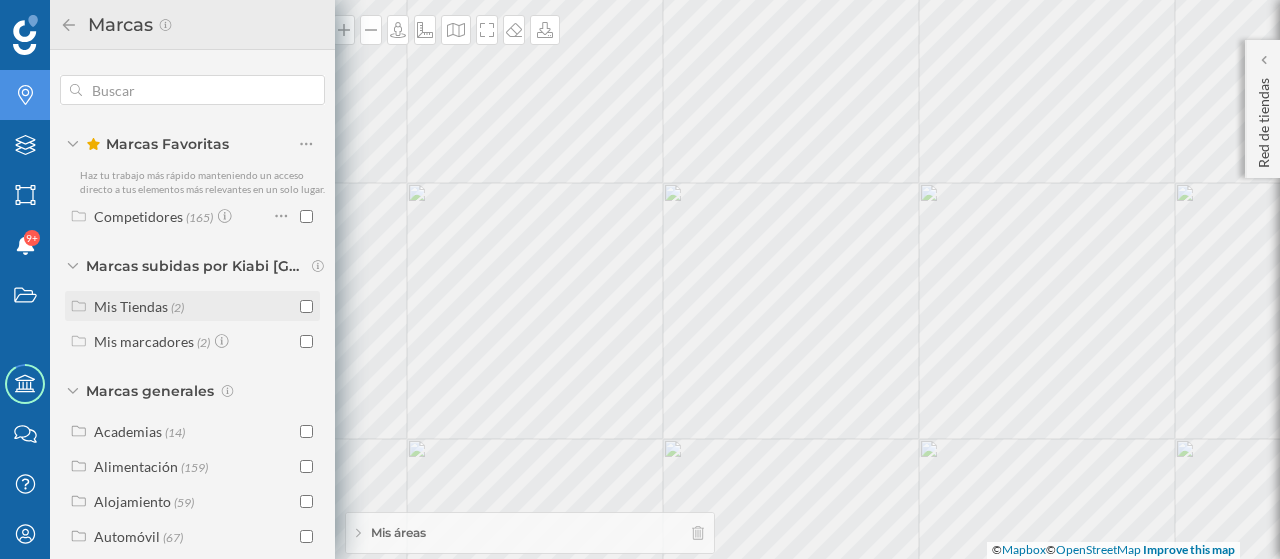click on "Mis Tiendas
(2)" at bounding box center [194, 306] 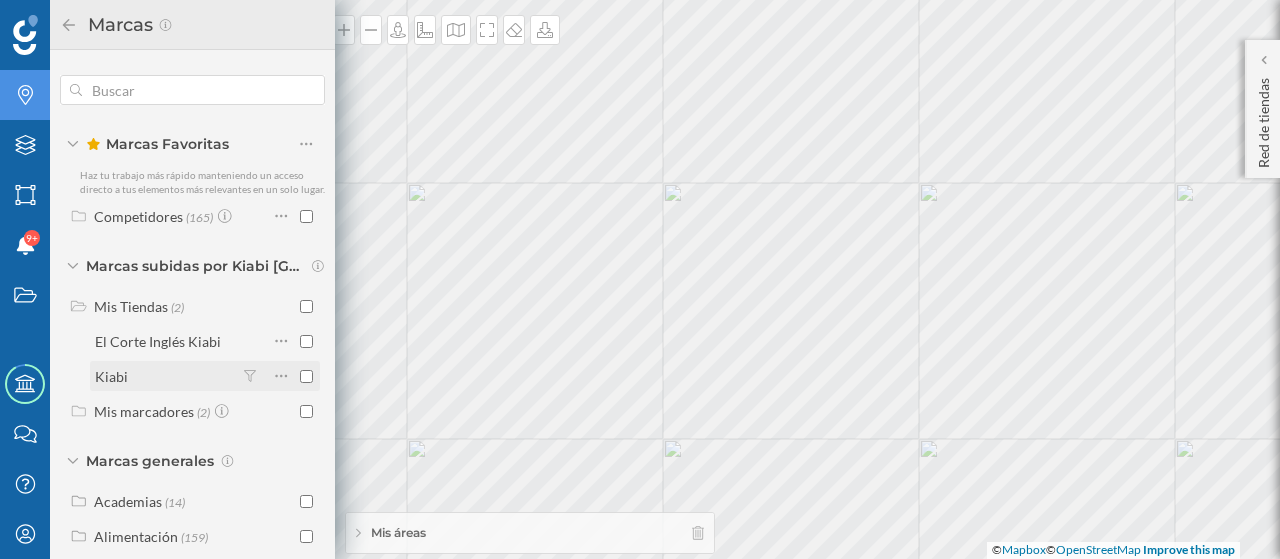 click on "Kiabi" at bounding box center (165, 376) 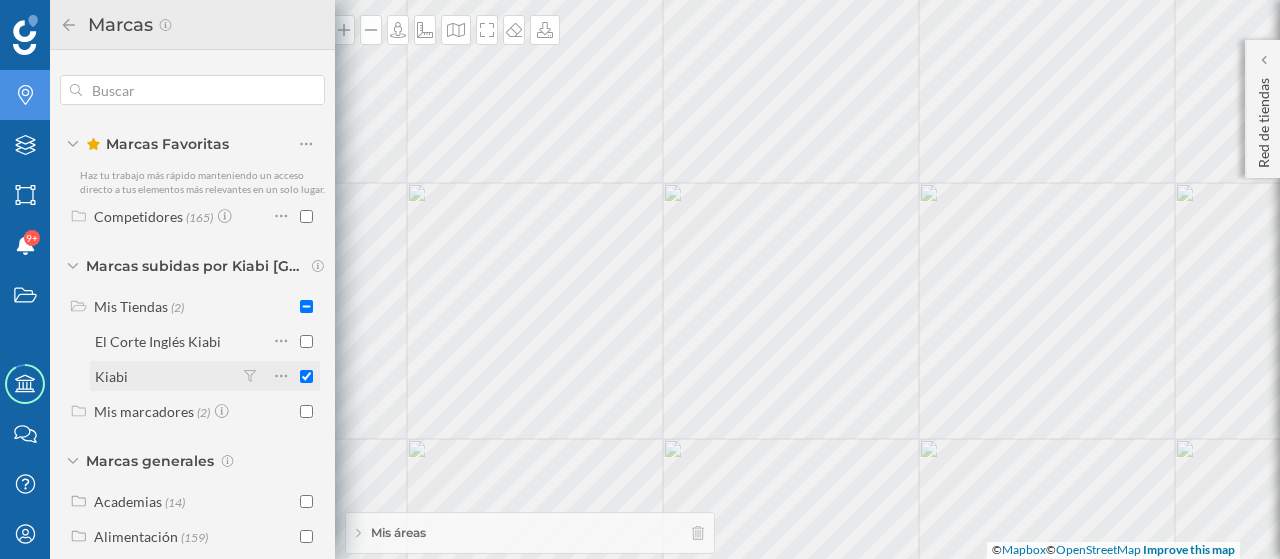 checkbox on "true" 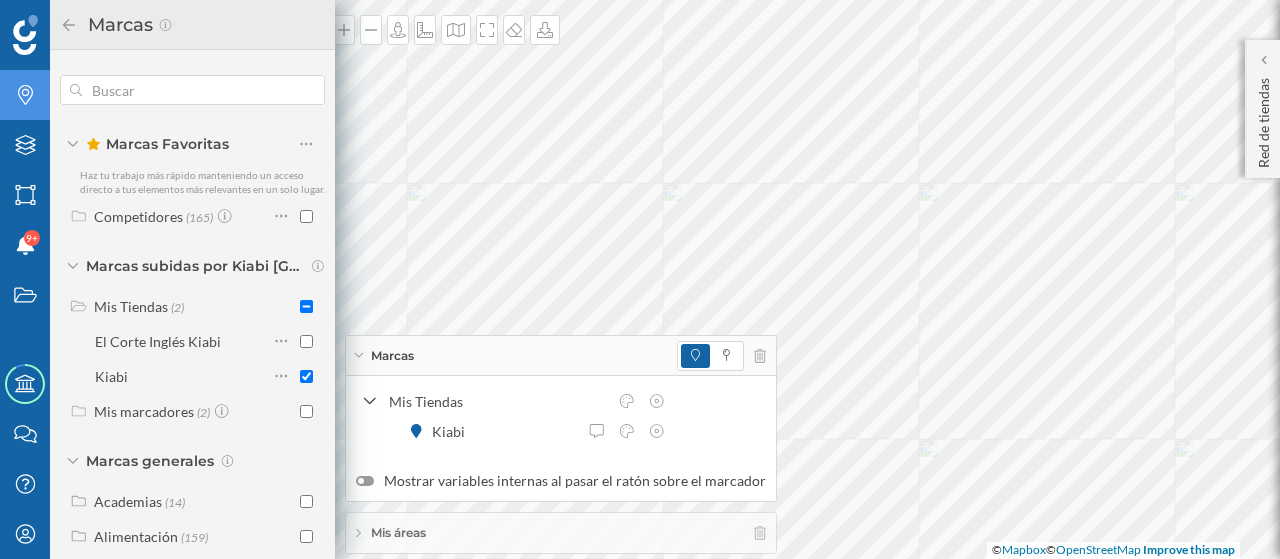 click on "Marcas" at bounding box center (561, 356) 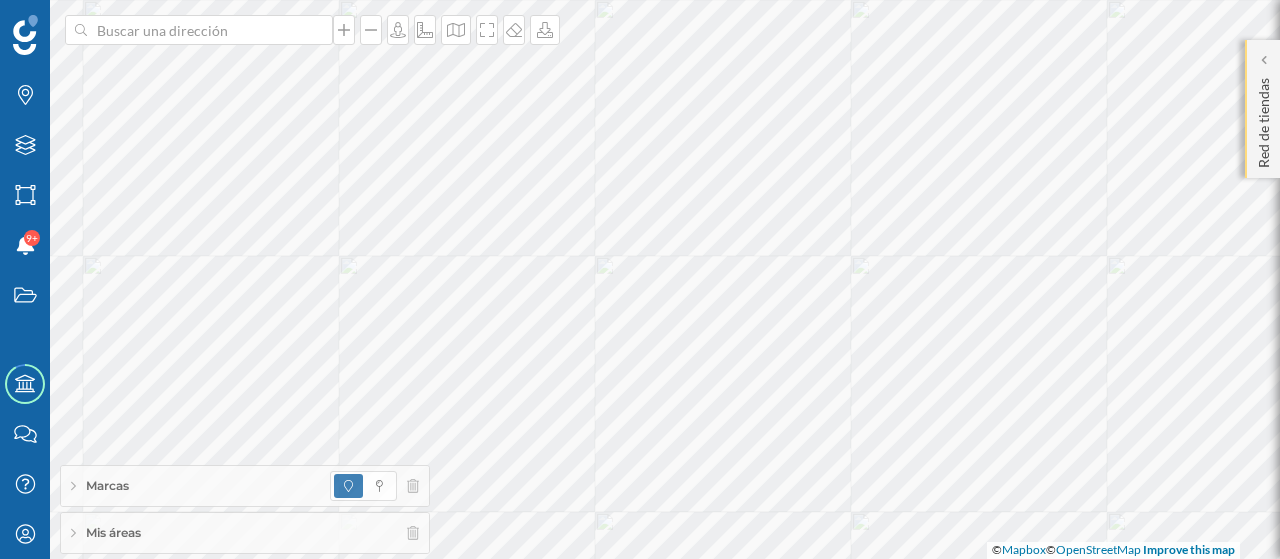 click on "Red de tiendas" 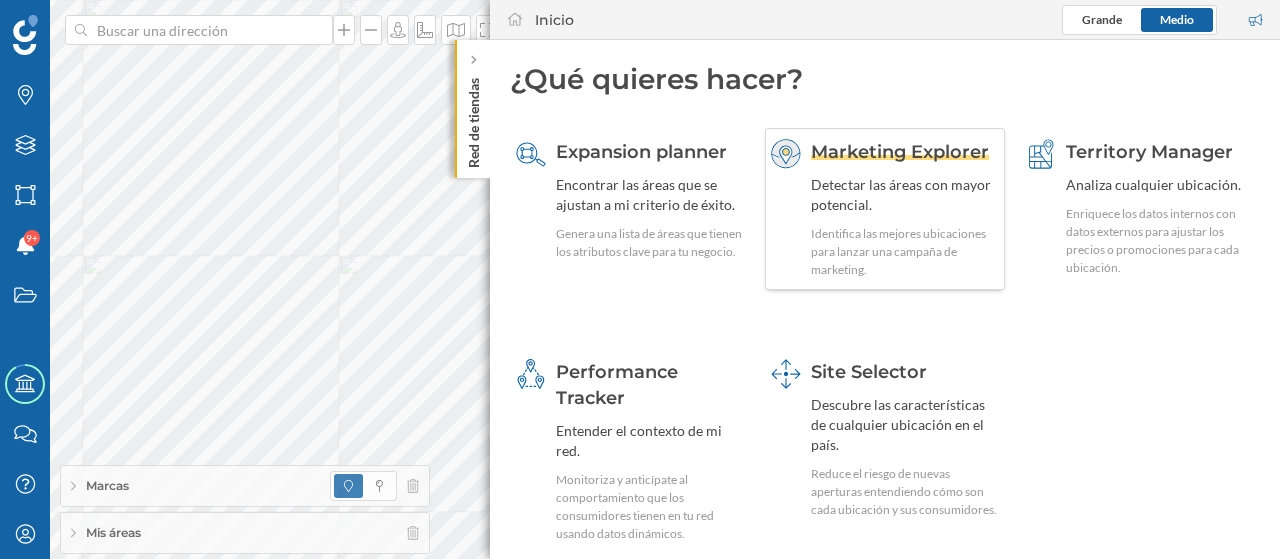 click on "Marketing Explorer
Detectar las áreas con mayor potencial.   Identifica las mejores ubicaciones para lanzar una campaña de marketing." at bounding box center [905, 209] 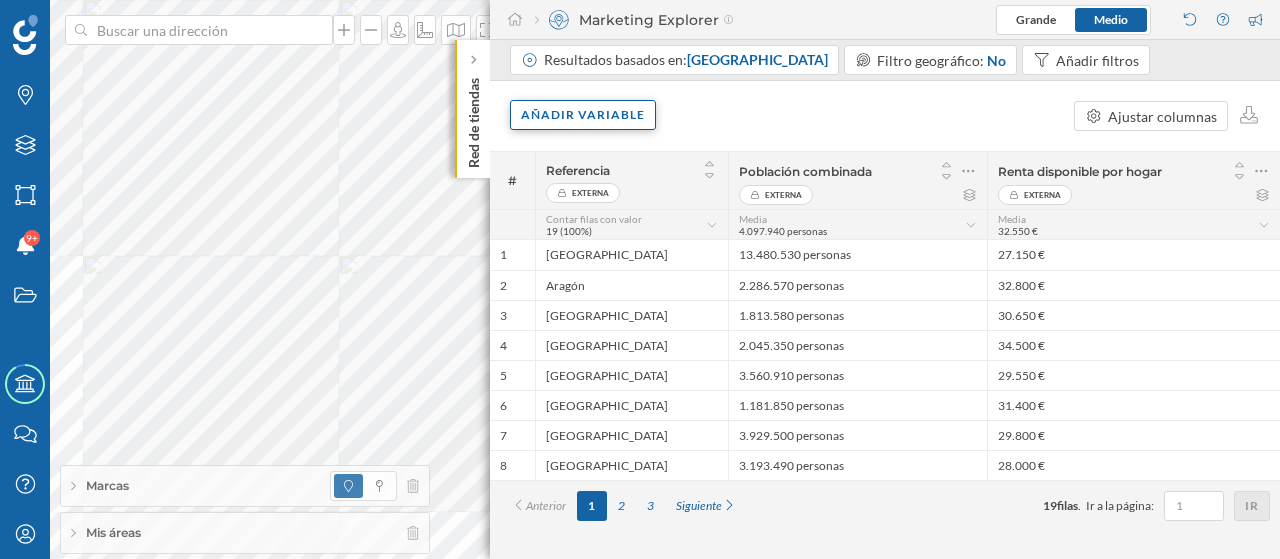 click on "Añadir variable" at bounding box center [583, 115] 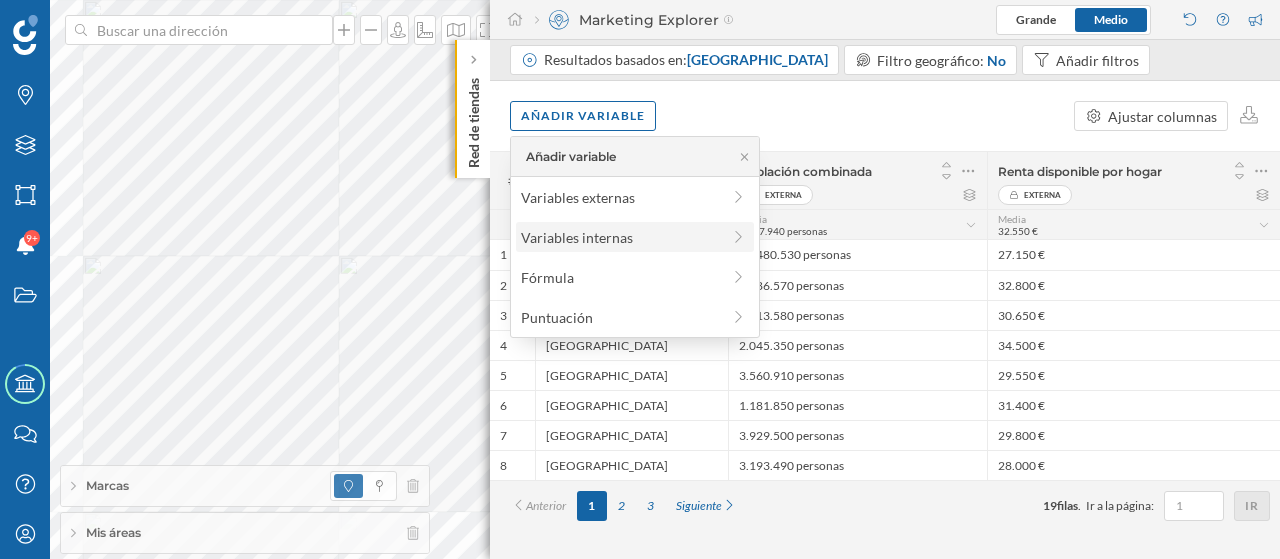 click on "Variables internas" at bounding box center [620, 237] 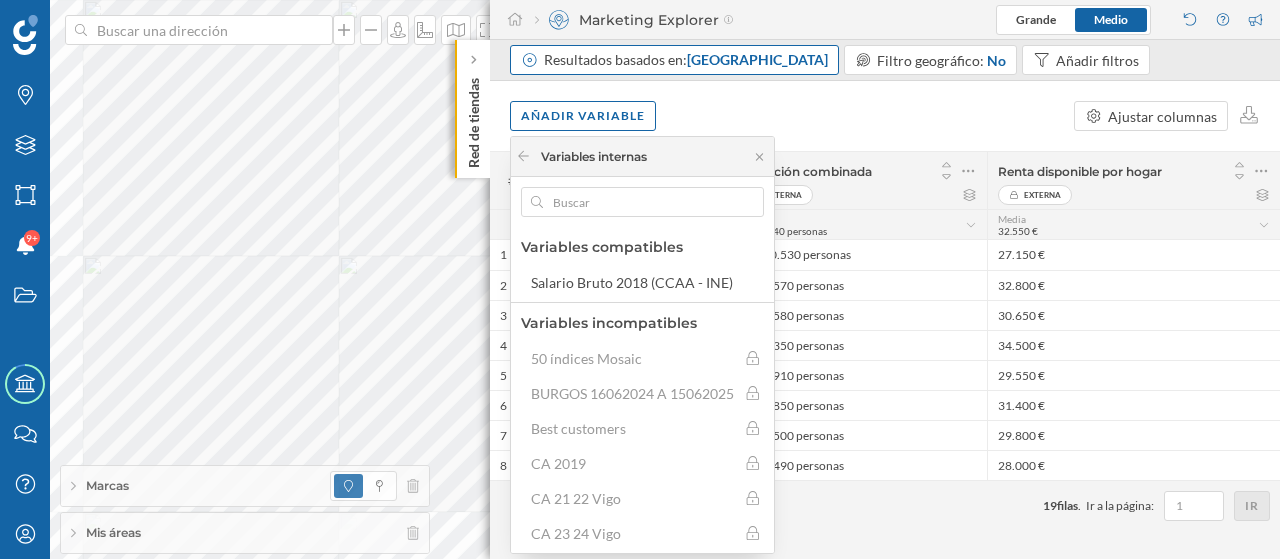 click on "[GEOGRAPHIC_DATA]" at bounding box center [757, 59] 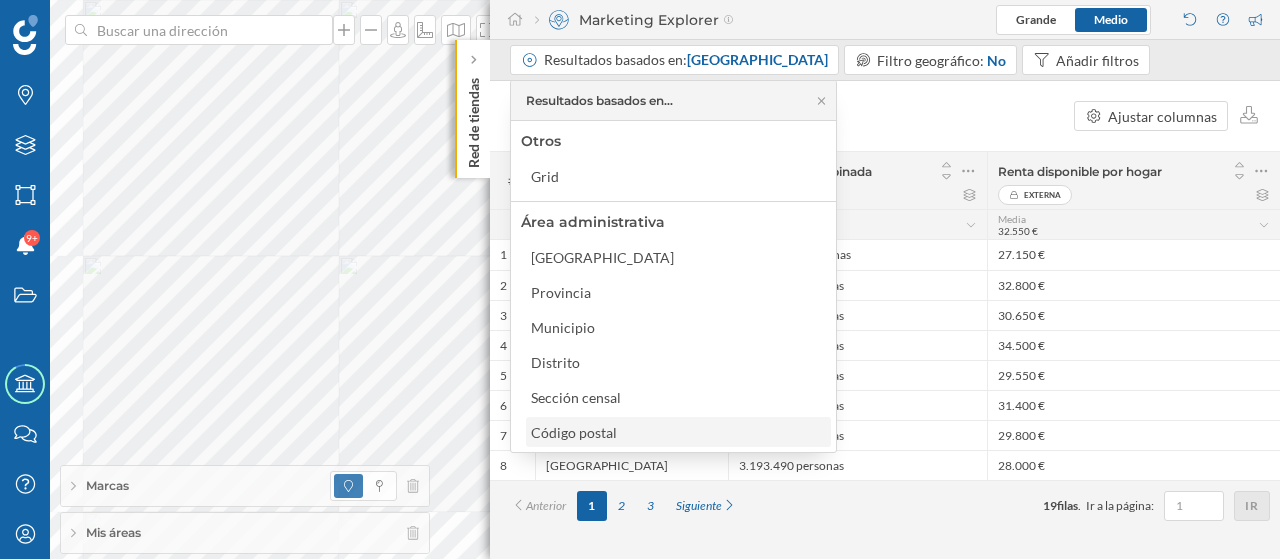 click on "Código postal" at bounding box center (574, 432) 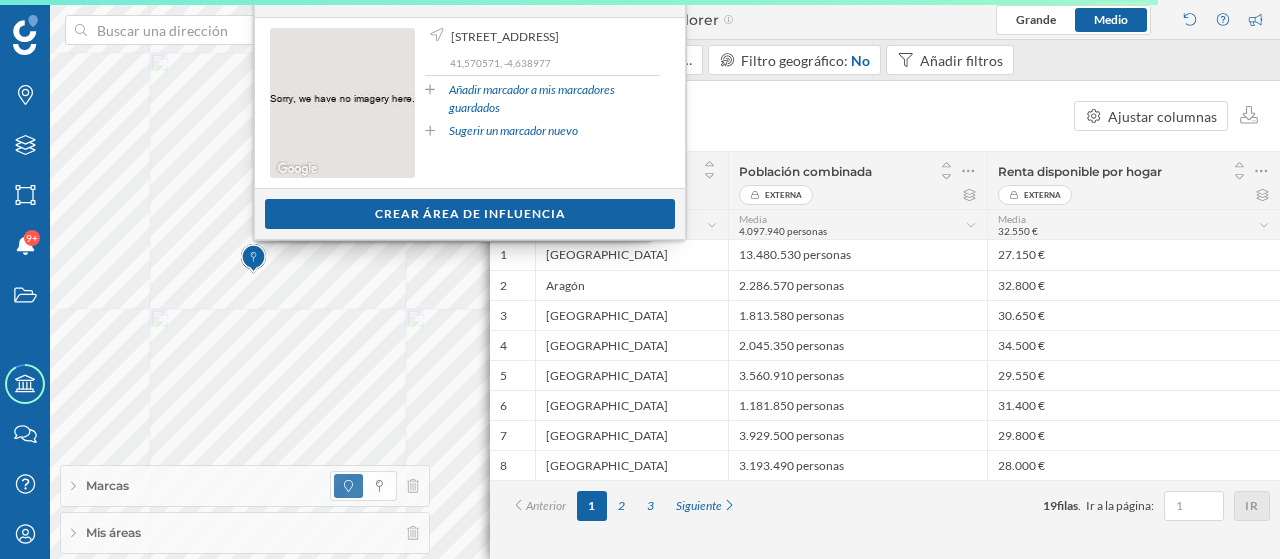 click on "Ver clientes
Crear área de influencia" at bounding box center [470, 213] 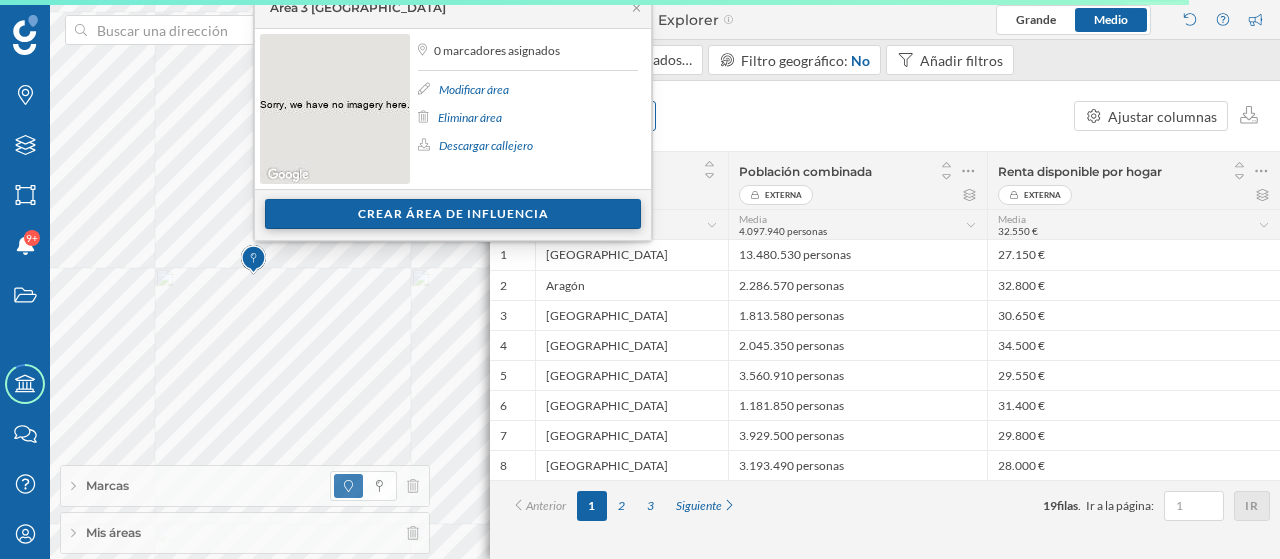 click on "Crear área de influencia" at bounding box center (453, 214) 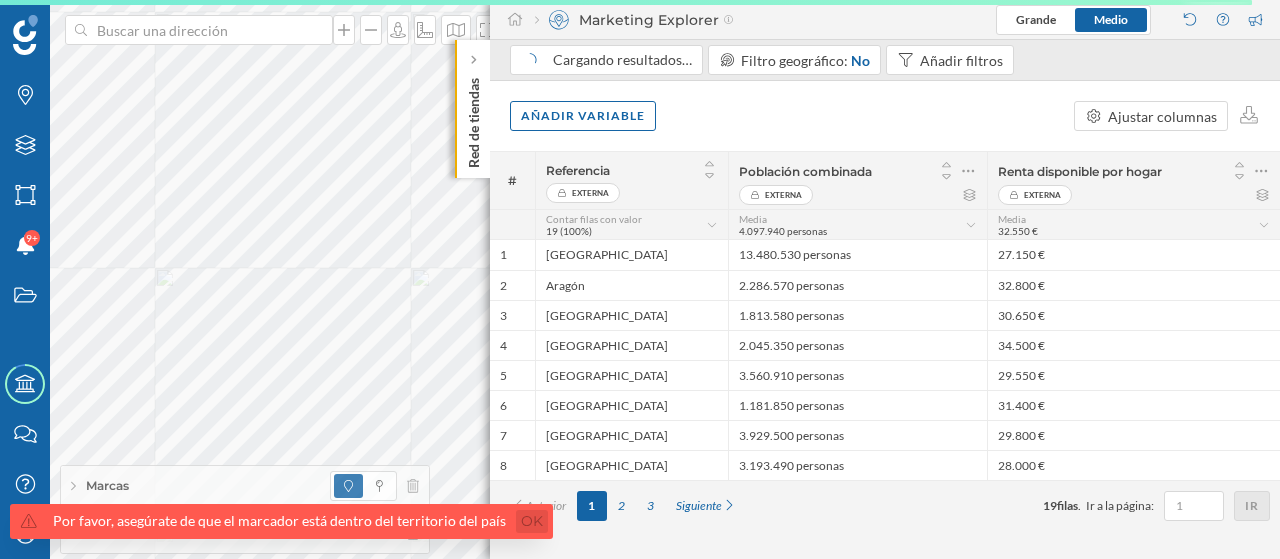 click on "Ok" at bounding box center [532, 521] 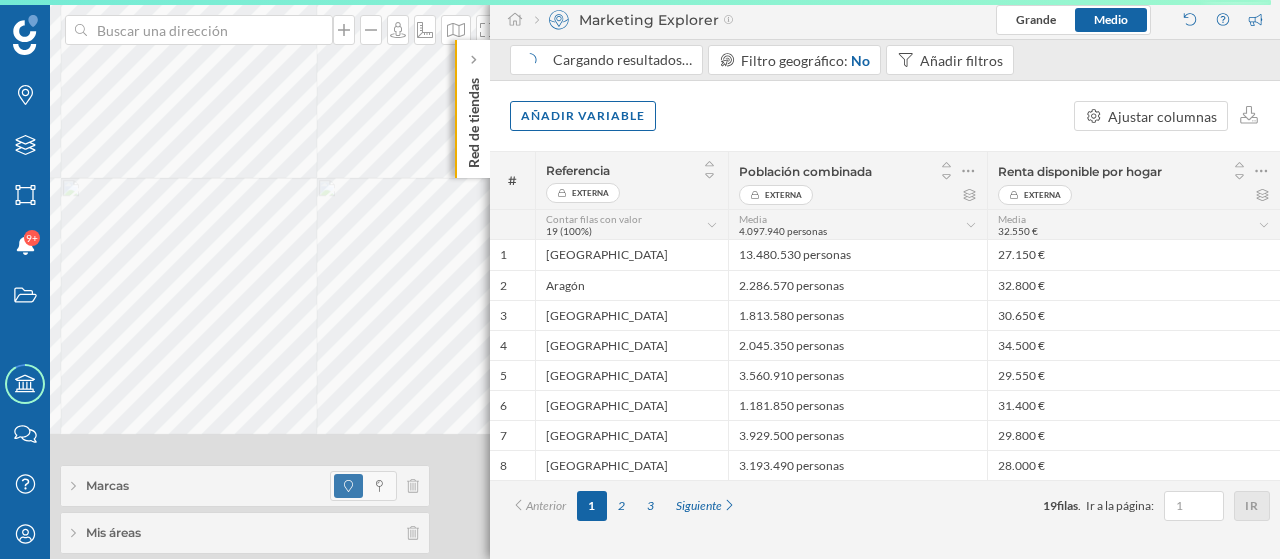 click on "Marcas         Capas         Áreas         Notificaciones
9+
Estados                     Academy       Contacta con nosotros       Centro de ayuda       Mi perfil
Marcas
Mis áreas
Red de tiendas
Marketing Explorer
[GEOGRAPHIC_DATA]
Cargando resultados…
Filtro geográfico:   No
Añadir filtros
Añadir variable
Ajustar columnas
#
Referencia
Externa
Población combinada
Externa
Renta disponible por hogar
Externa" at bounding box center (640, 279) 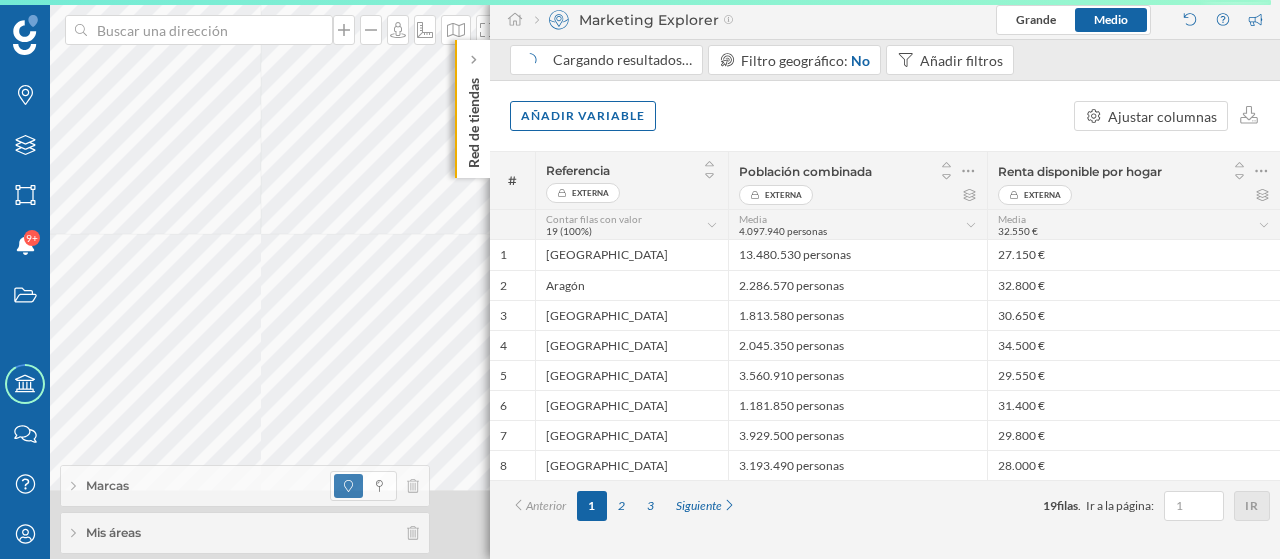 click on "Marcas         Capas         Áreas         Notificaciones
9+
Estados                     Academy       Contacta con nosotros       Centro de ayuda       Mi perfil
Marcas
Mis áreas
Red de tiendas
Marketing Explorer
[GEOGRAPHIC_DATA]
Cargando resultados…
Filtro geográfico:   No
Añadir filtros
Añadir variable
Ajustar columnas
#
Referencia
Externa
Población combinada
Externa
Renta disponible por hogar
Externa" at bounding box center (640, 279) 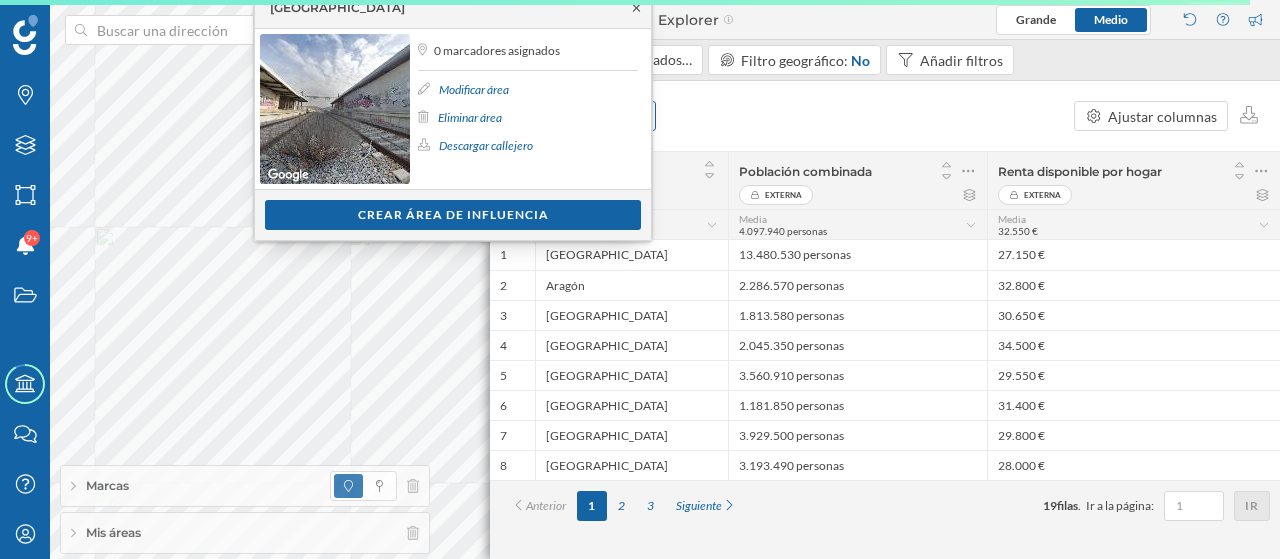 click 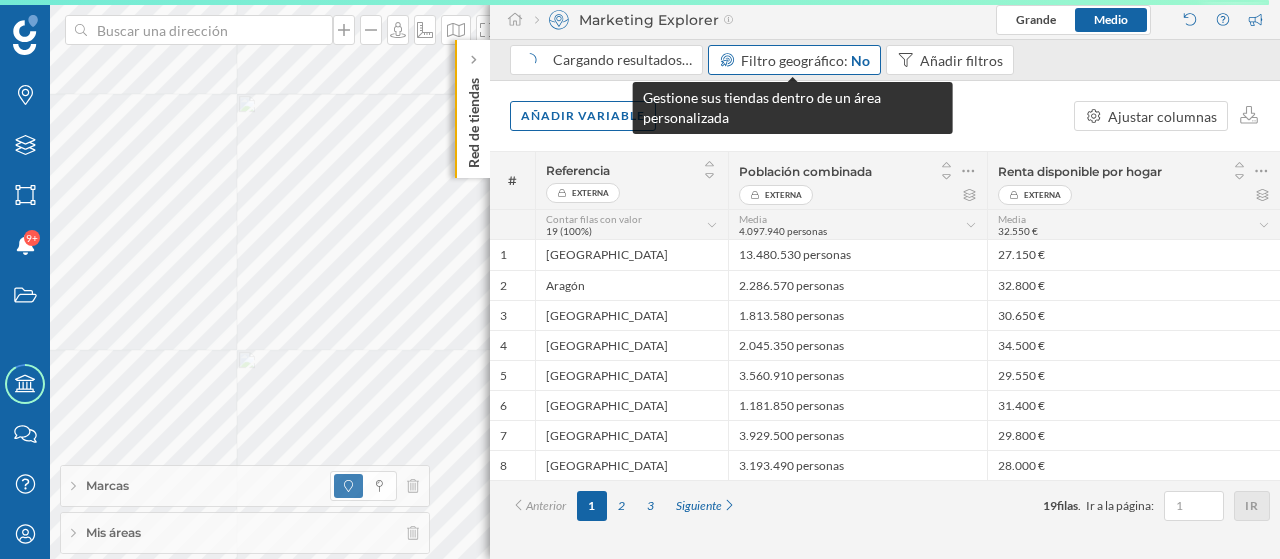 click on "Filtro geográfico:" at bounding box center (794, 60) 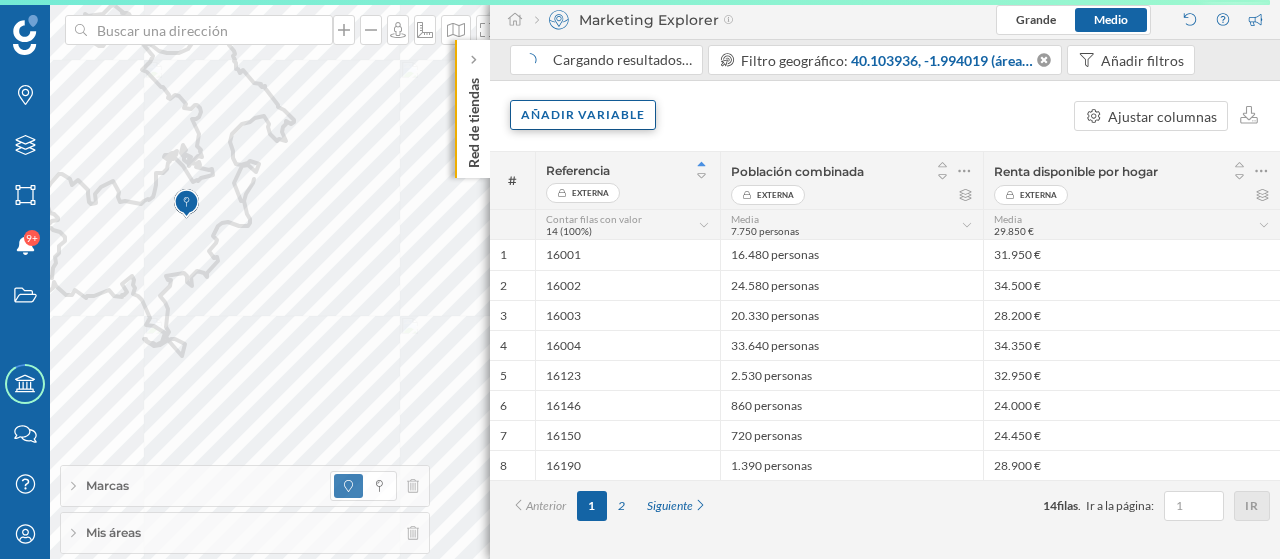 click on "Añadir variable" at bounding box center [583, 115] 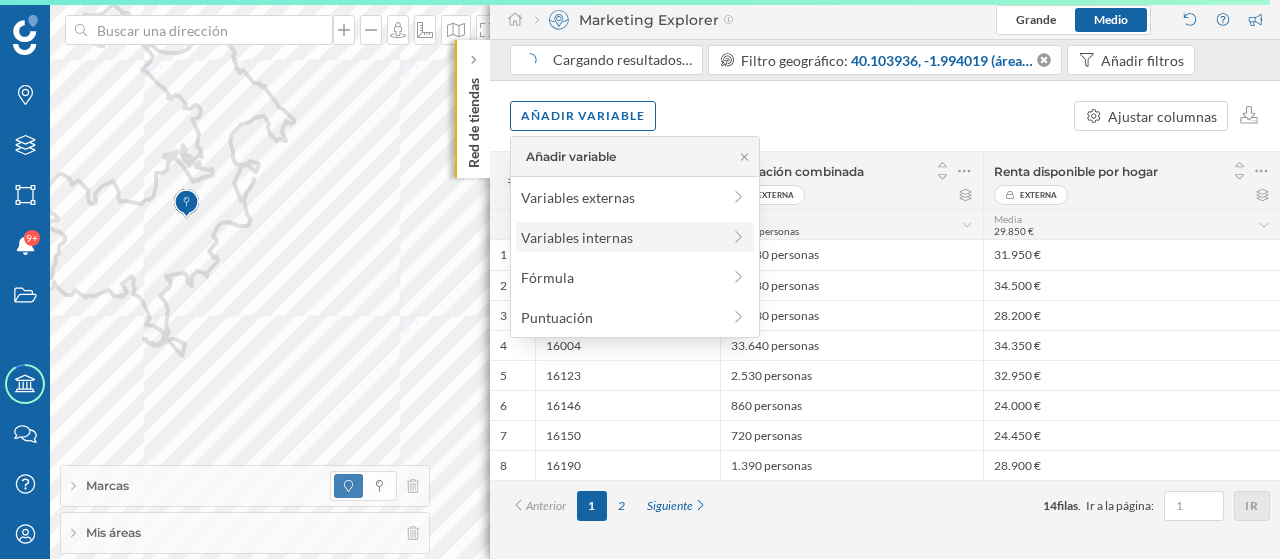click on "Variables internas" at bounding box center (620, 237) 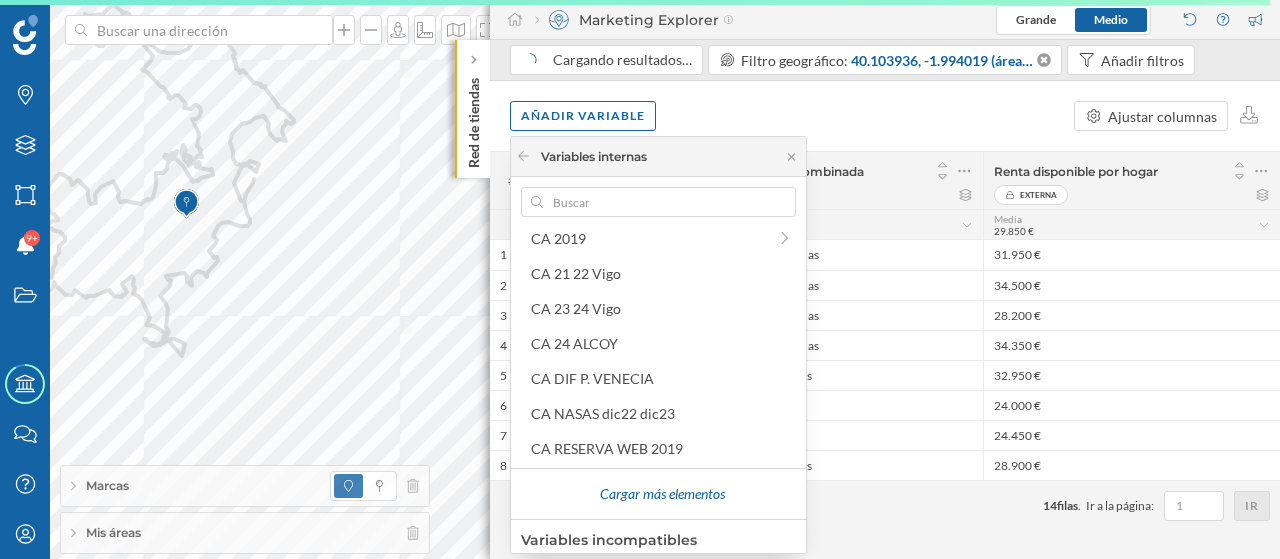 scroll, scrollTop: 259, scrollLeft: 0, axis: vertical 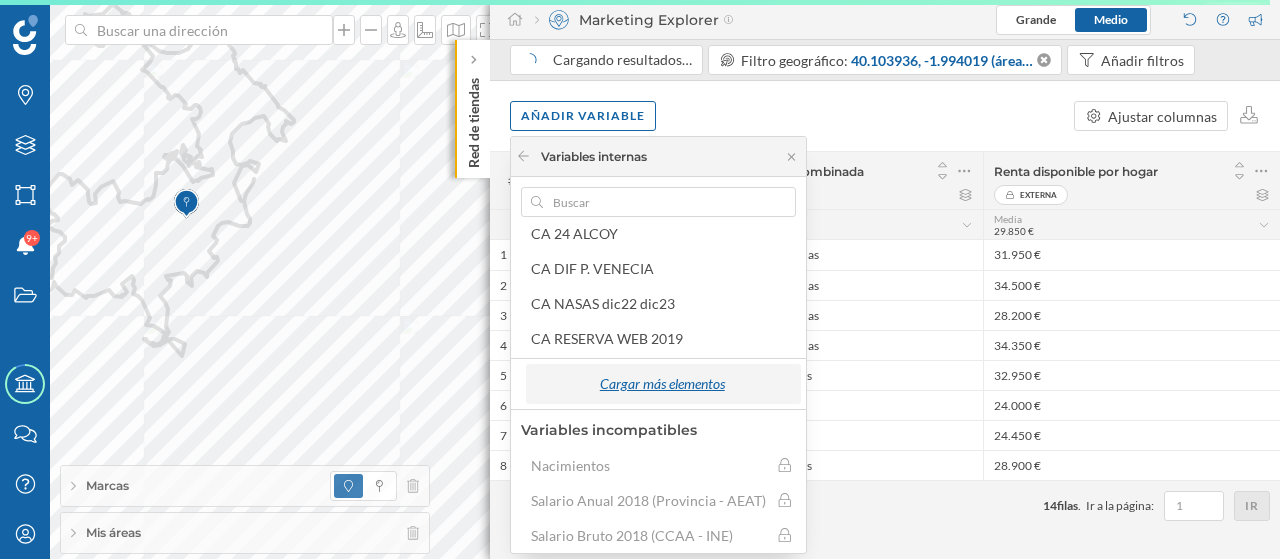 click on "Cargar más elementos" at bounding box center (662, 384) 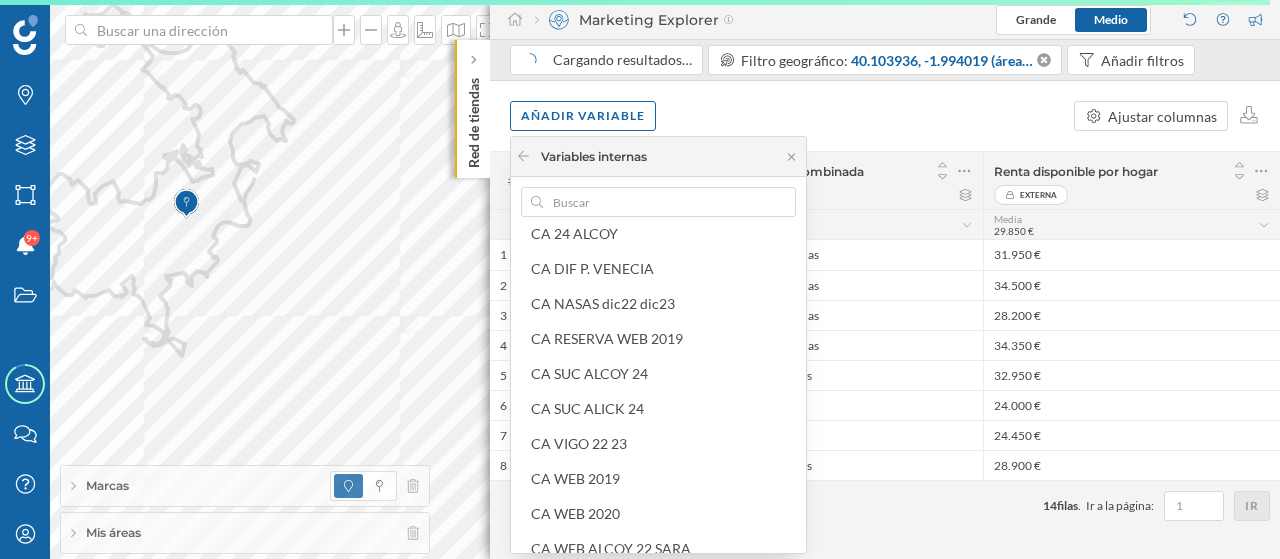 scroll, scrollTop: 609, scrollLeft: 0, axis: vertical 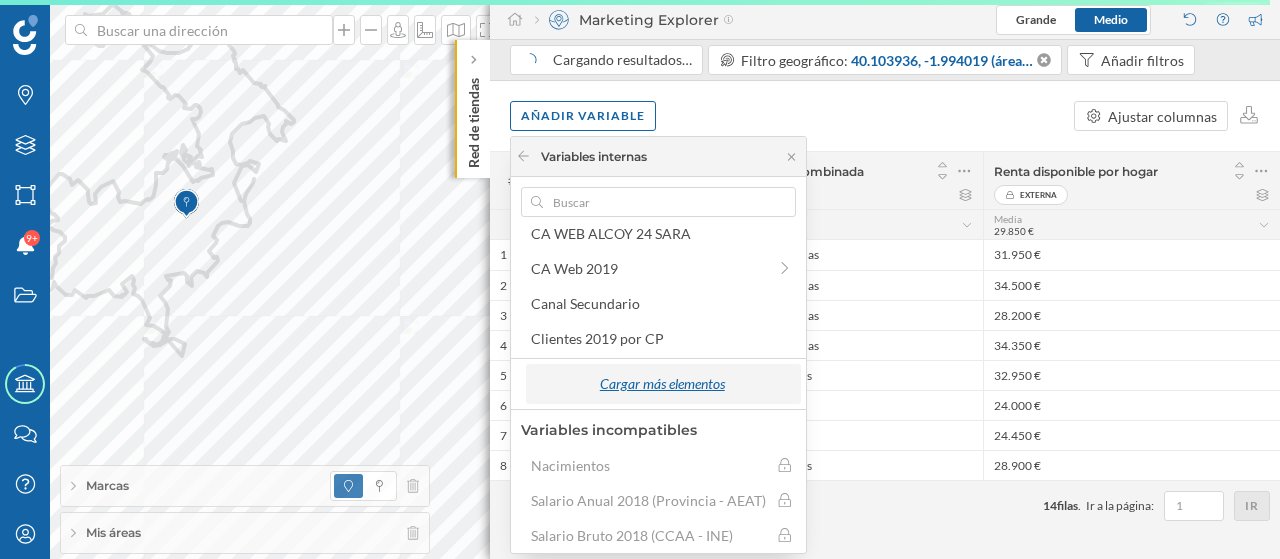 click on "Cargar más elementos" at bounding box center (662, 384) 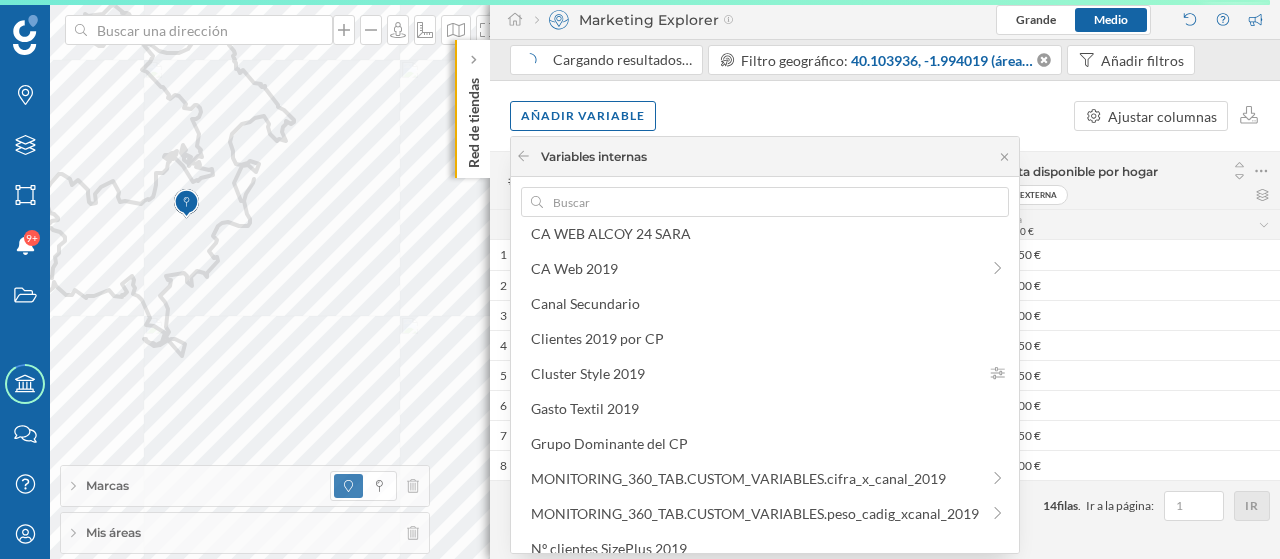 scroll, scrollTop: 959, scrollLeft: 0, axis: vertical 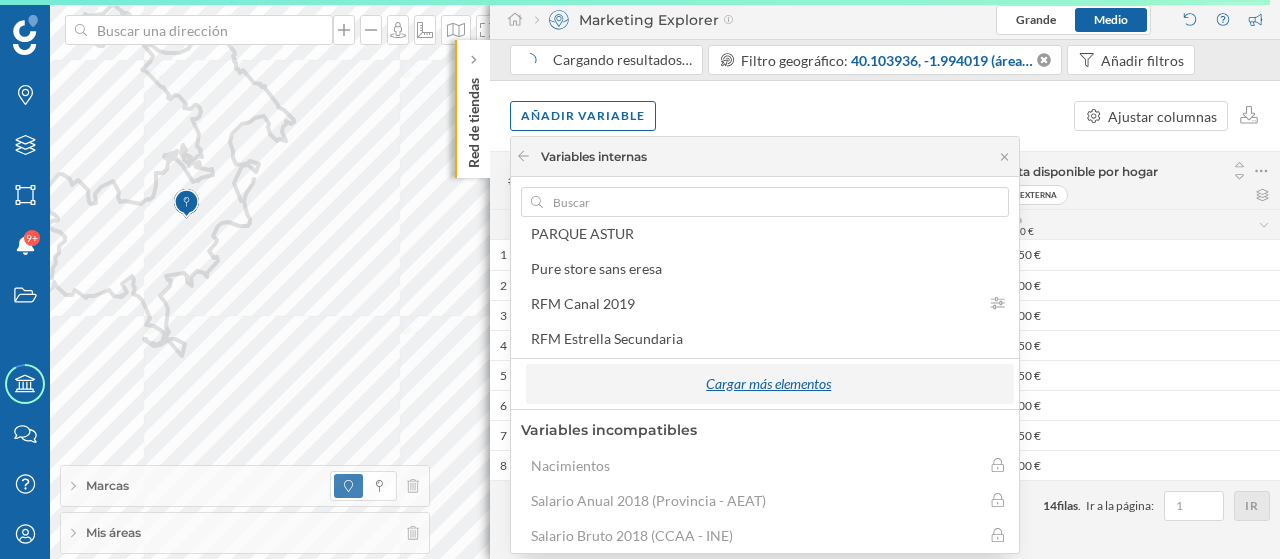 click on "Cargar más elementos" at bounding box center [769, 384] 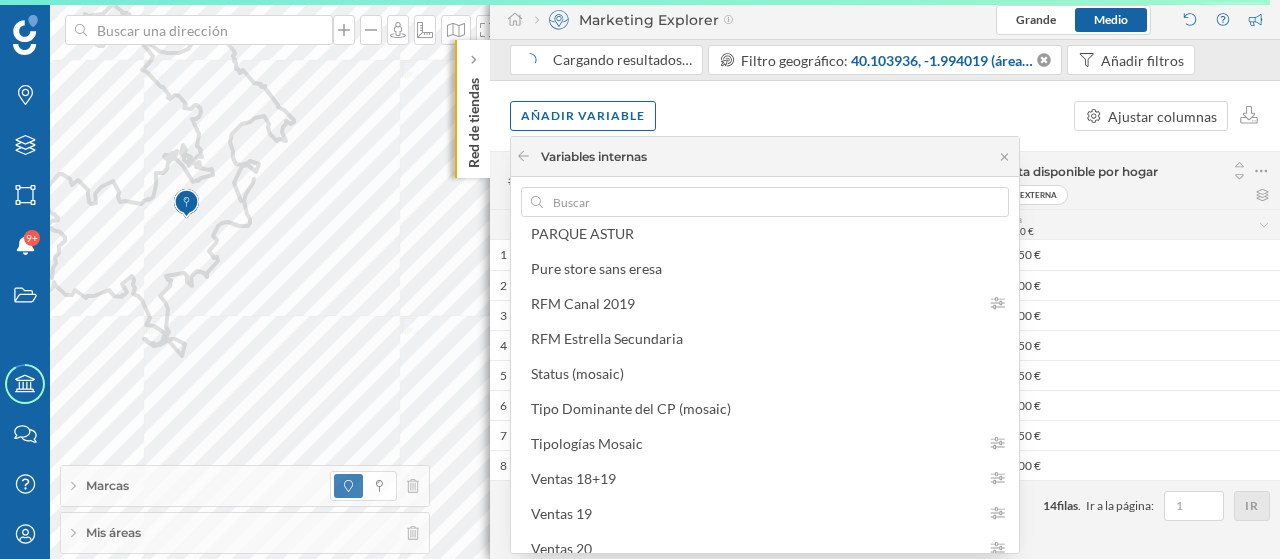 scroll, scrollTop: 1309, scrollLeft: 0, axis: vertical 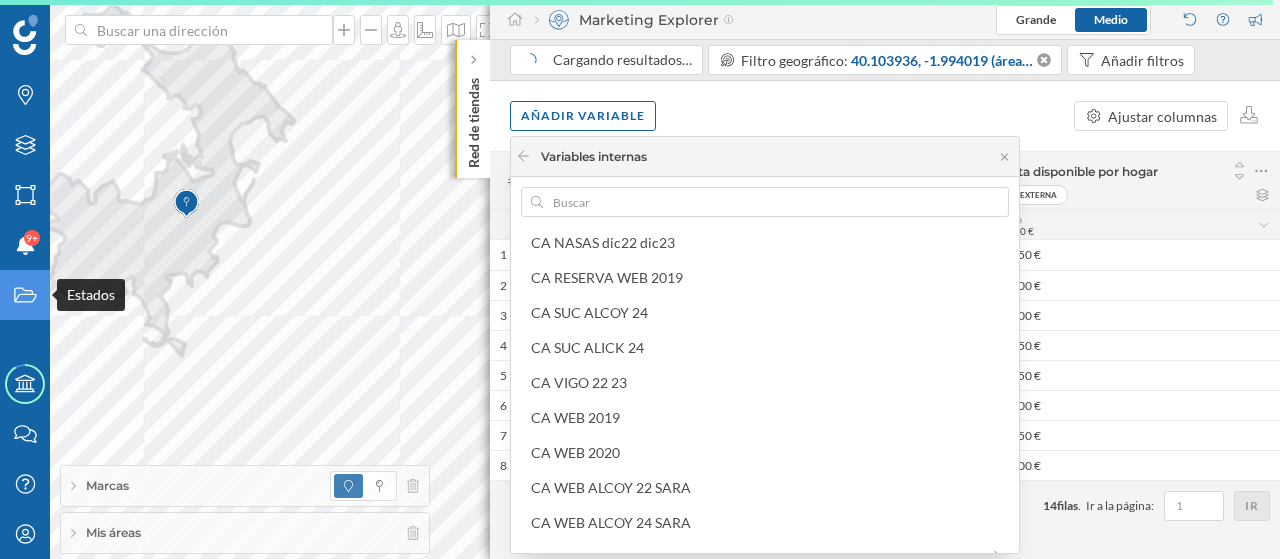 click 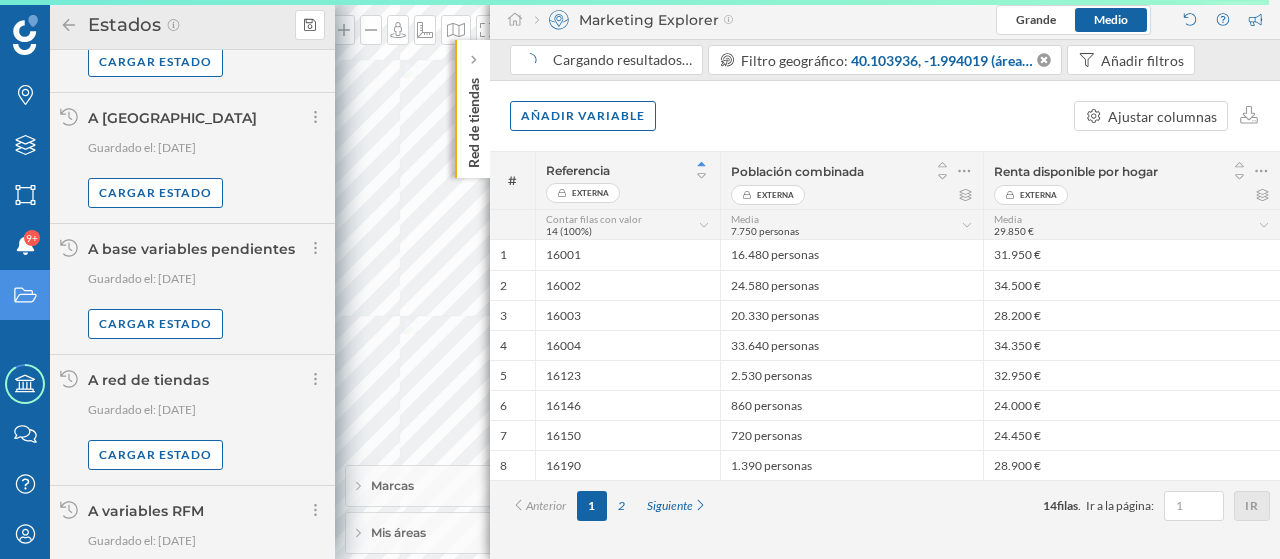scroll, scrollTop: 124, scrollLeft: 0, axis: vertical 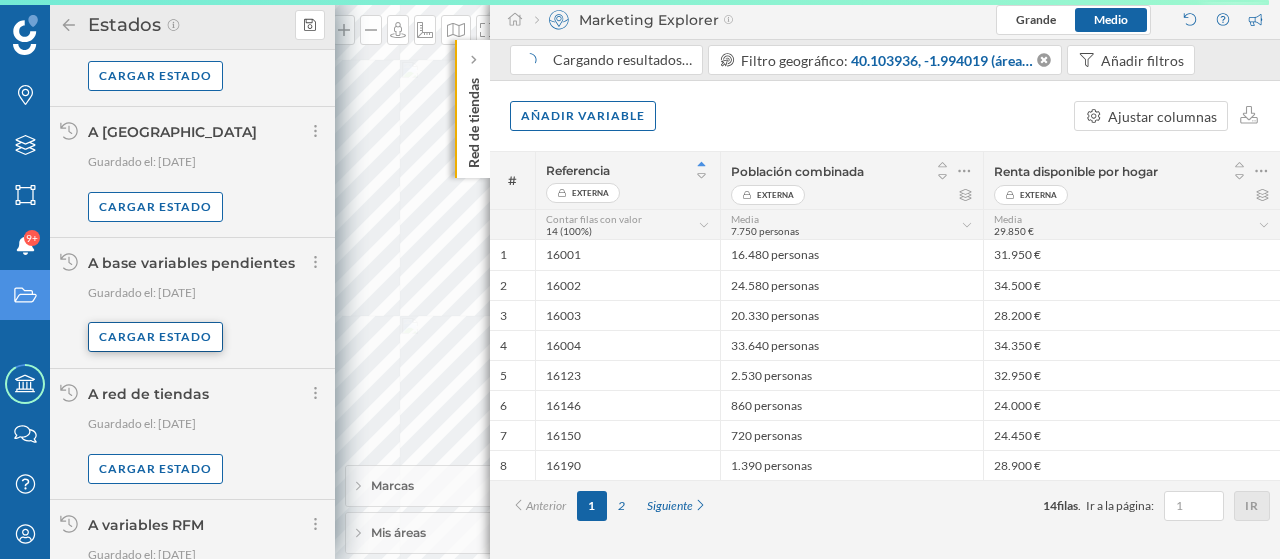 click on "Cargar estado" at bounding box center [155, 337] 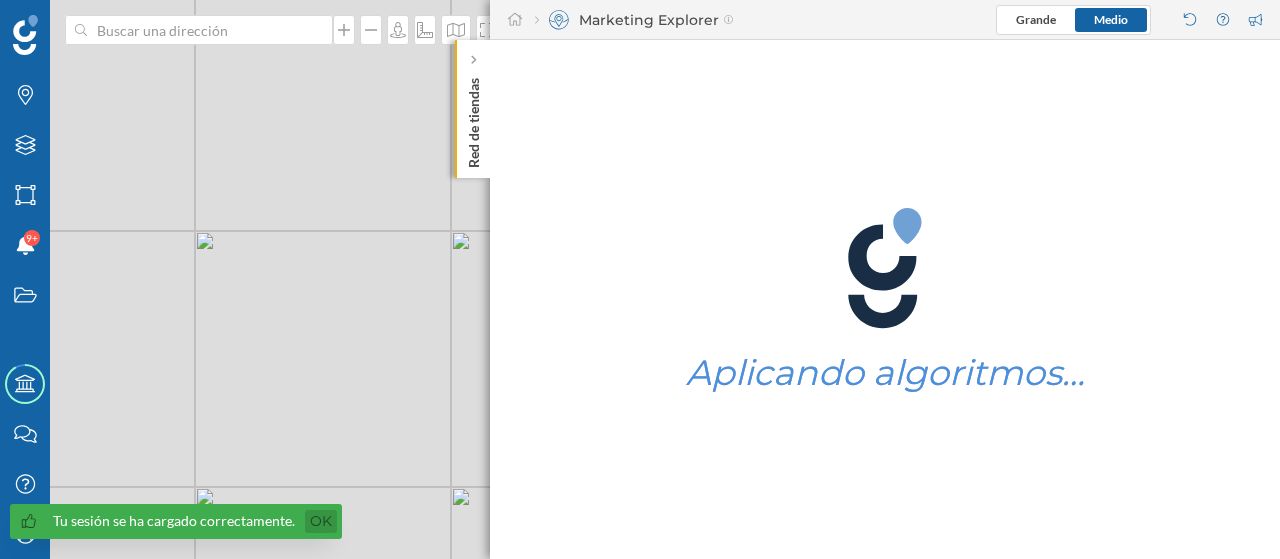click on "Ok" at bounding box center (321, 521) 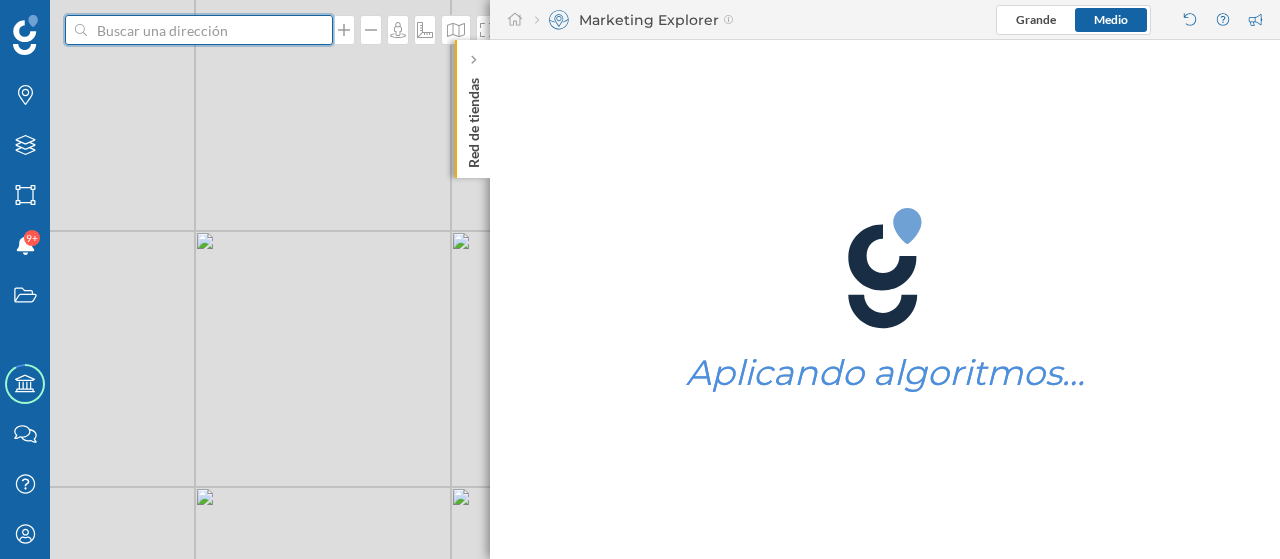 click at bounding box center (199, 30) 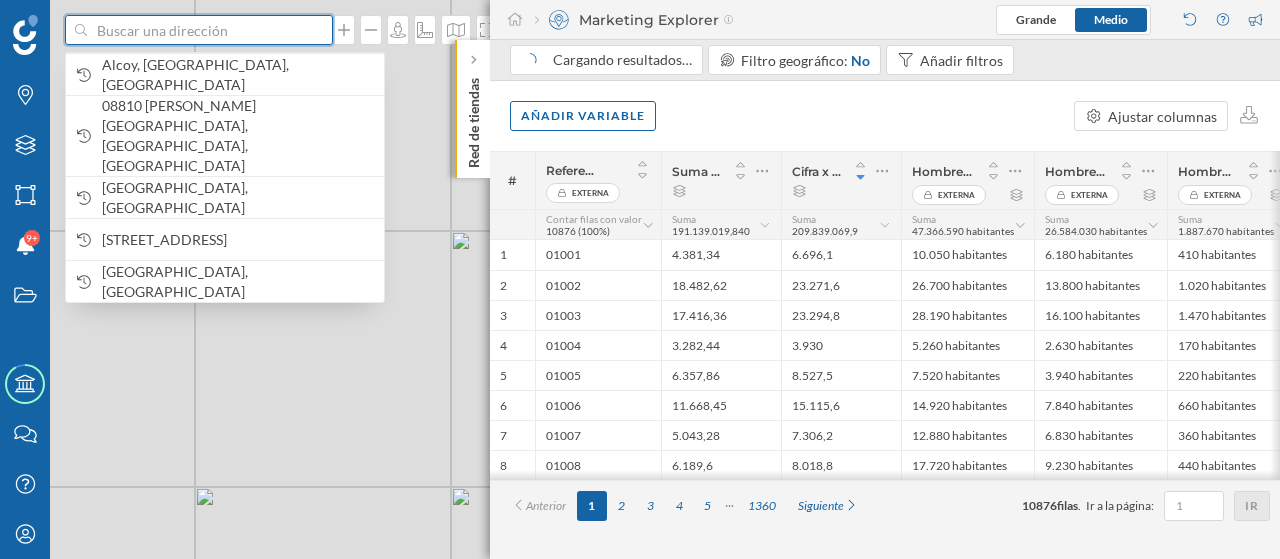 click at bounding box center [199, 30] 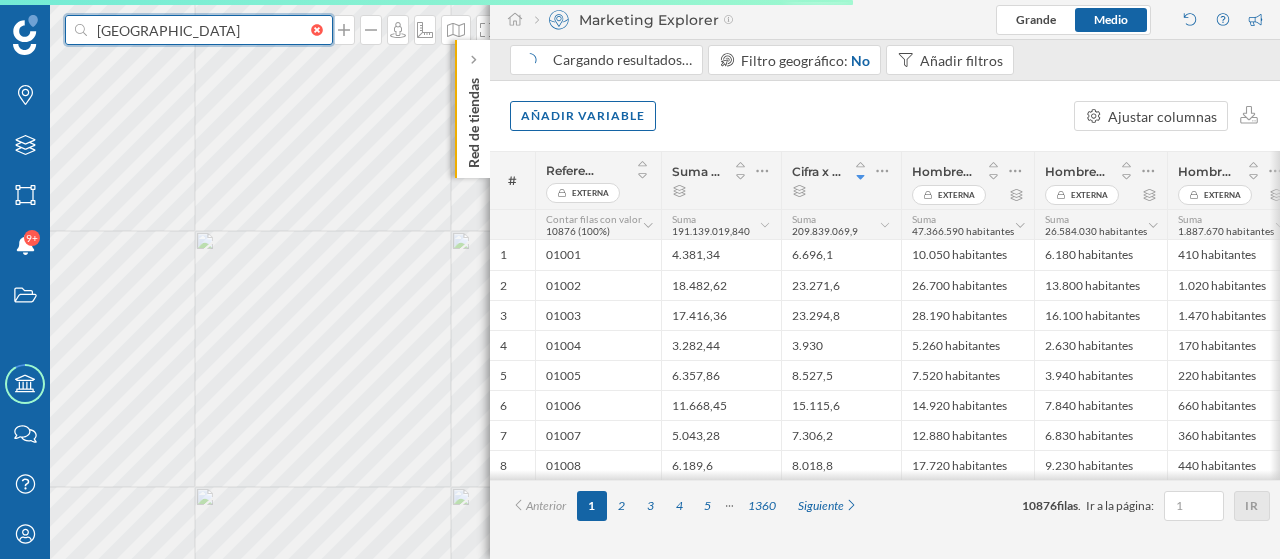 type on "[GEOGRAPHIC_DATA]" 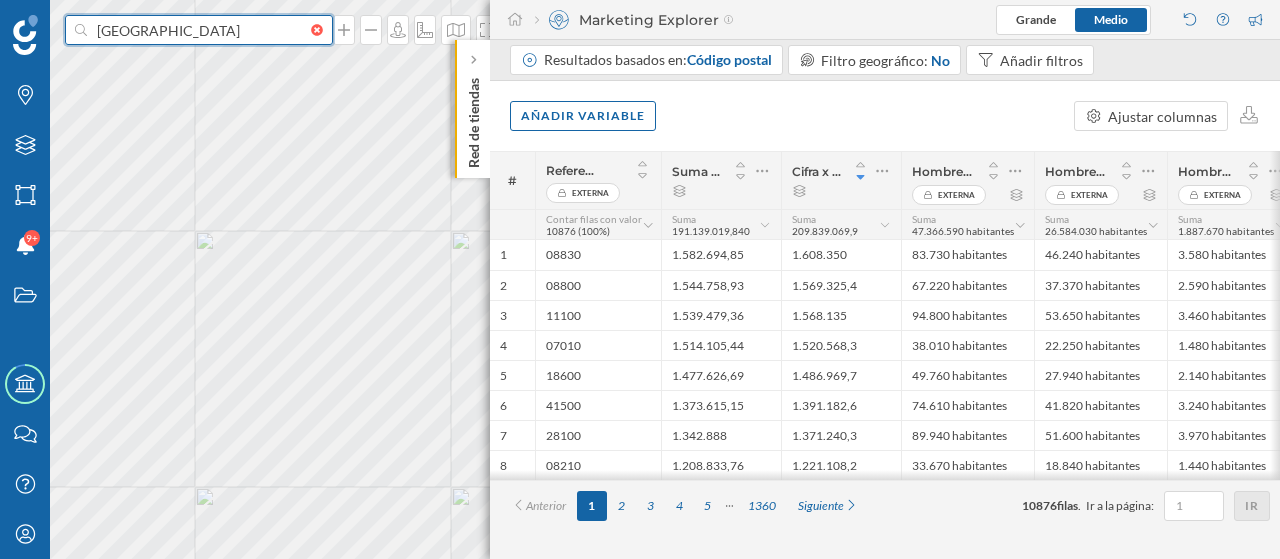 type 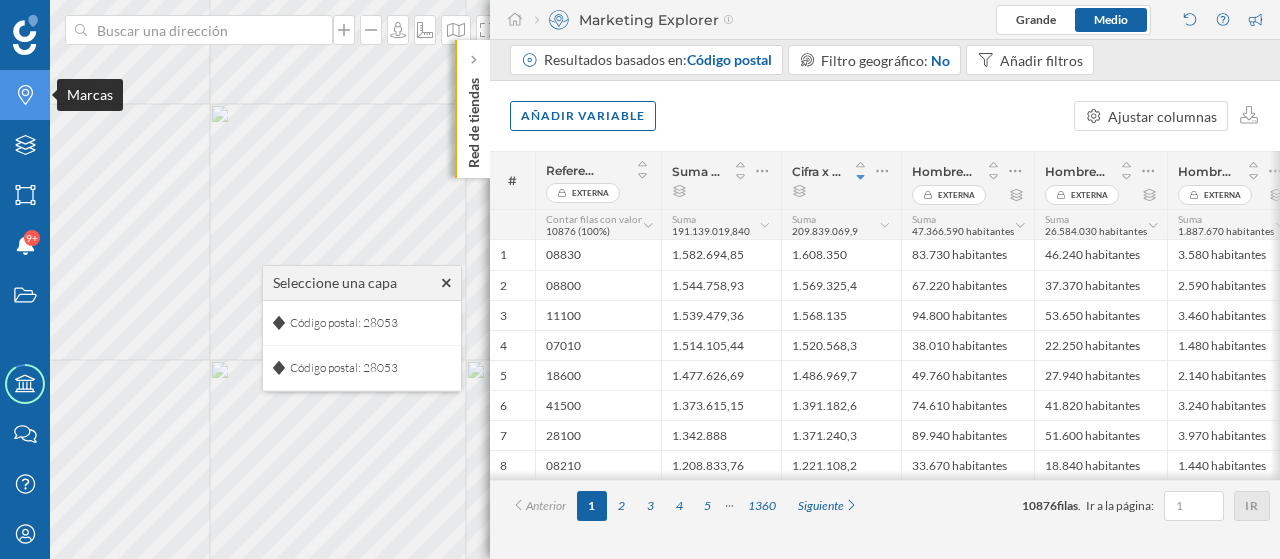 click on "Marcas" 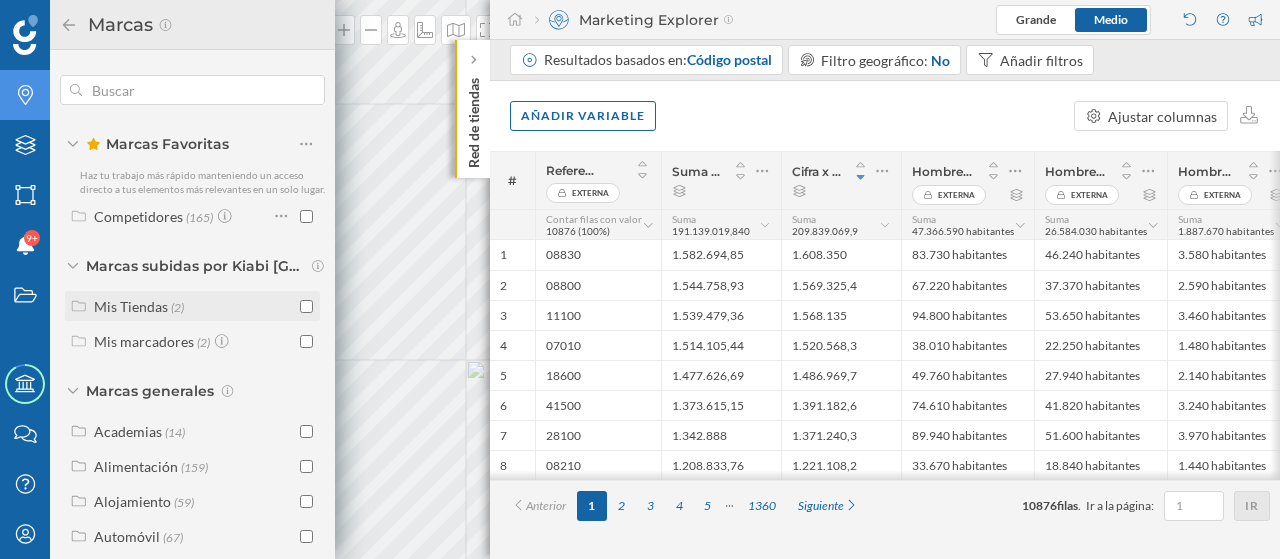 click on "Mis Tiendas" at bounding box center [131, 306] 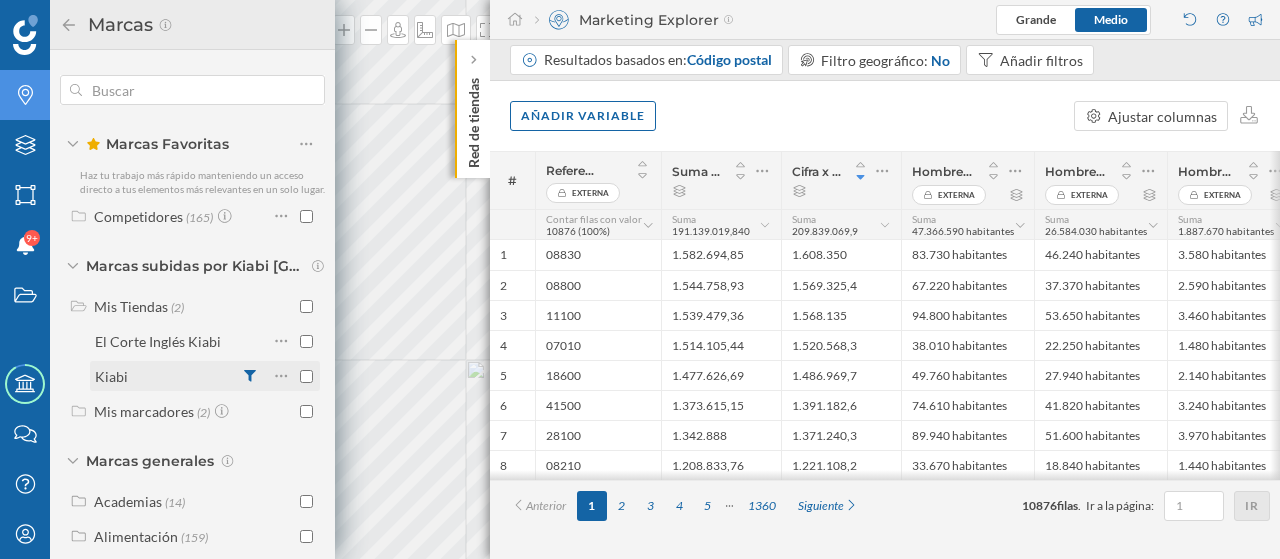 click at bounding box center (306, 376) 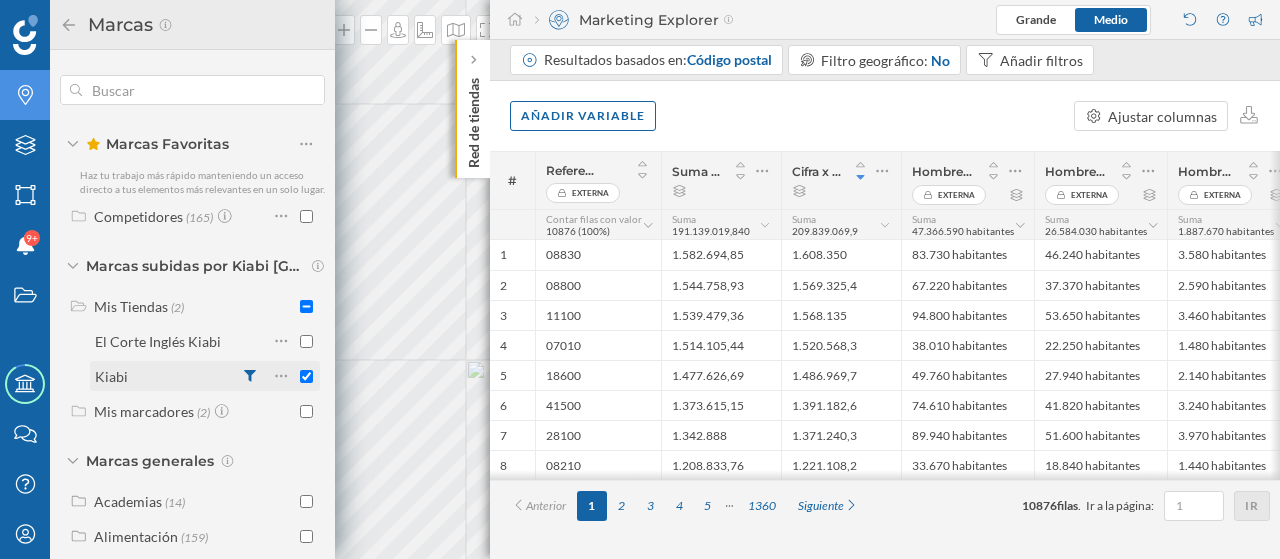 checkbox on "true" 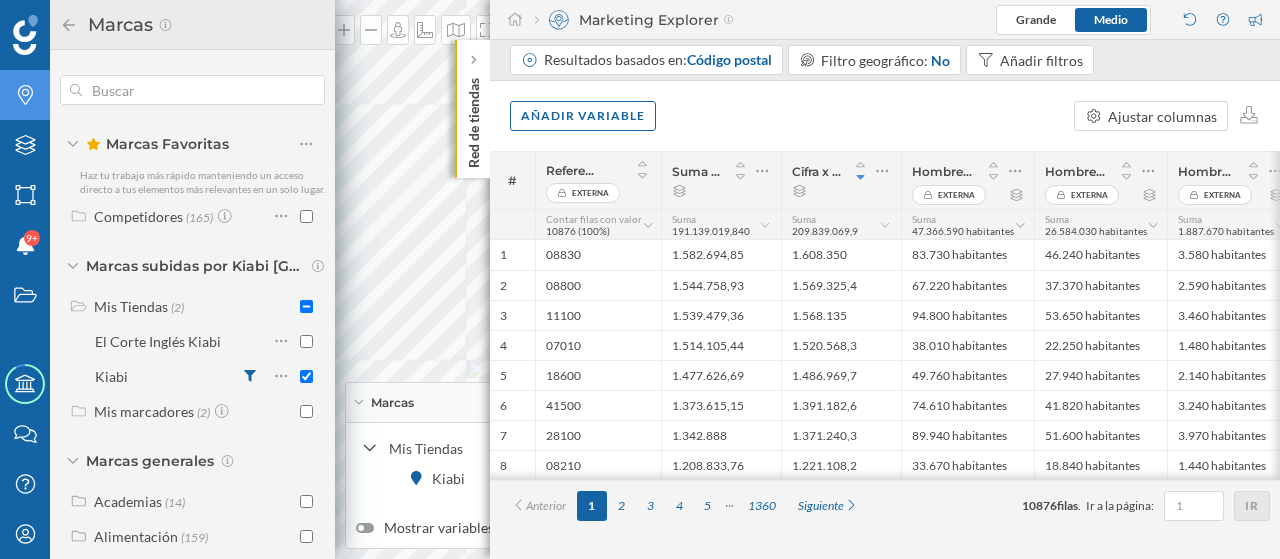 click 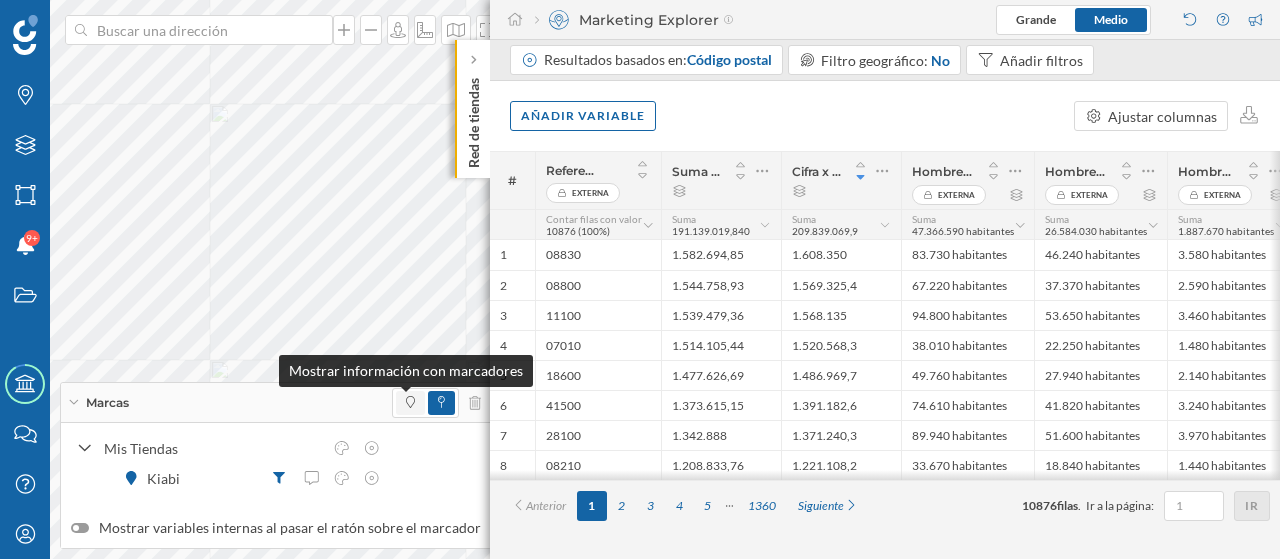 click at bounding box center (410, 403) 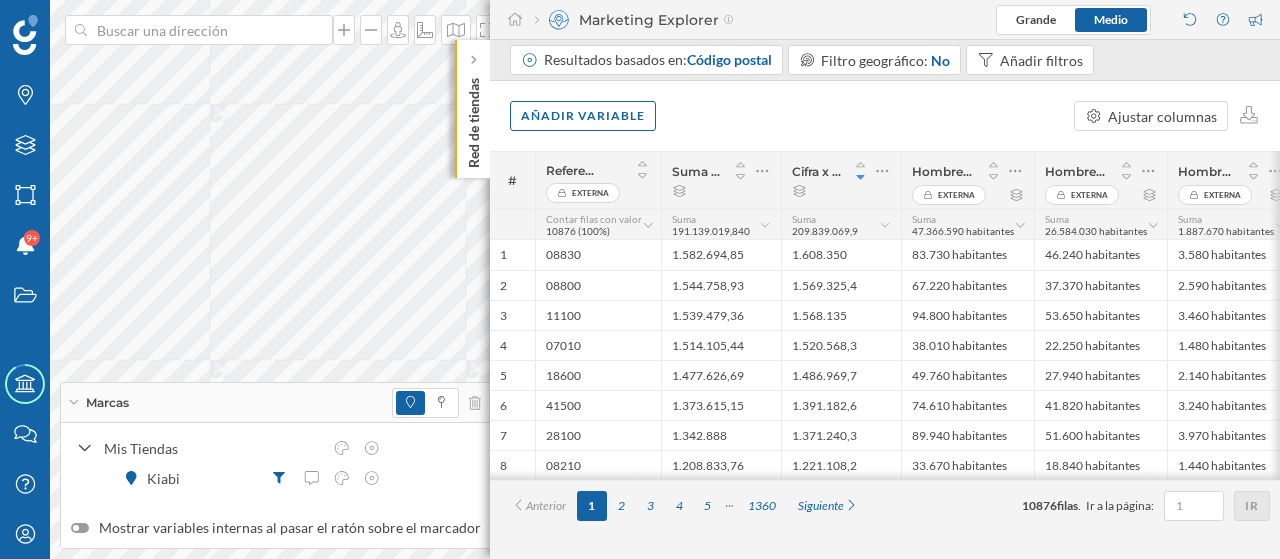 click on "Marcas" at bounding box center (276, 403) 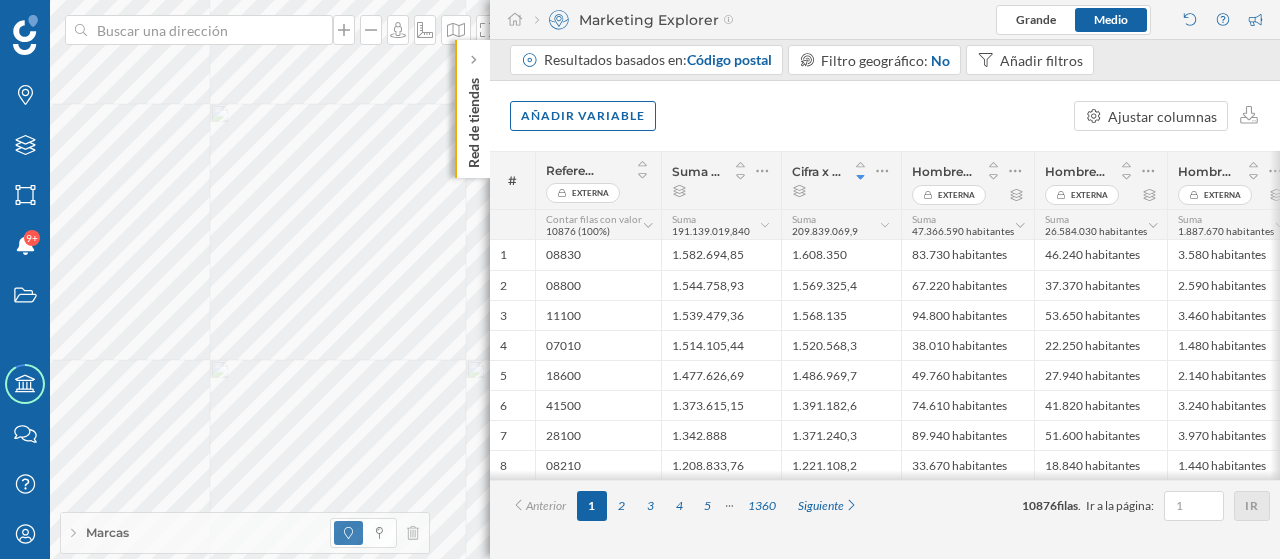click on "Red de tiendas" 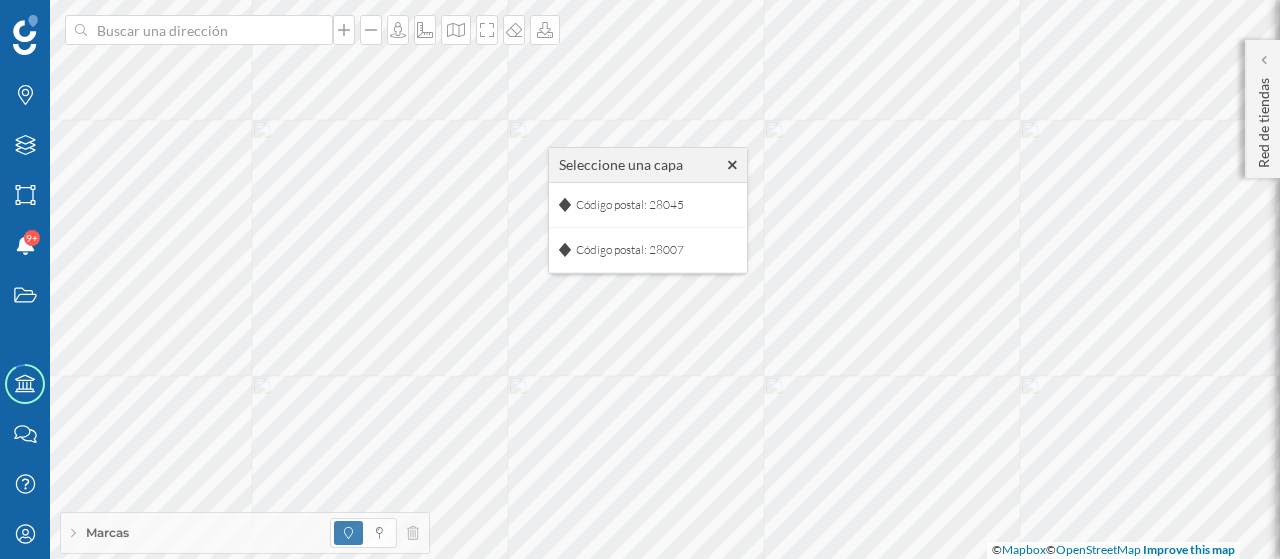 click on "Marcas" at bounding box center [245, 533] 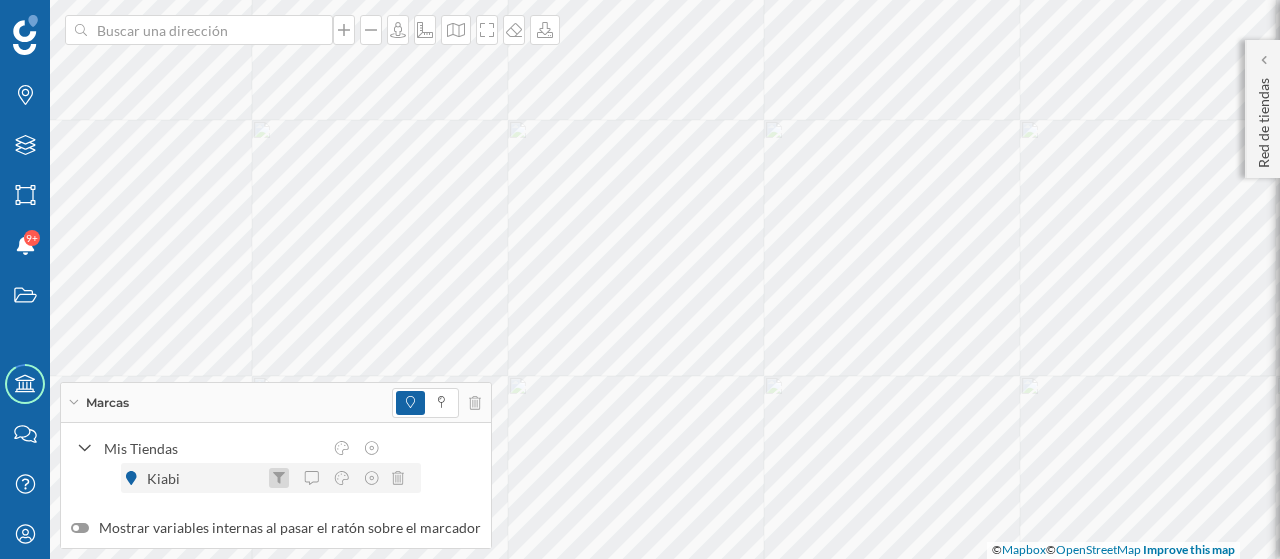 click 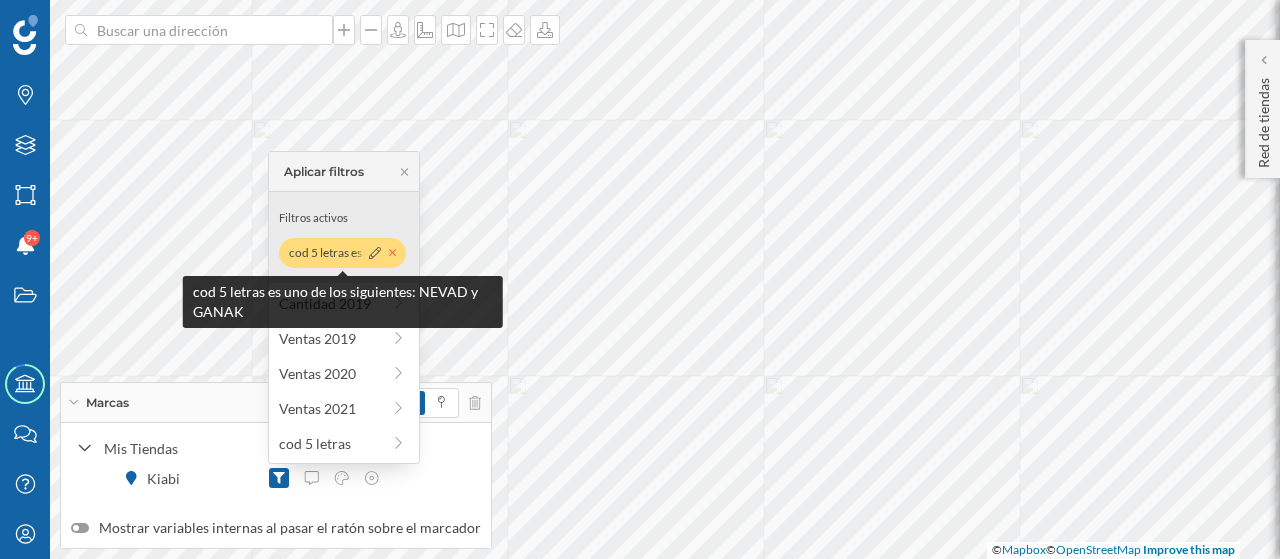 click 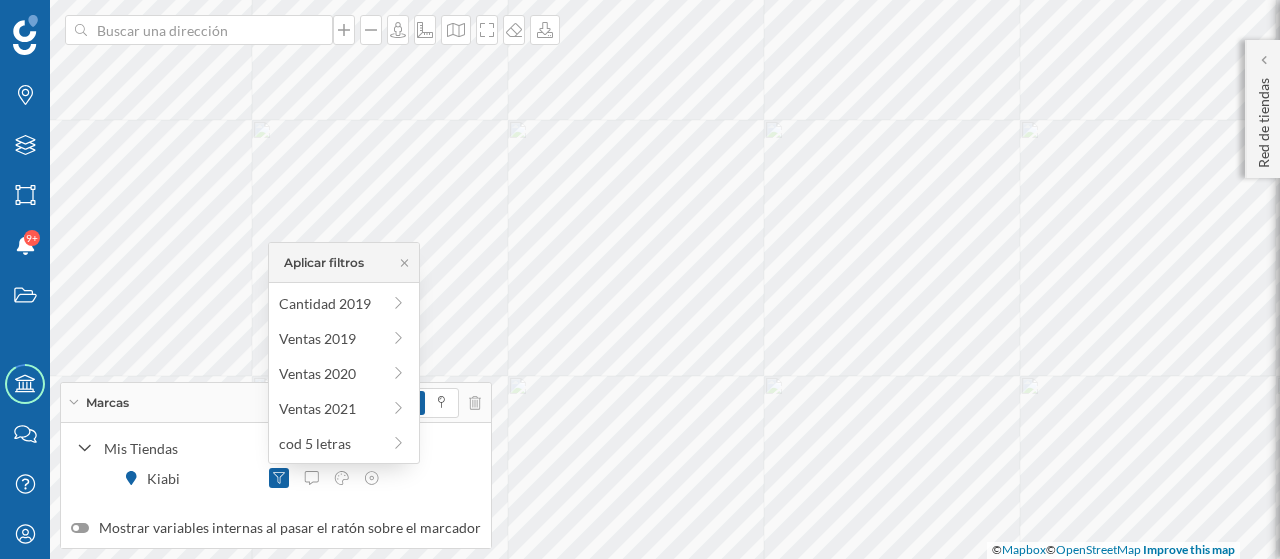 click on "Marcas" at bounding box center (276, 403) 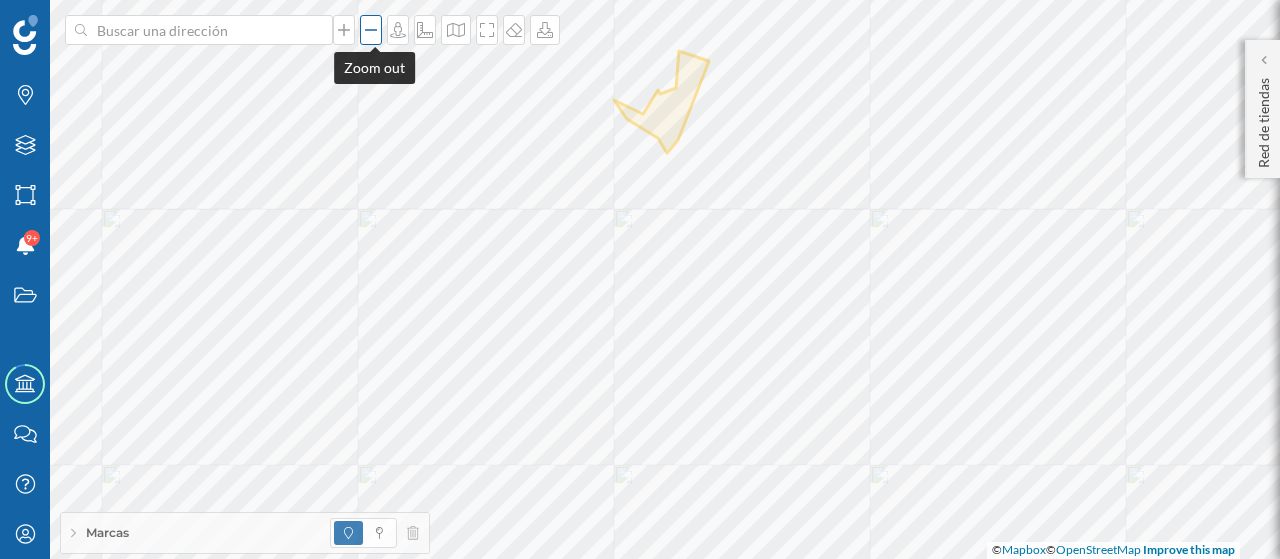 click at bounding box center (371, 30) 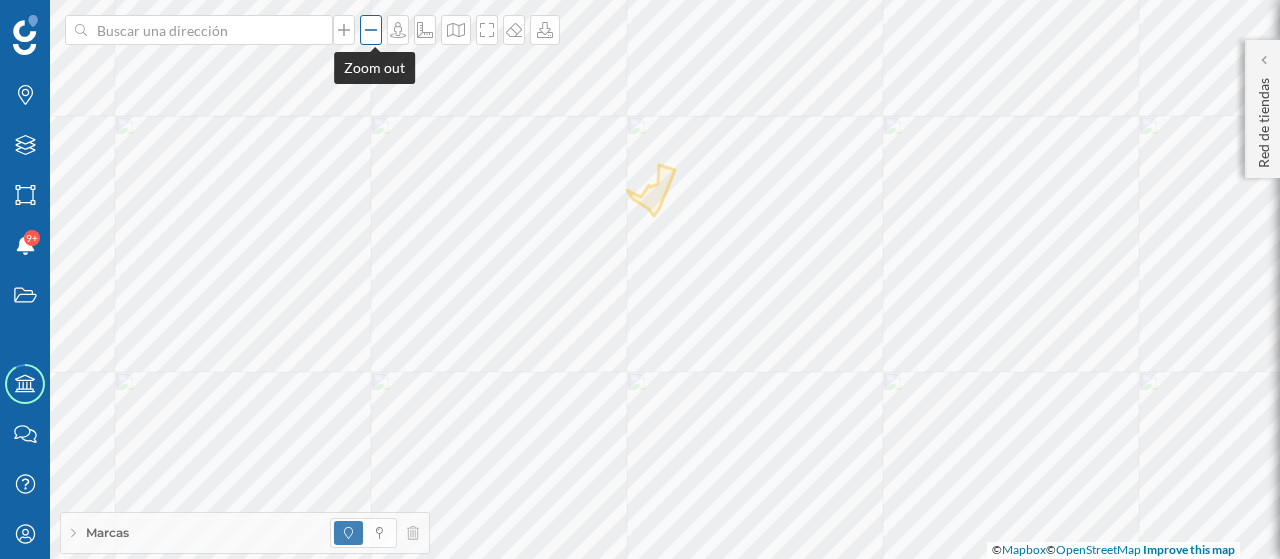 click at bounding box center (371, 30) 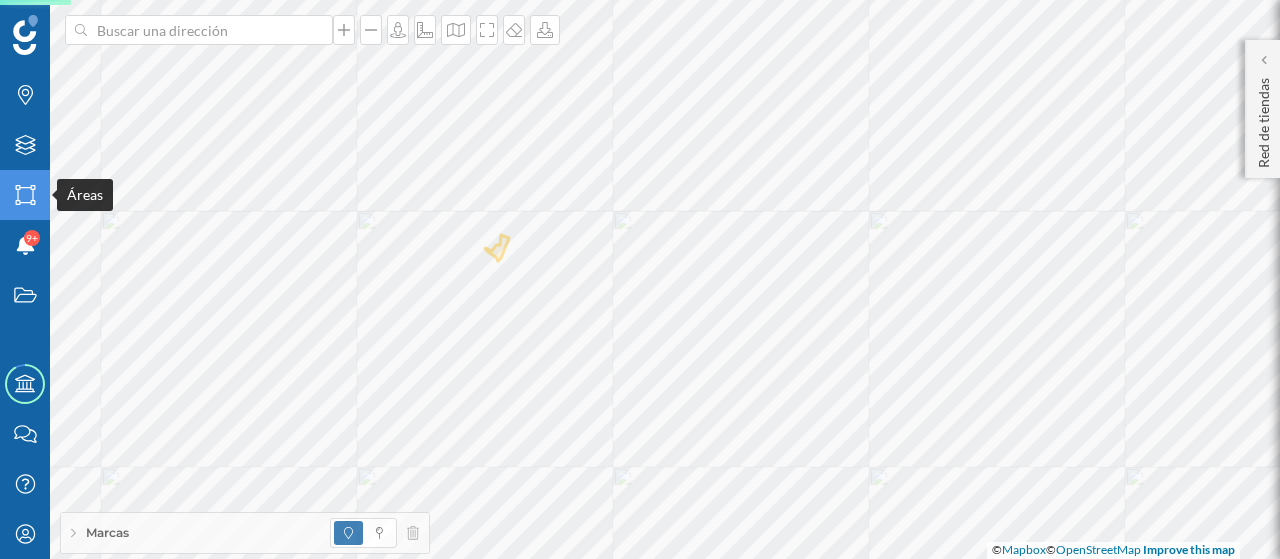 click on "Áreas" 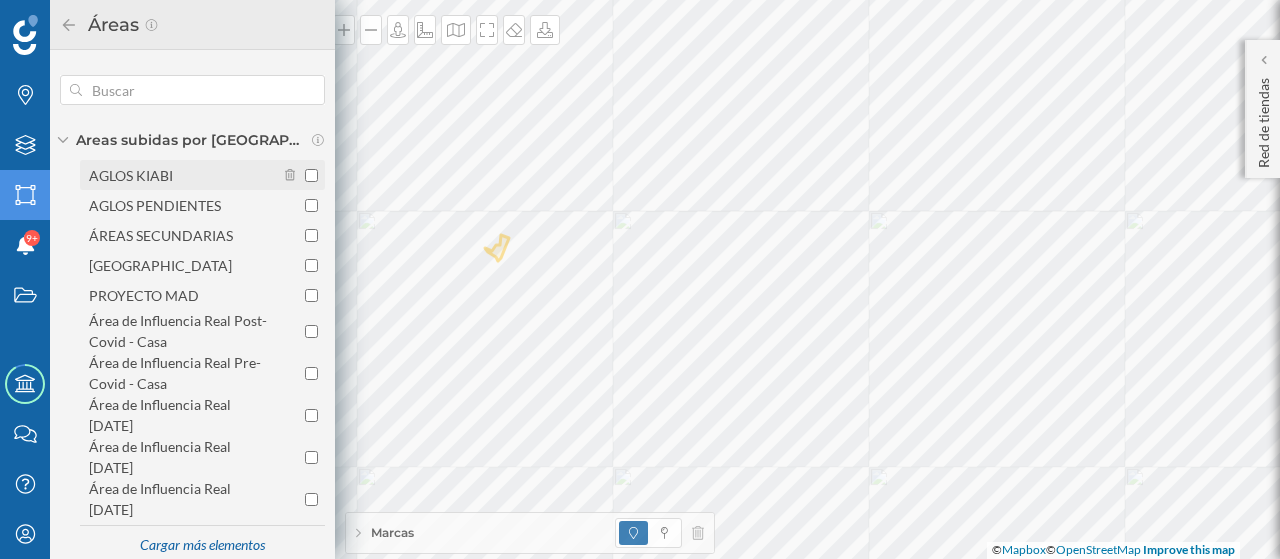 click on "AGLOS KIABI" at bounding box center (182, 175) 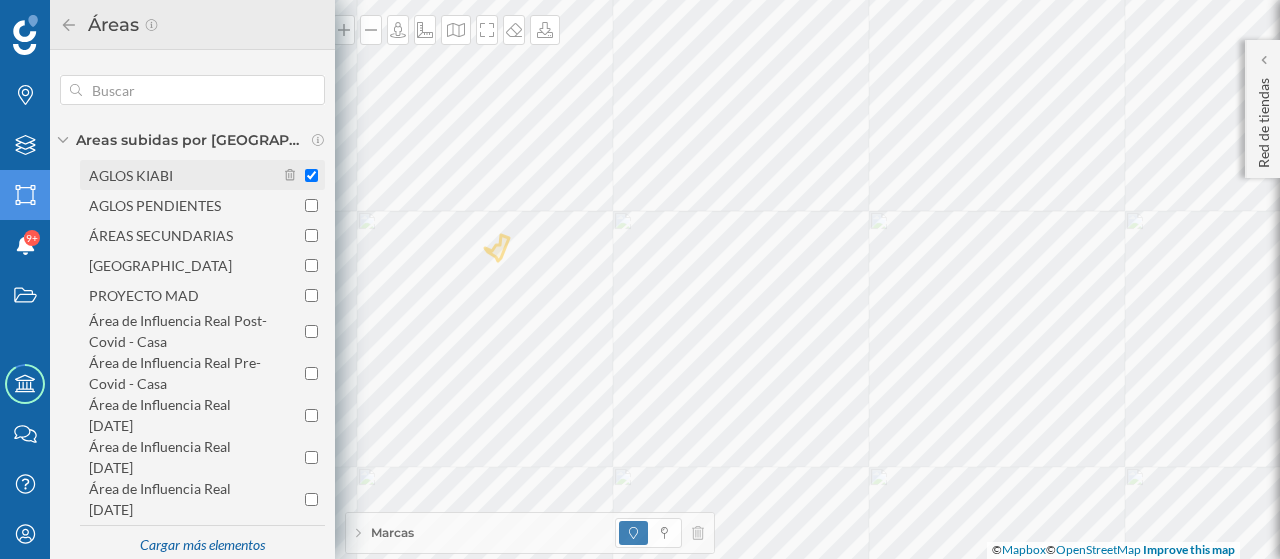 checkbox on "true" 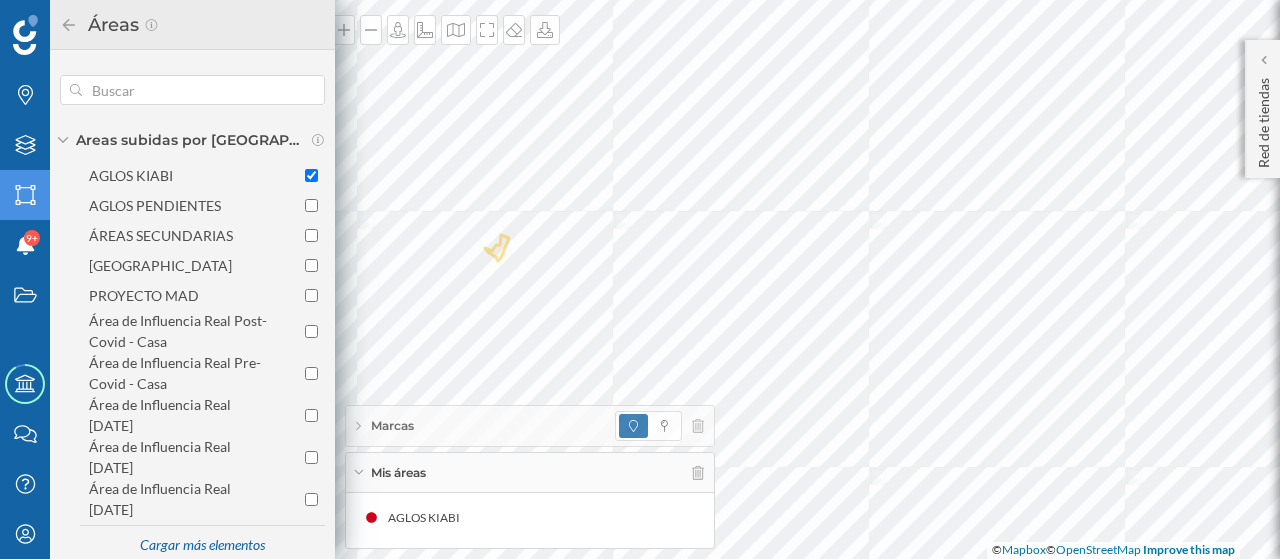 click 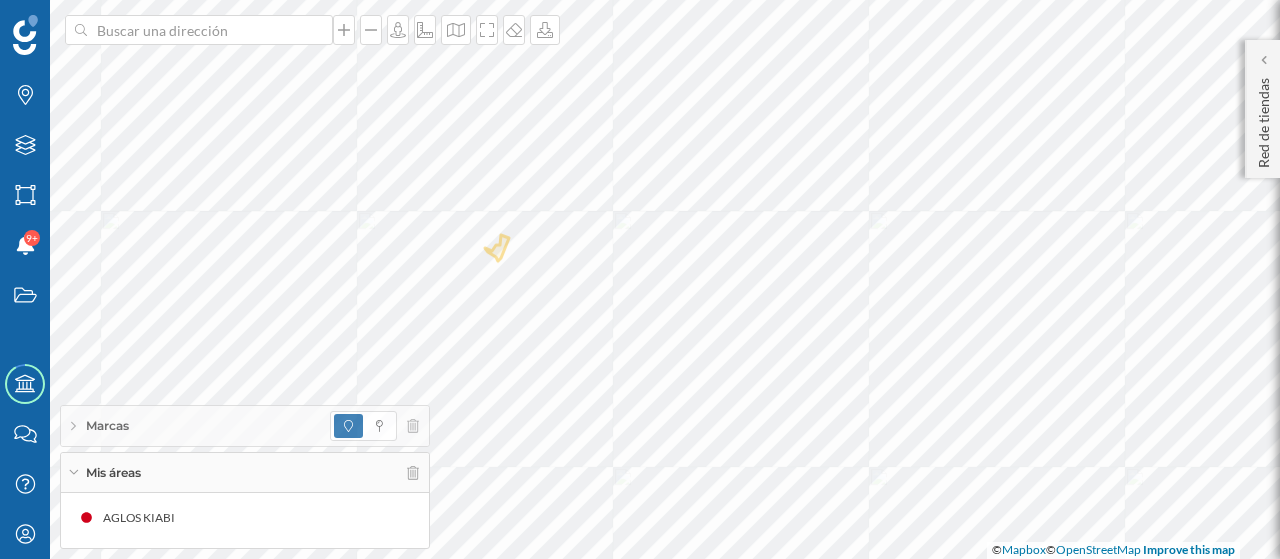 click on "Mis áreas" at bounding box center (245, 473) 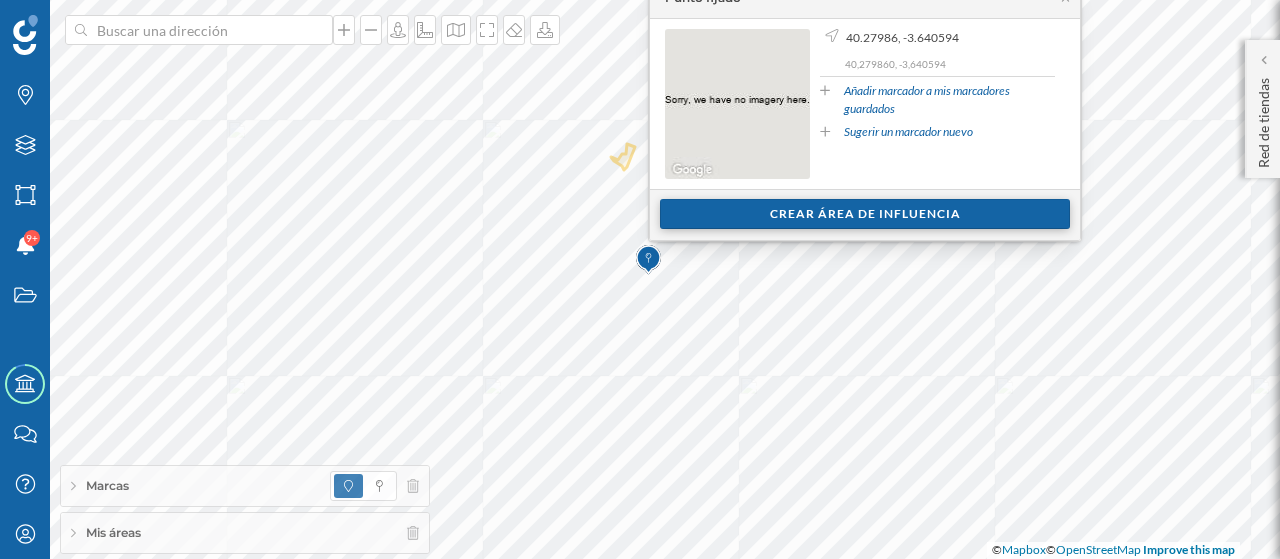 click on "Crear área de influencia" at bounding box center [865, 214] 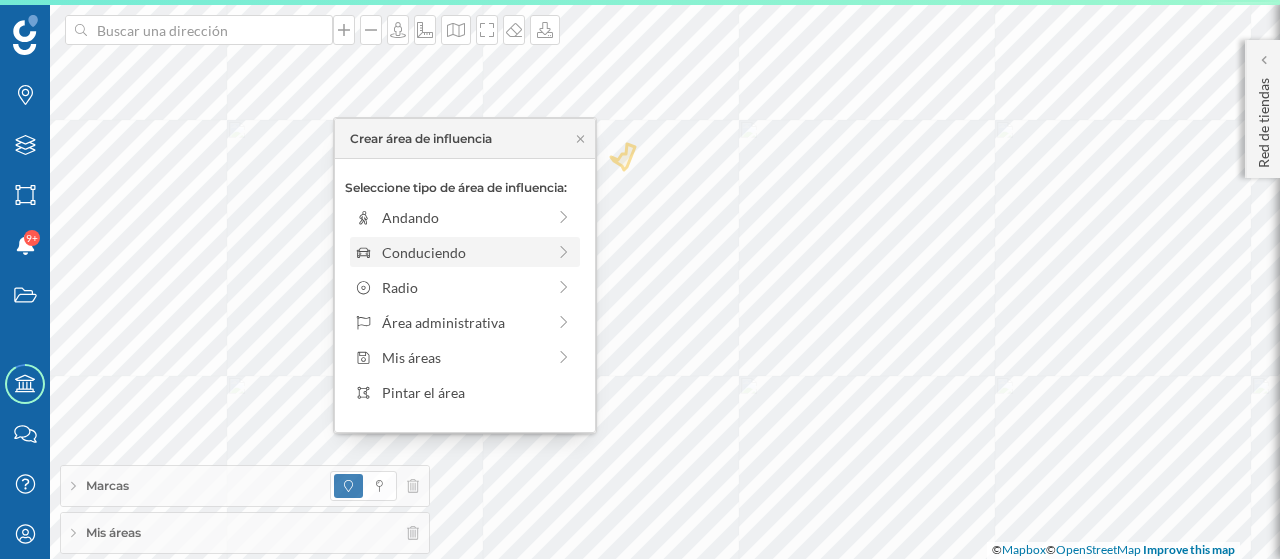 click on "Conduciendo" at bounding box center (463, 252) 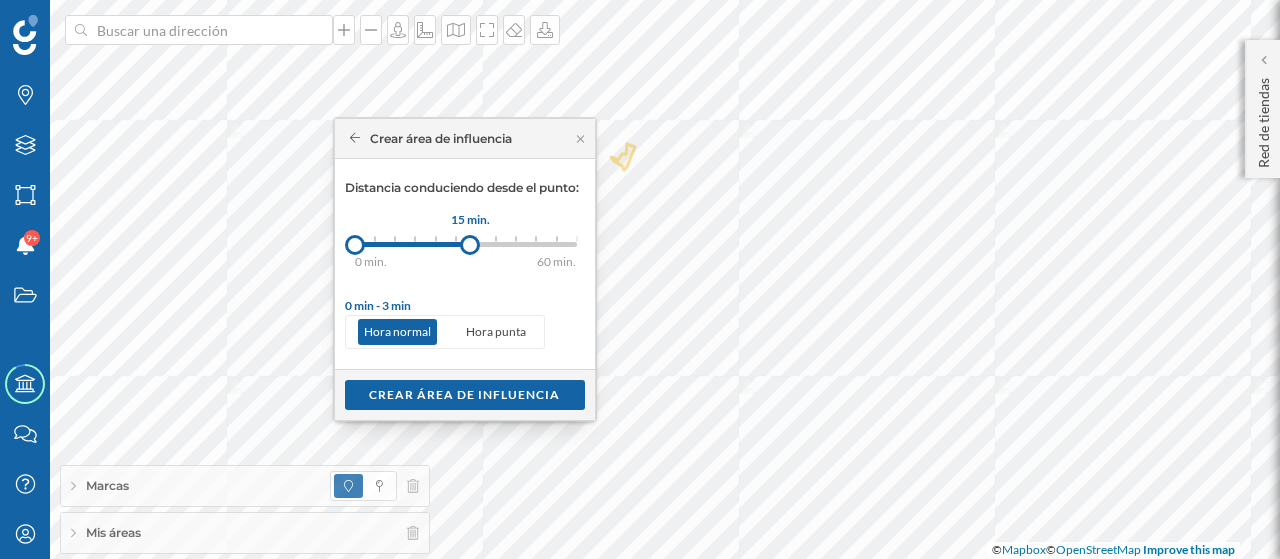 drag, startPoint x: 380, startPoint y: 245, endPoint x: 470, endPoint y: 249, distance: 90.088844 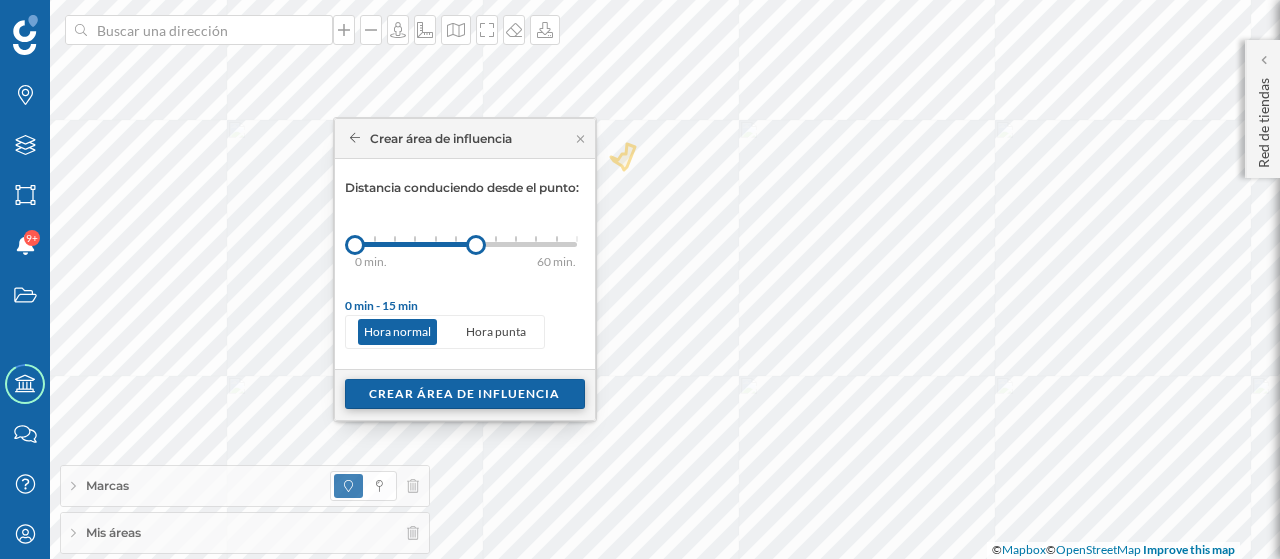 click on "Crear área de influencia" at bounding box center (465, 394) 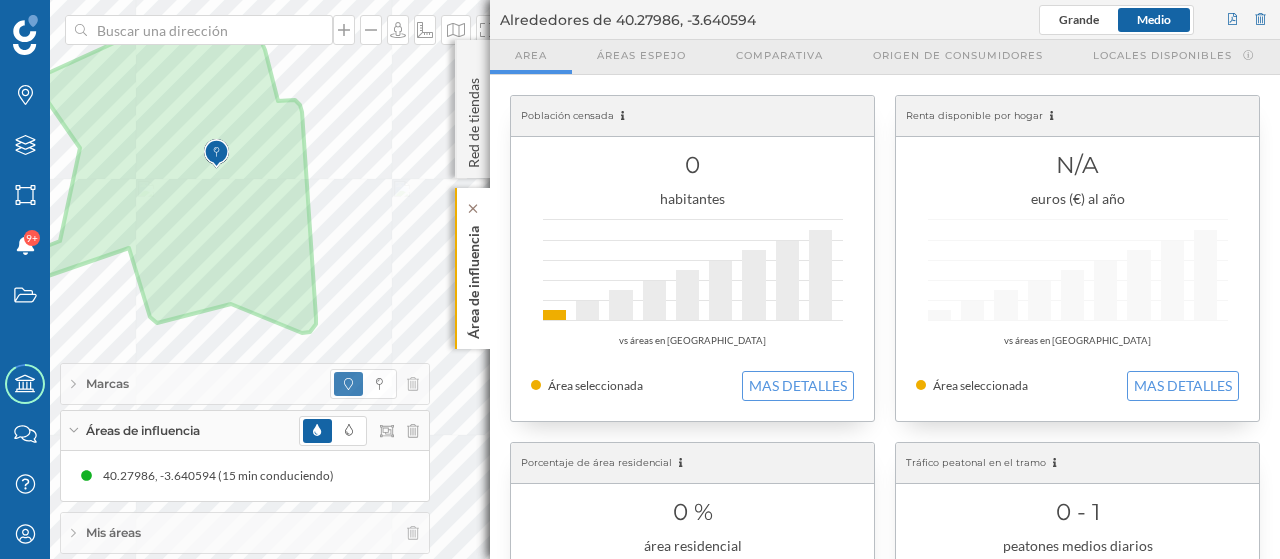 click on "Área de influencia" 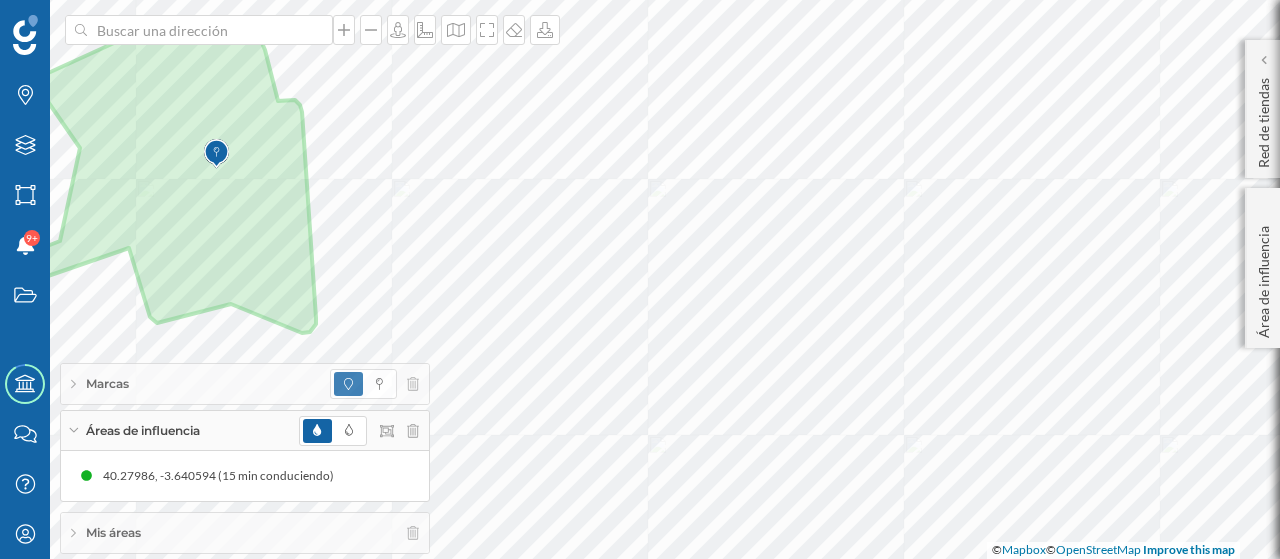 click on "Áreas de influencia" at bounding box center [245, 431] 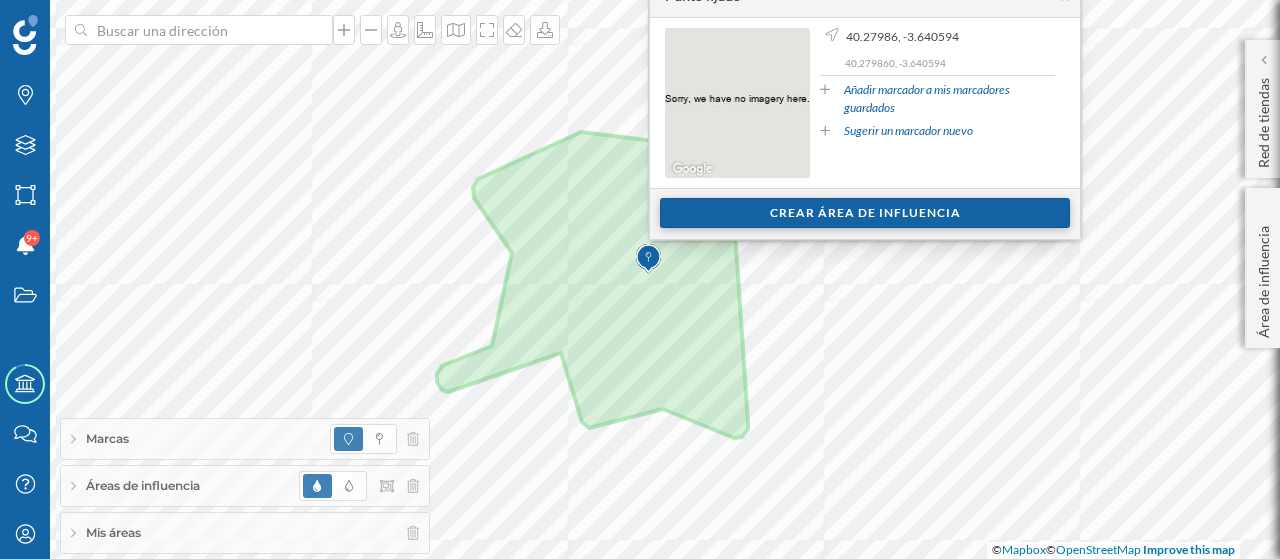 click on "Crear área de influencia" at bounding box center [865, 213] 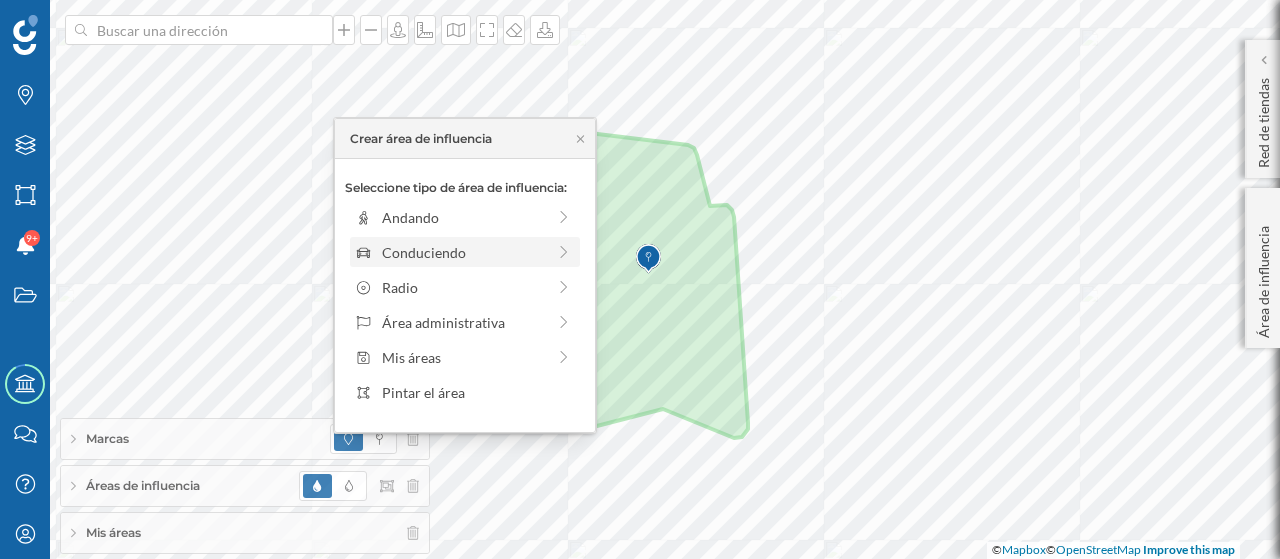 click on "Conduciendo" at bounding box center (463, 252) 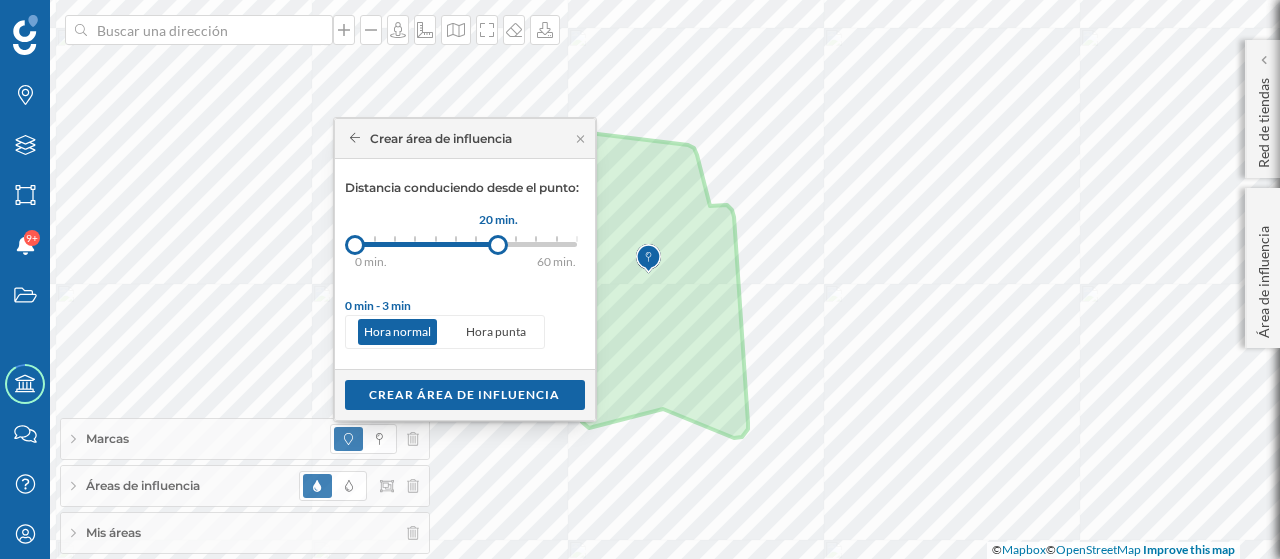 drag, startPoint x: 379, startPoint y: 241, endPoint x: 498, endPoint y: 243, distance: 119.01681 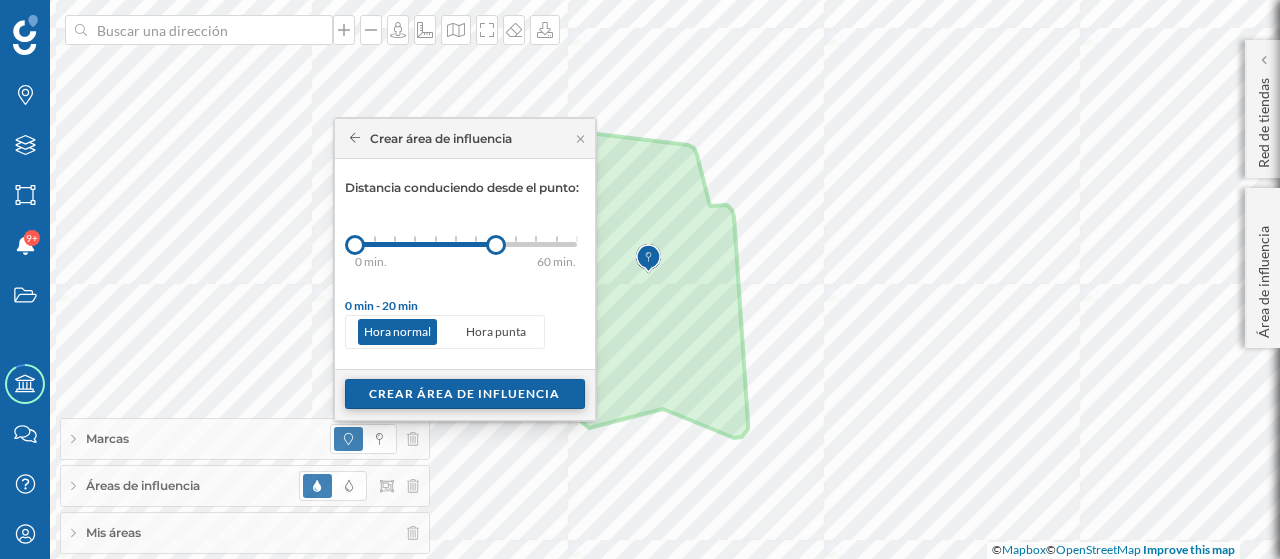 click on "Crear área de influencia" at bounding box center [465, 394] 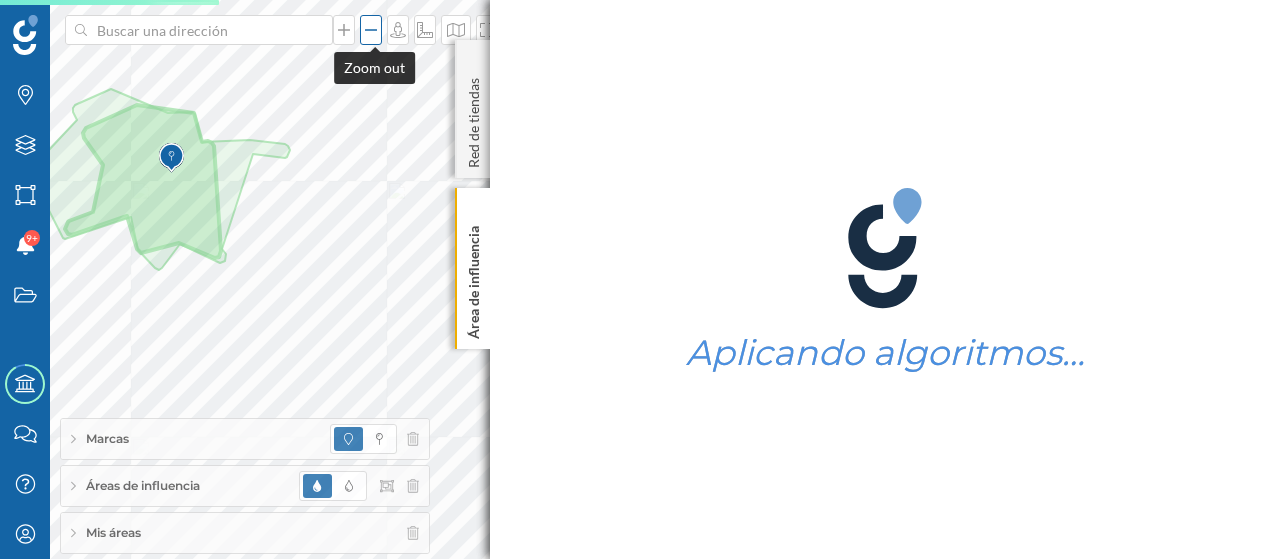 click 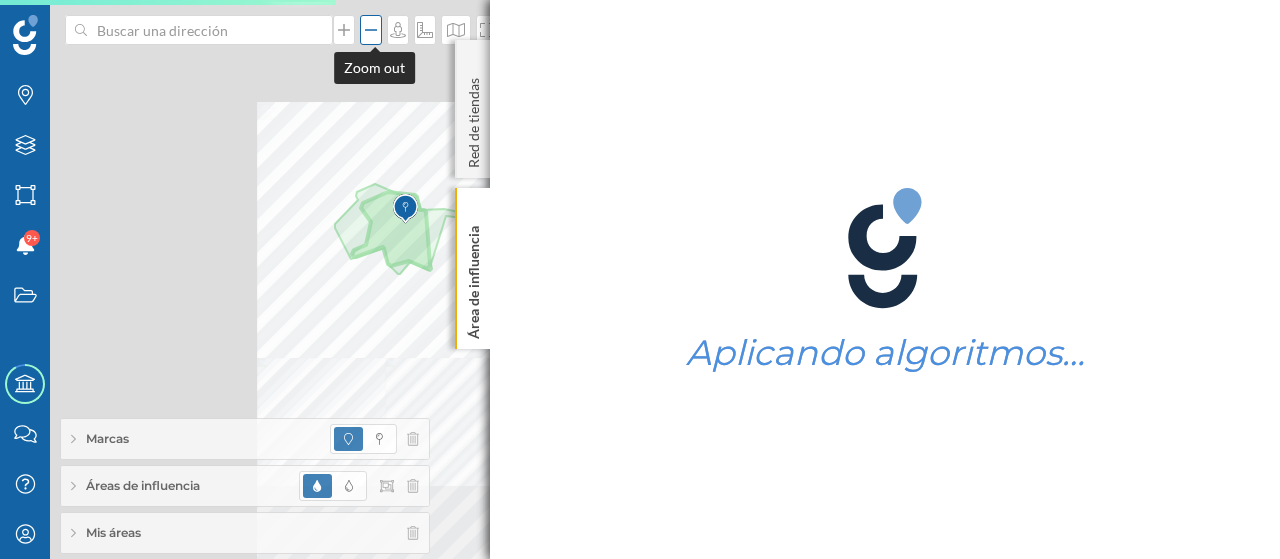 click 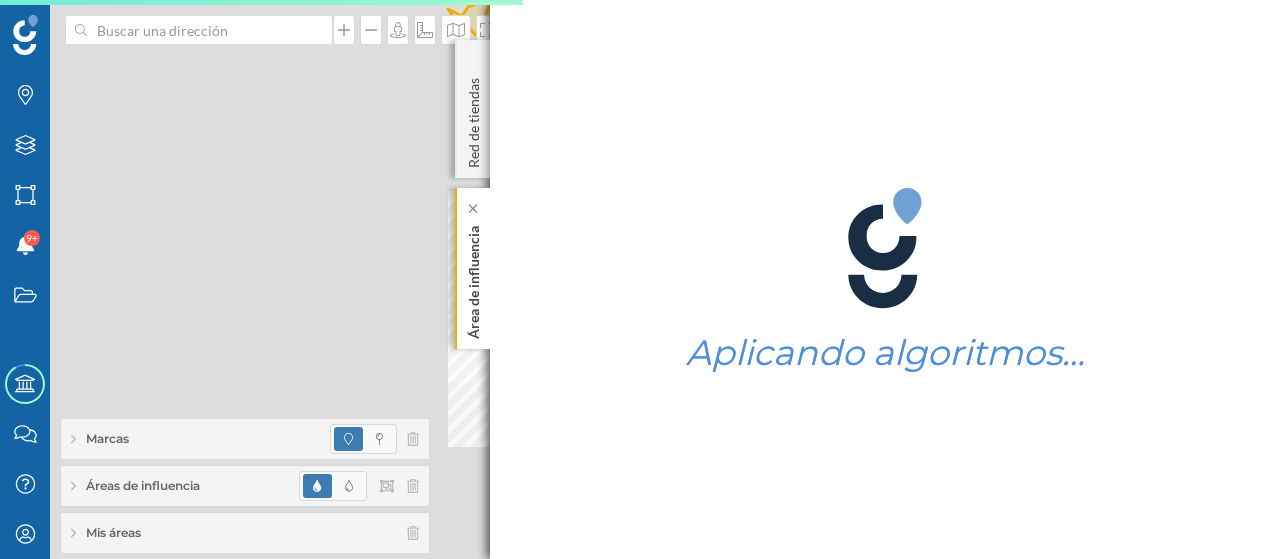 click on "Área de influencia" 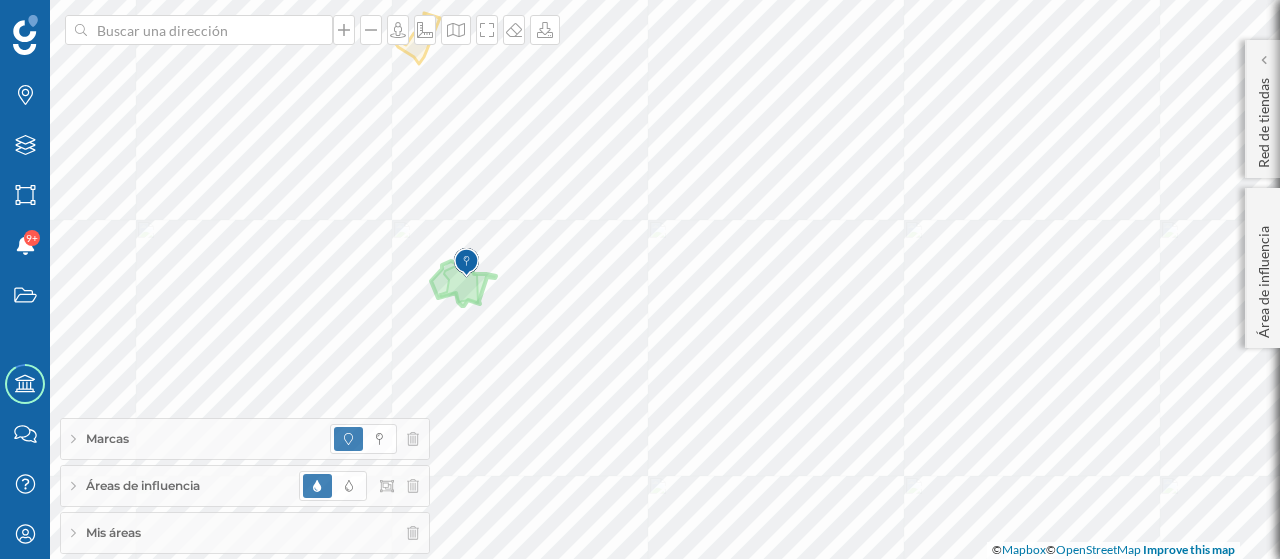 click on "Mis áreas" at bounding box center (245, 533) 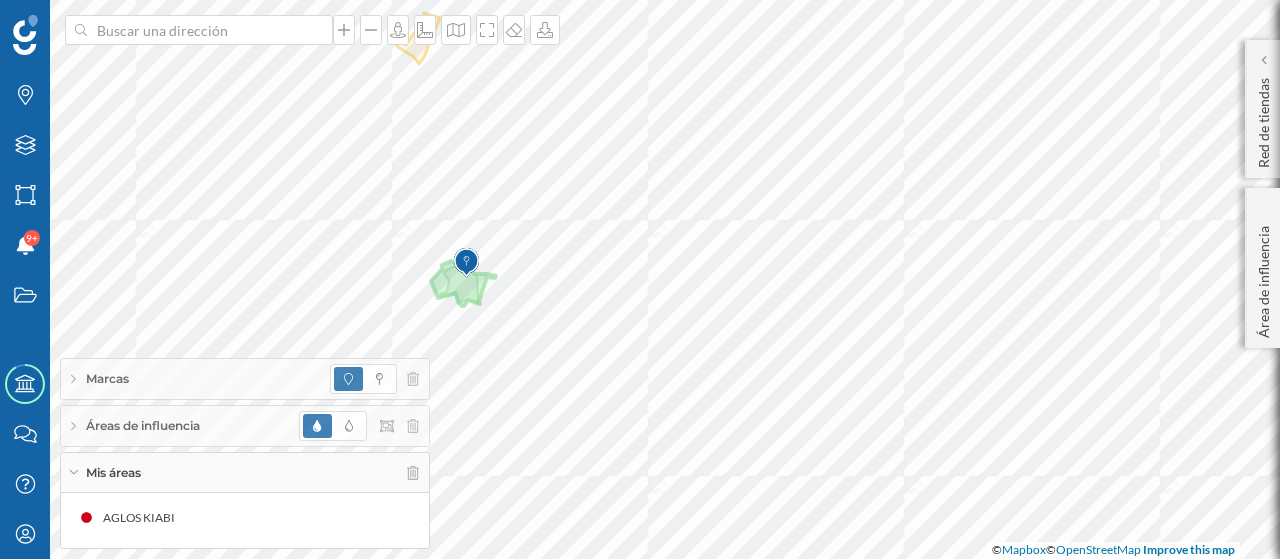 click on "Áreas de influencia" at bounding box center [245, 426] 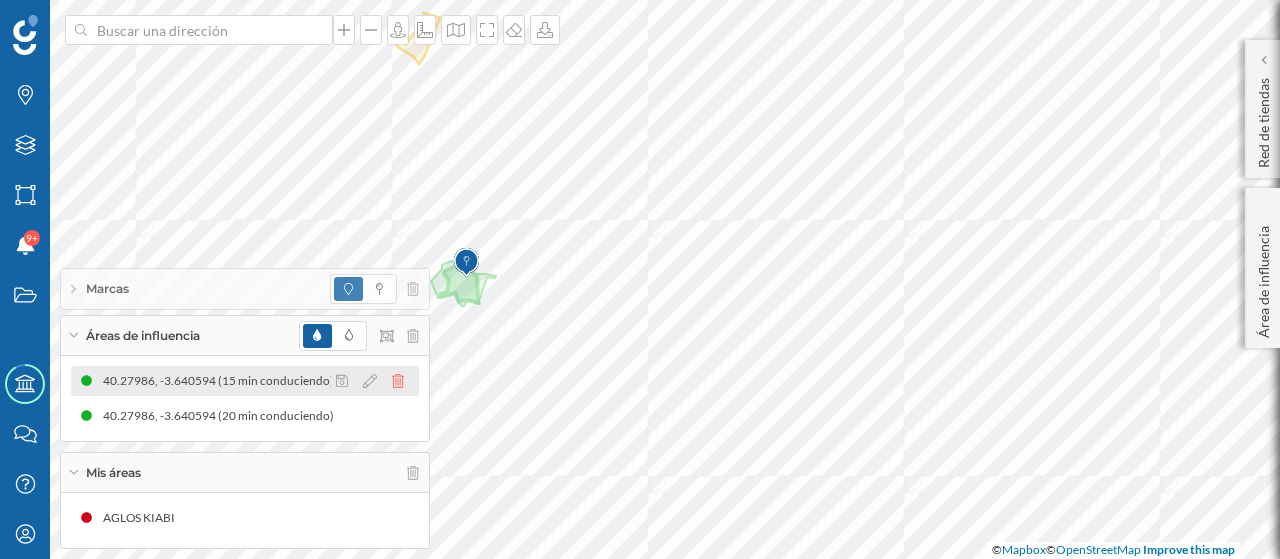click 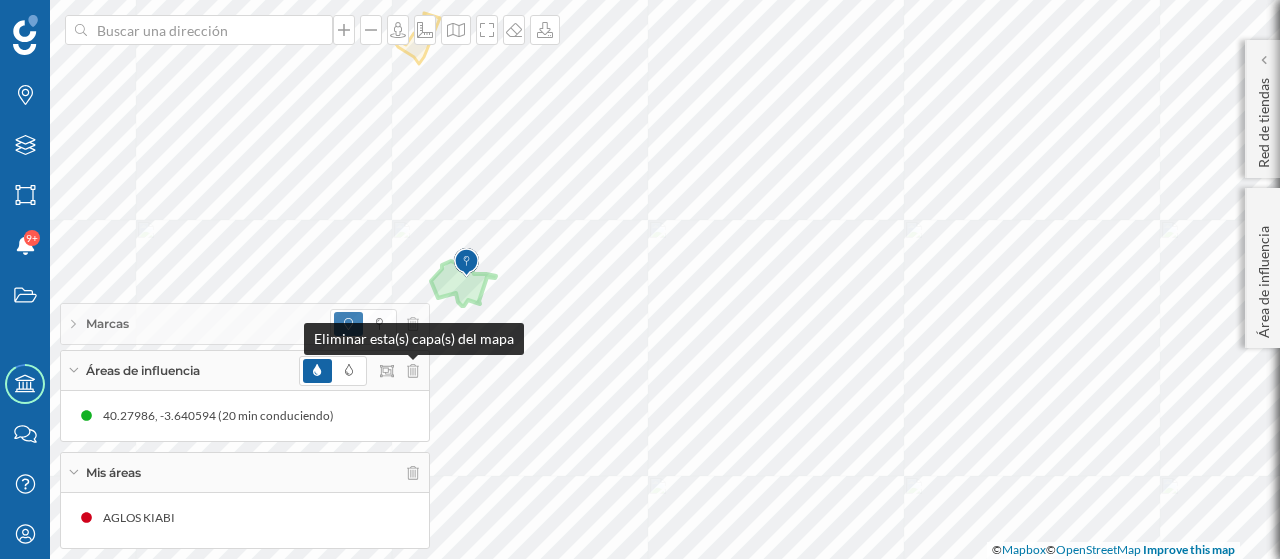 click at bounding box center [359, 371] 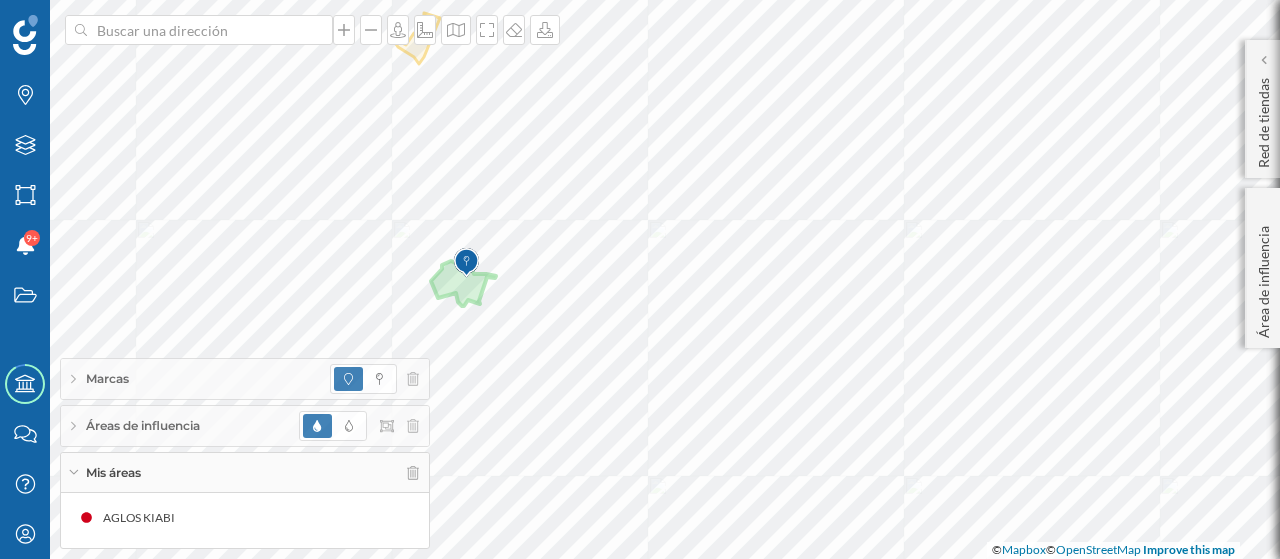 click on "Áreas de influencia" at bounding box center (245, 426) 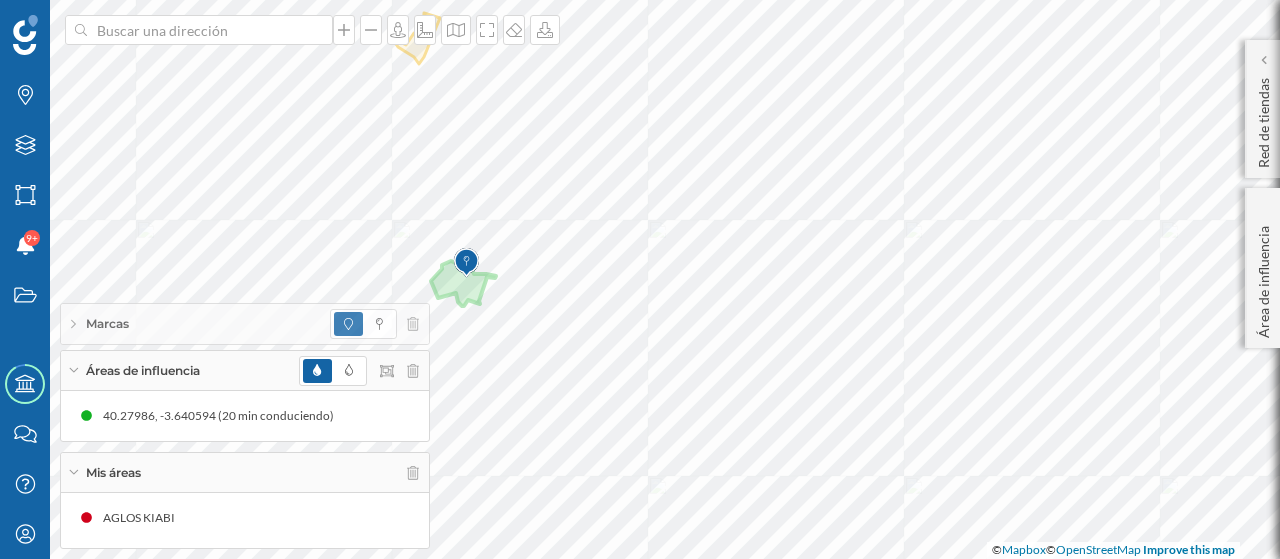 click at bounding box center [359, 371] 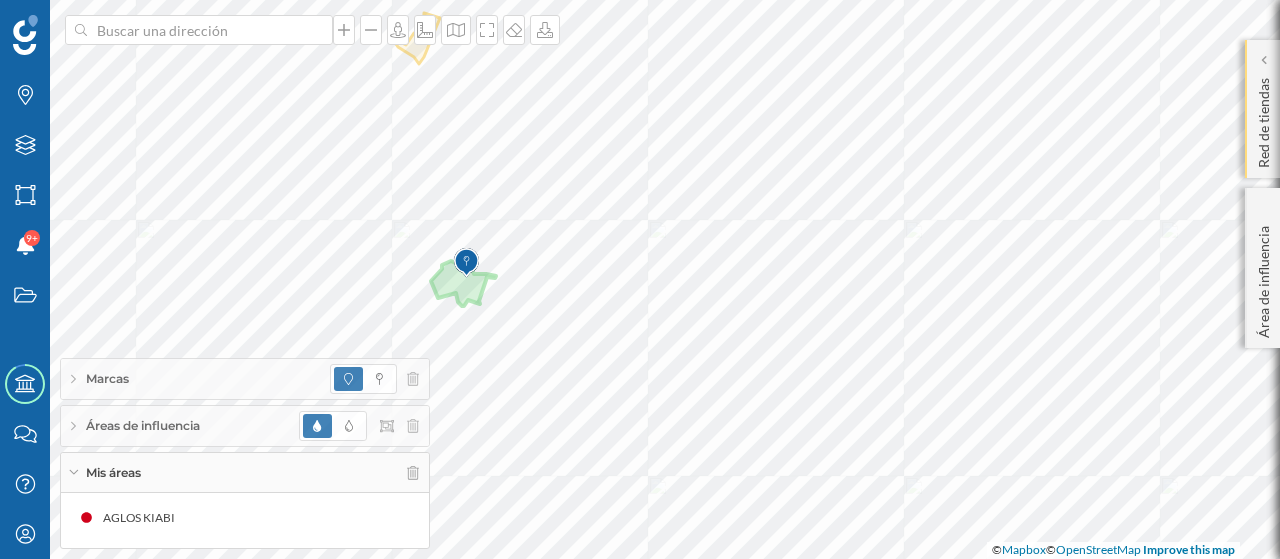 click on "Red de tiendas" 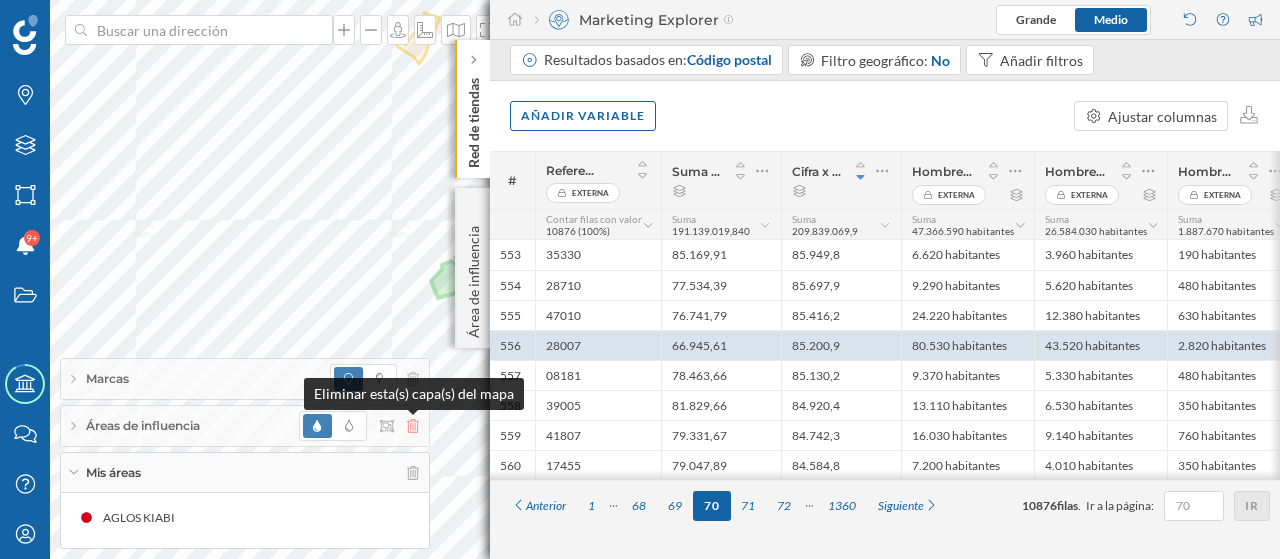 click 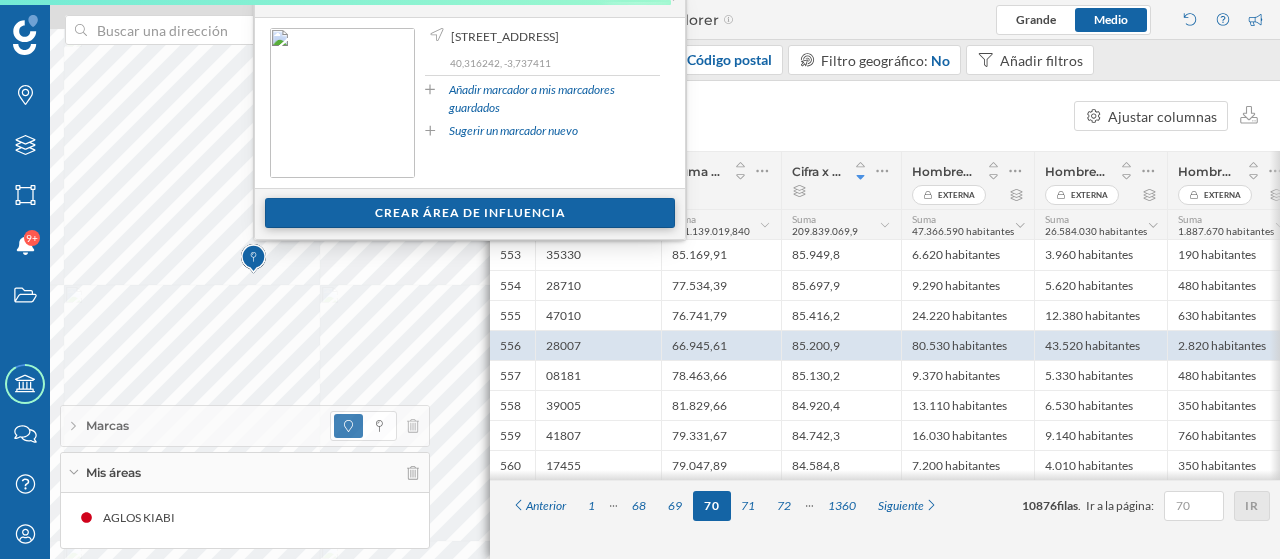 click on "Crear área de influencia" at bounding box center [470, 213] 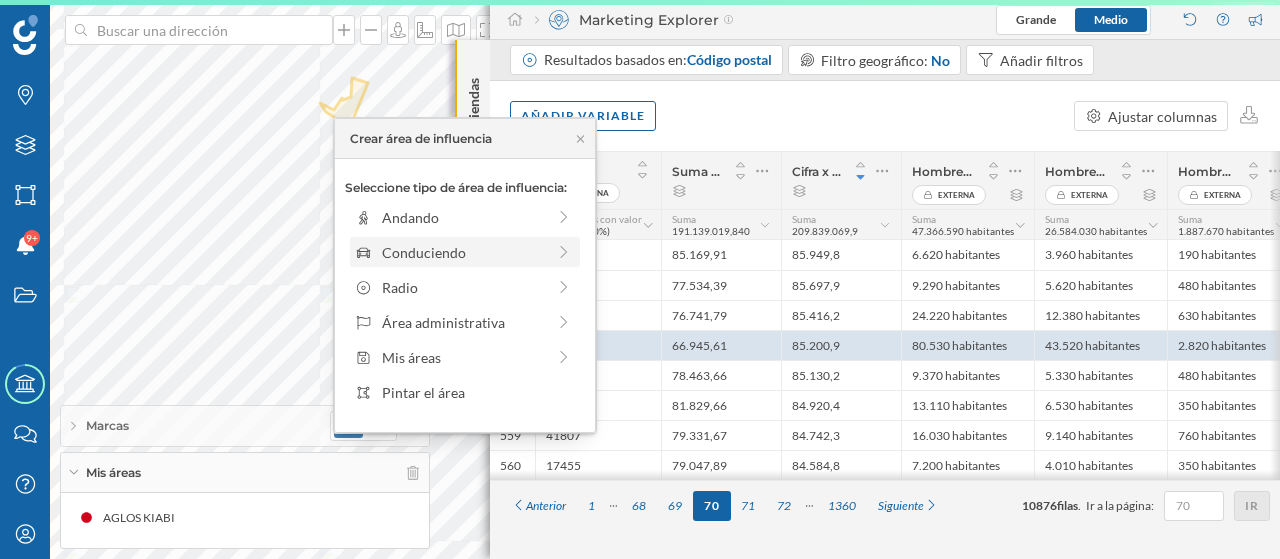 click on "Conduciendo" at bounding box center [463, 252] 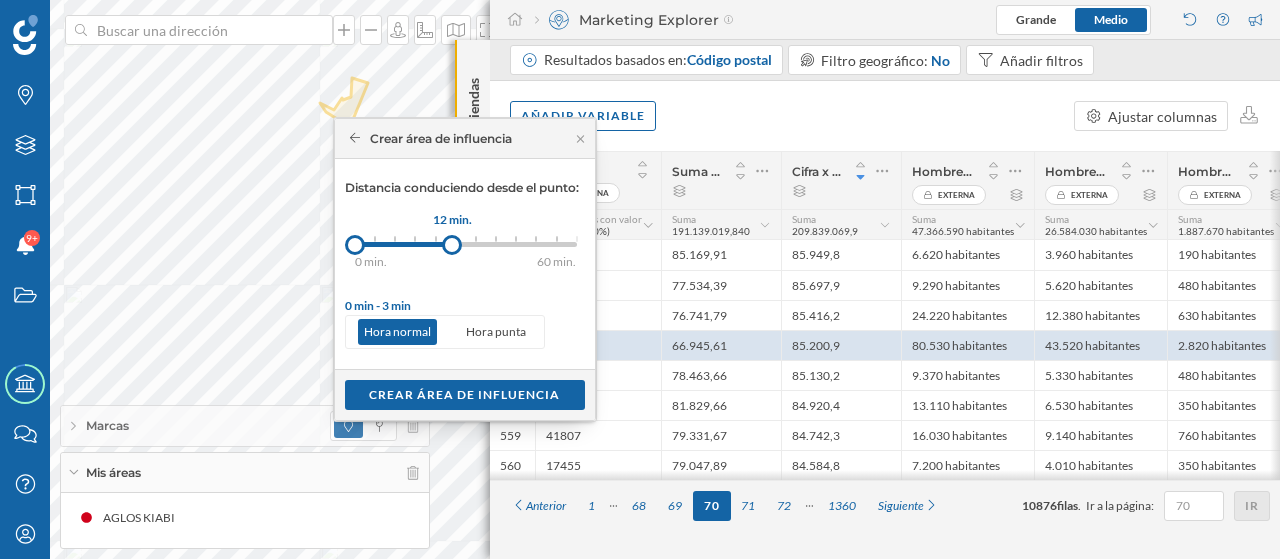 drag, startPoint x: 382, startPoint y: 241, endPoint x: 452, endPoint y: 234, distance: 70.34913 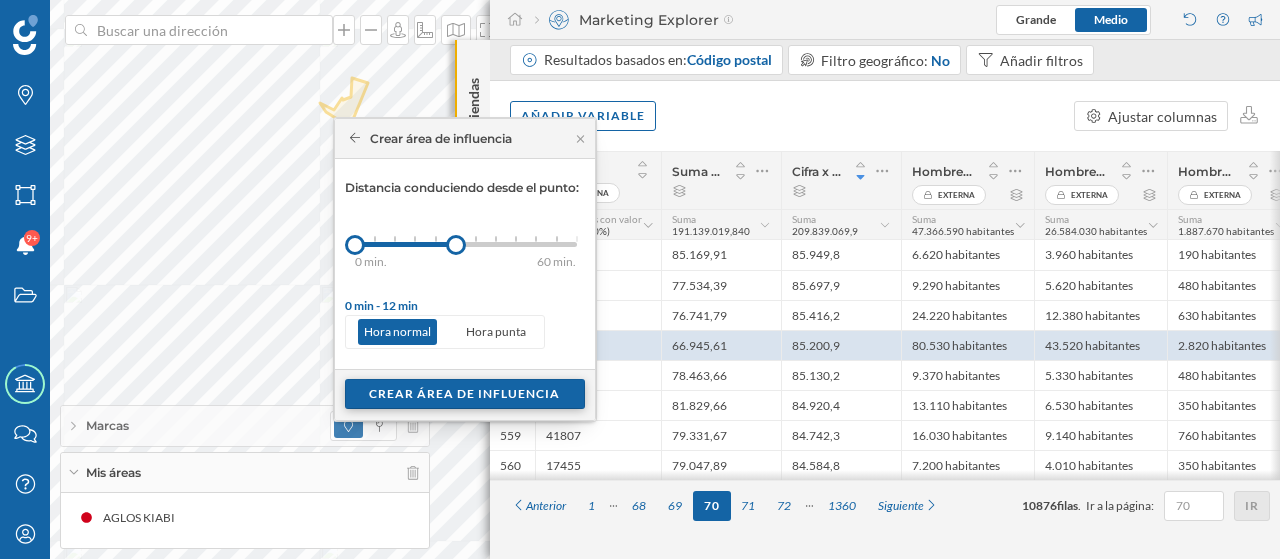 click on "Crear área de influencia" at bounding box center [465, 394] 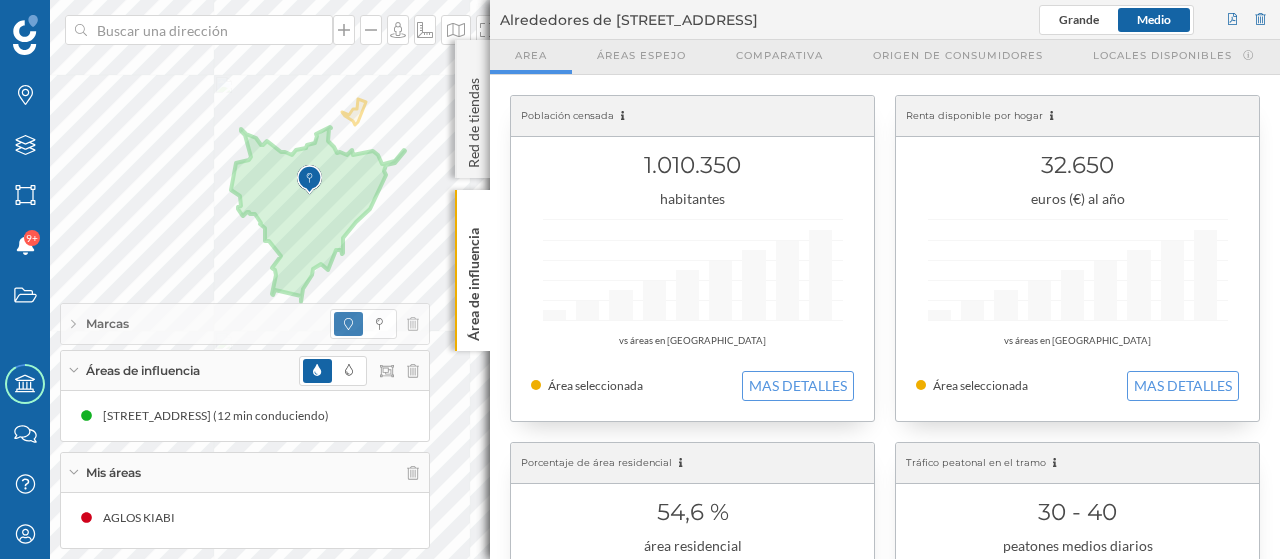 click on "Áreas de influencia" at bounding box center [245, 371] 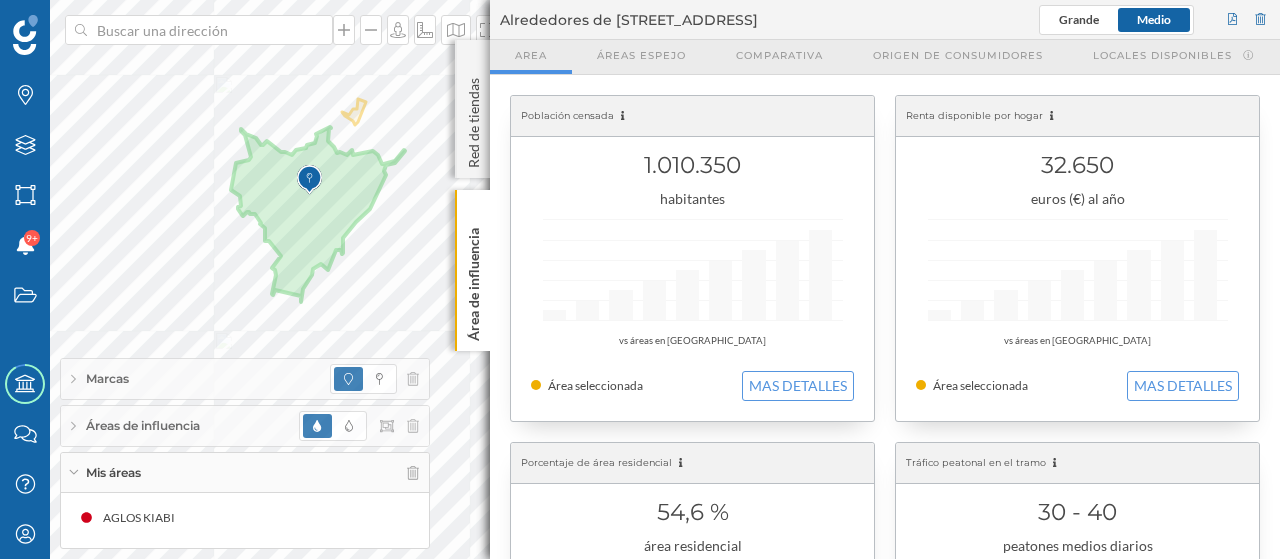 click on "Mis áreas" at bounding box center [245, 473] 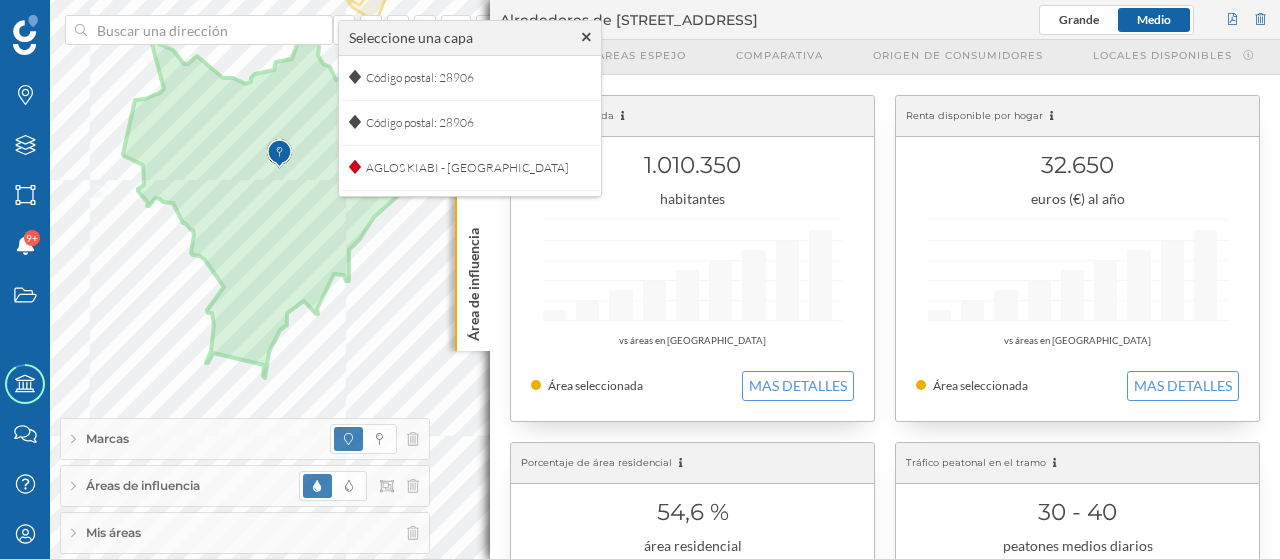 click 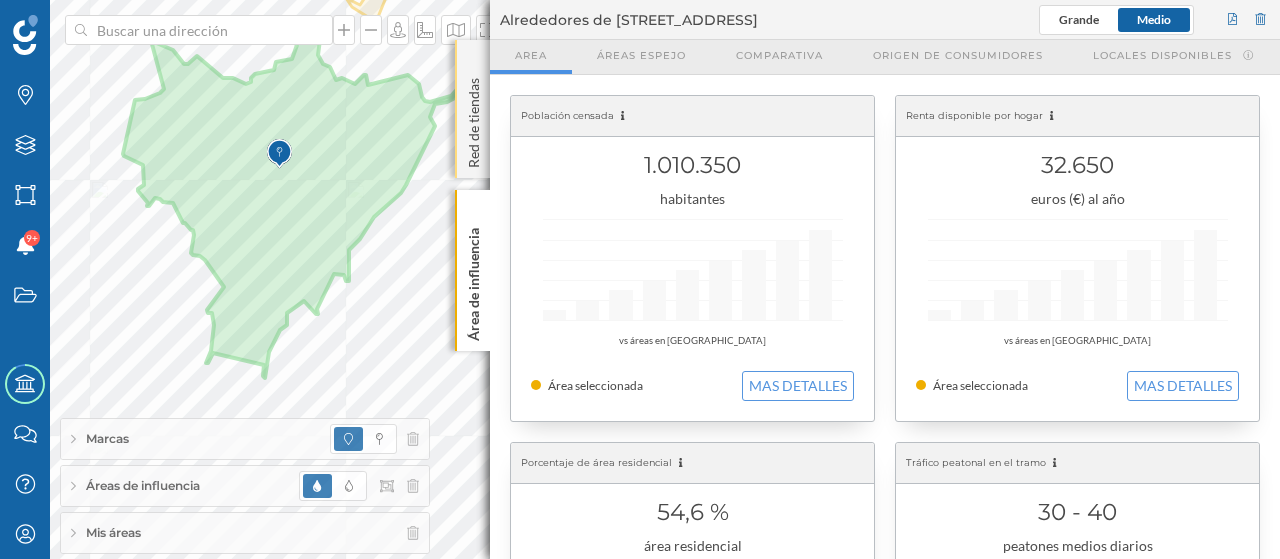 click on "Red de tiendas" 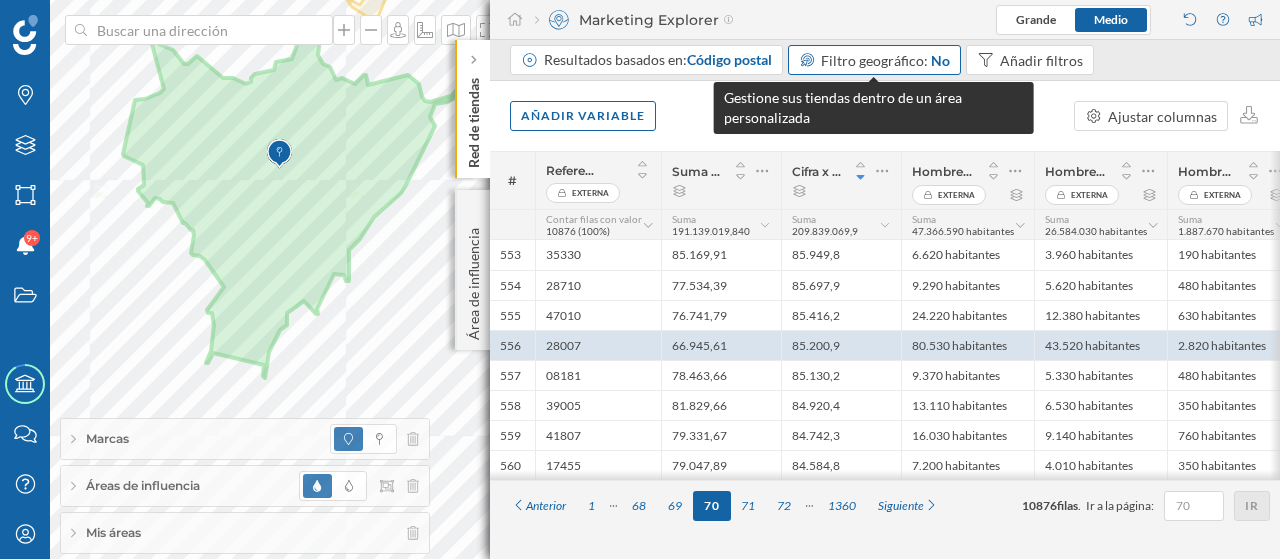 click on "Filtro geográfico:" at bounding box center [874, 60] 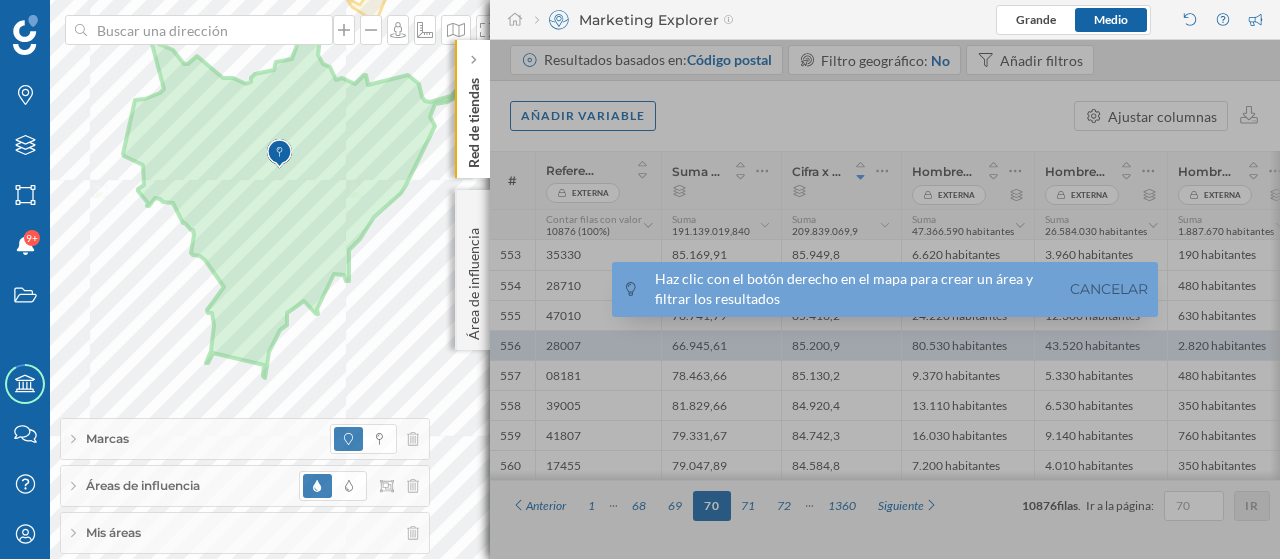 click at bounding box center (279, 154) 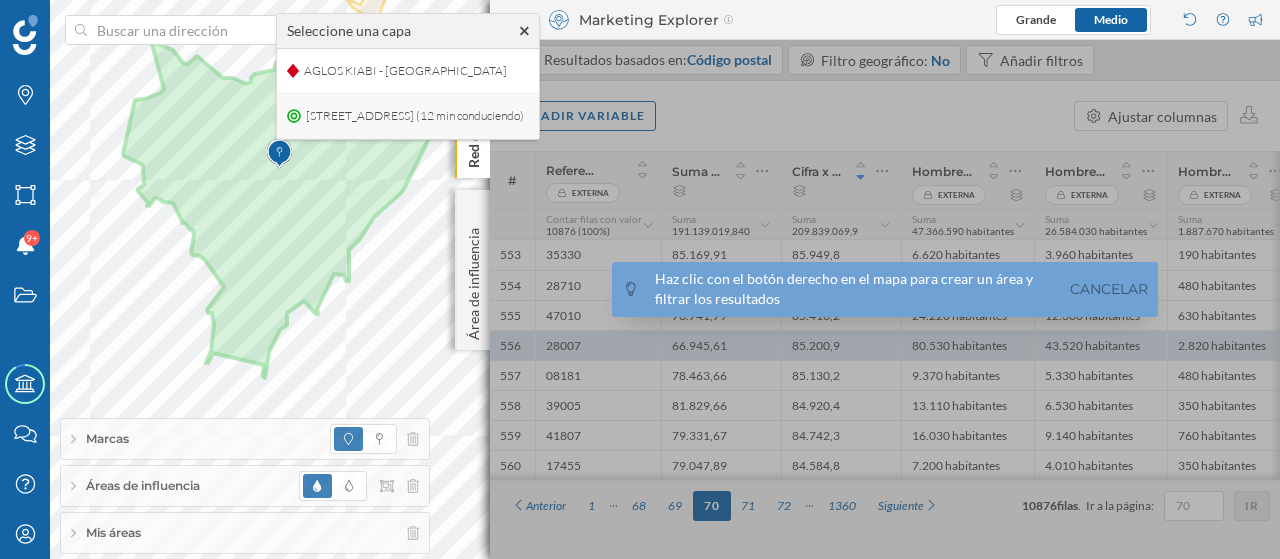 click on "[STREET_ADDRESS] (12 min conduciendo)" 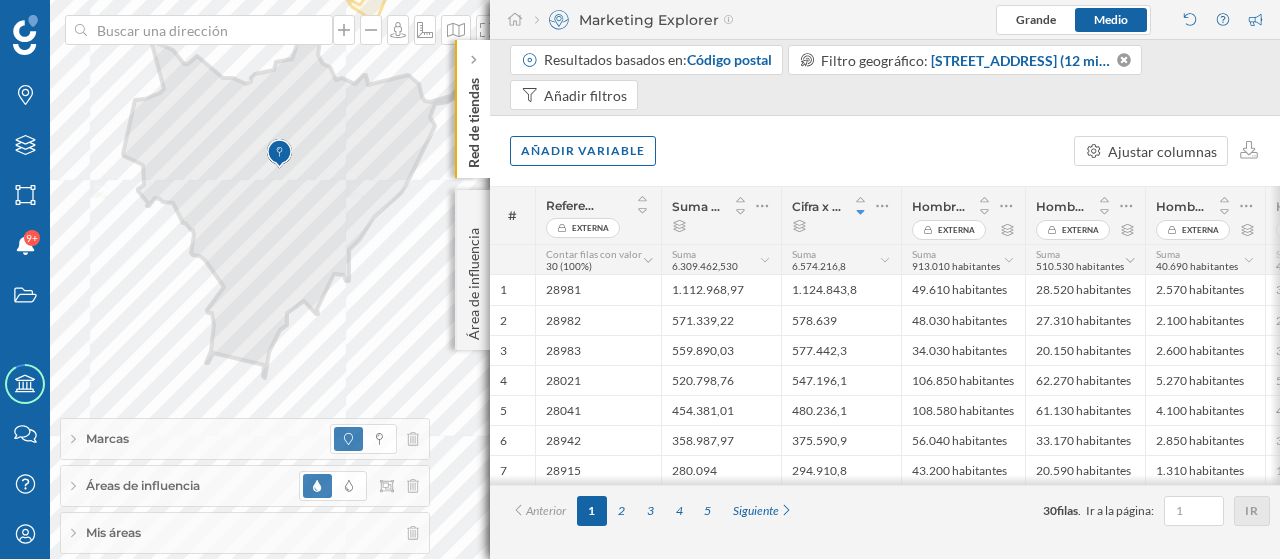 click on "Añadir variable
Ajustar columnas" at bounding box center (885, 151) 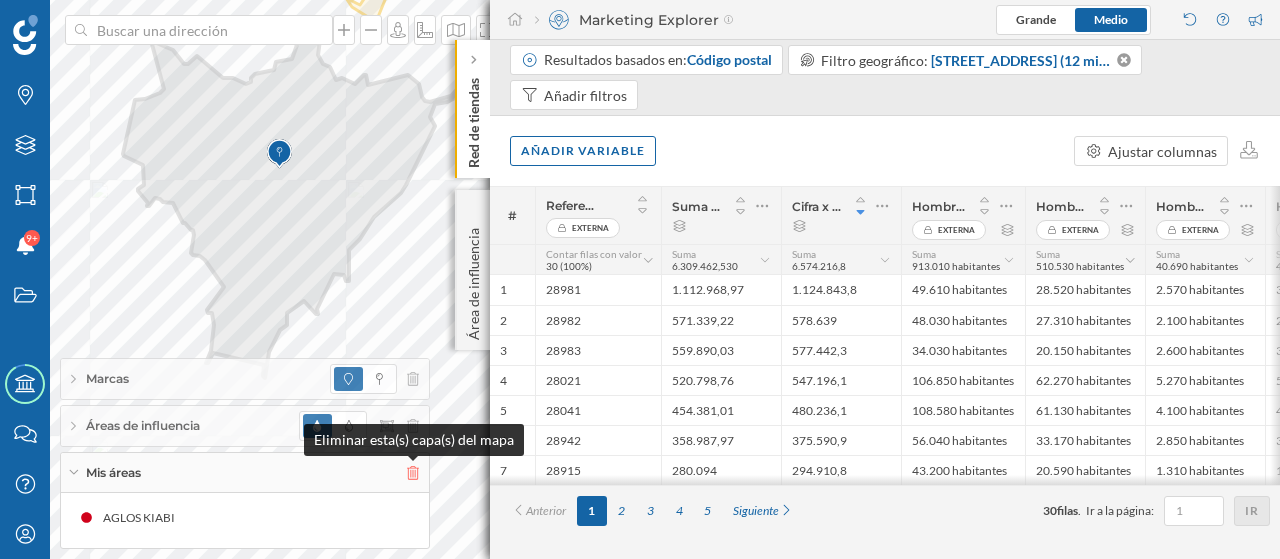 click 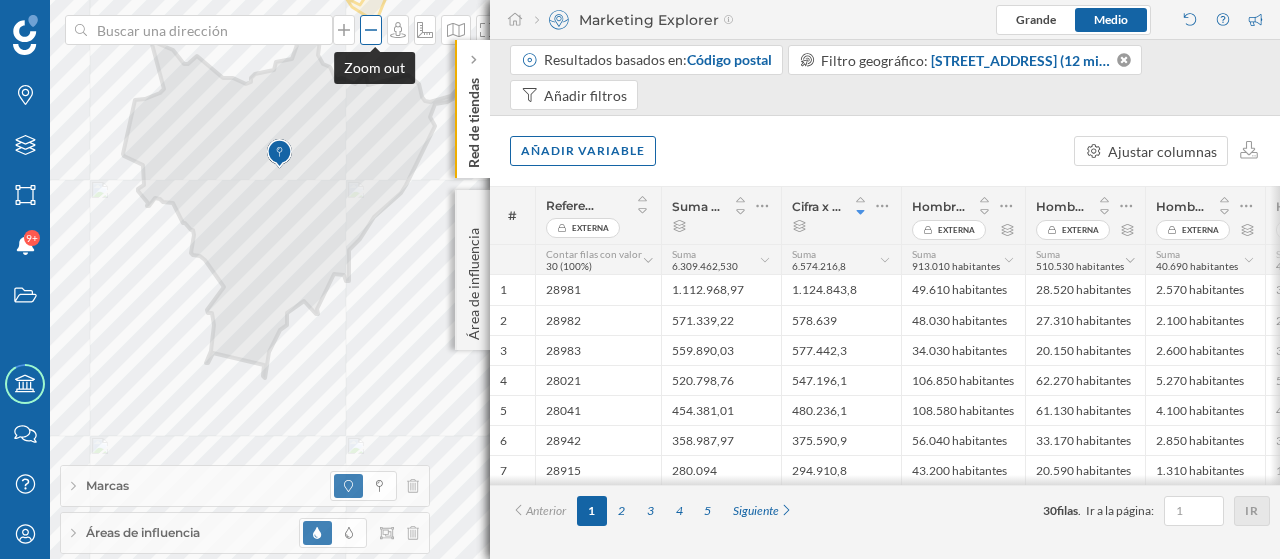 click at bounding box center [371, 30] 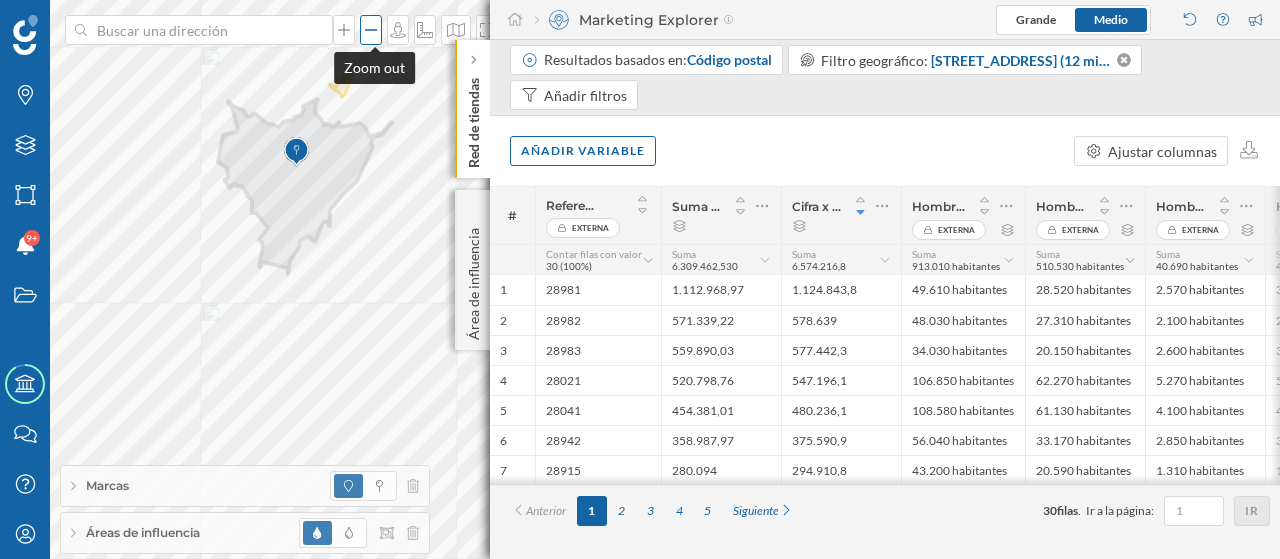 click 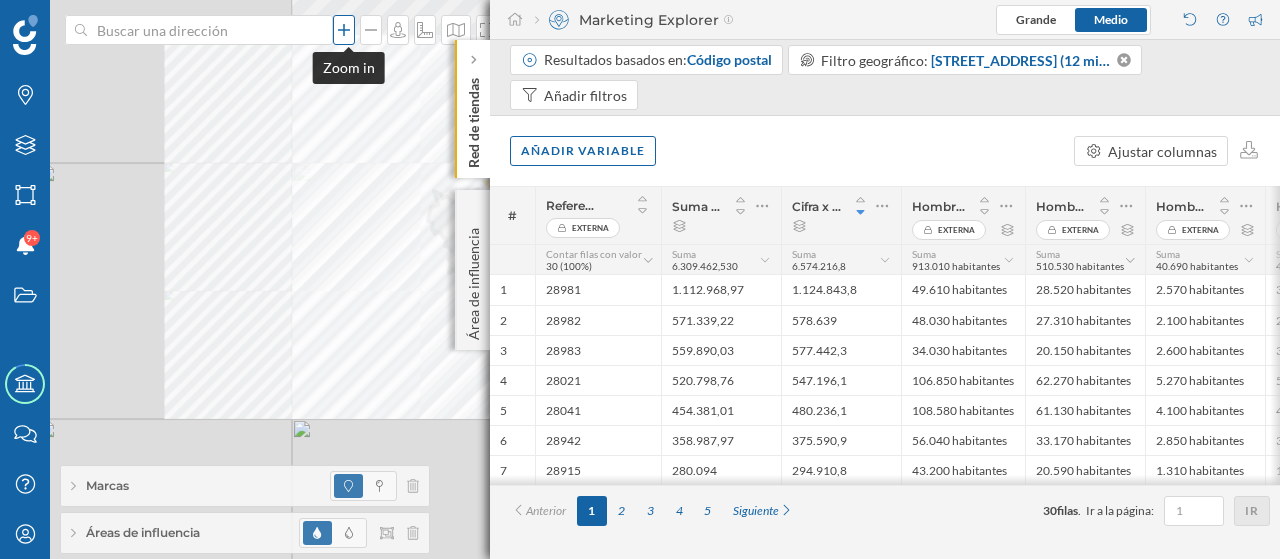 click 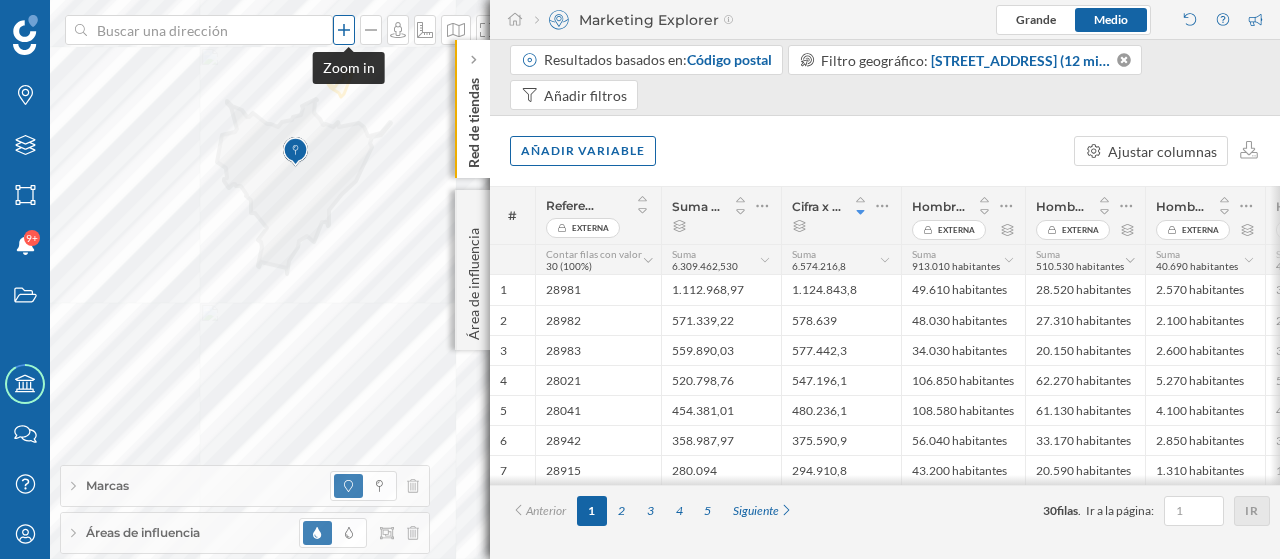 click 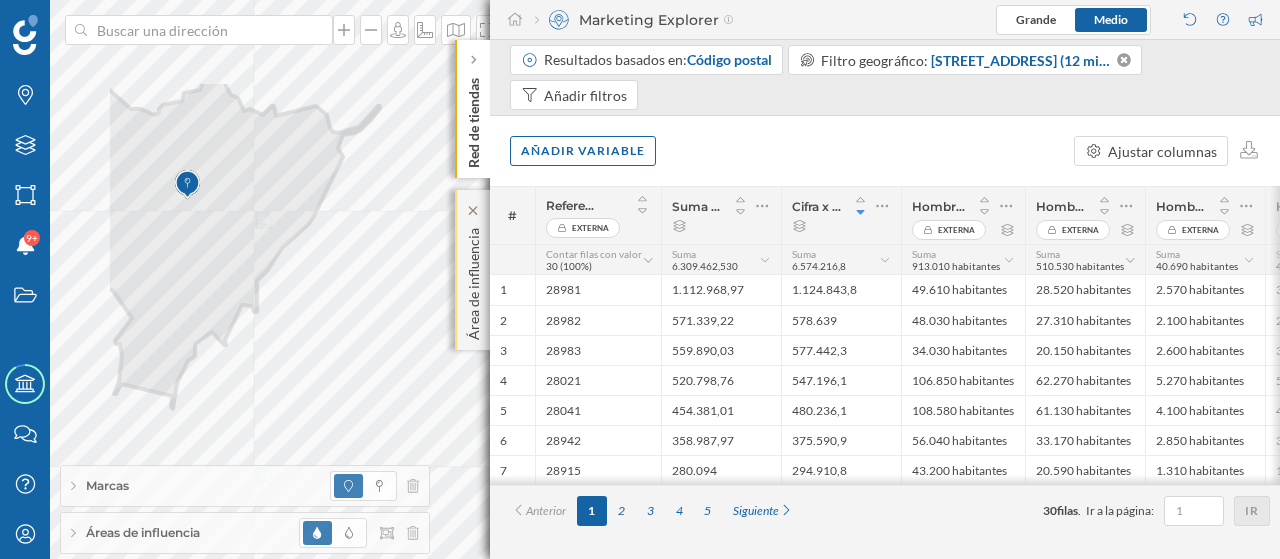 click on "Marcas         Capas         Áreas         Notificaciones
9+
Estados                     Academy       Contacta con nosotros       Centro de ayuda       Mi perfil
Marcas
Áreas de influencia
Red de tiendas
Marketing Explorer
[GEOGRAPHIC_DATA]
Resultados basados en:
Código postal
Filtro geográfico:
[STREET_ADDRESS] (12 min conduciendo)
Añadir filtros
Añadir variable
Ajustar columnas
#
Referencia
Externa
Suma de Ventas" at bounding box center [640, 279] 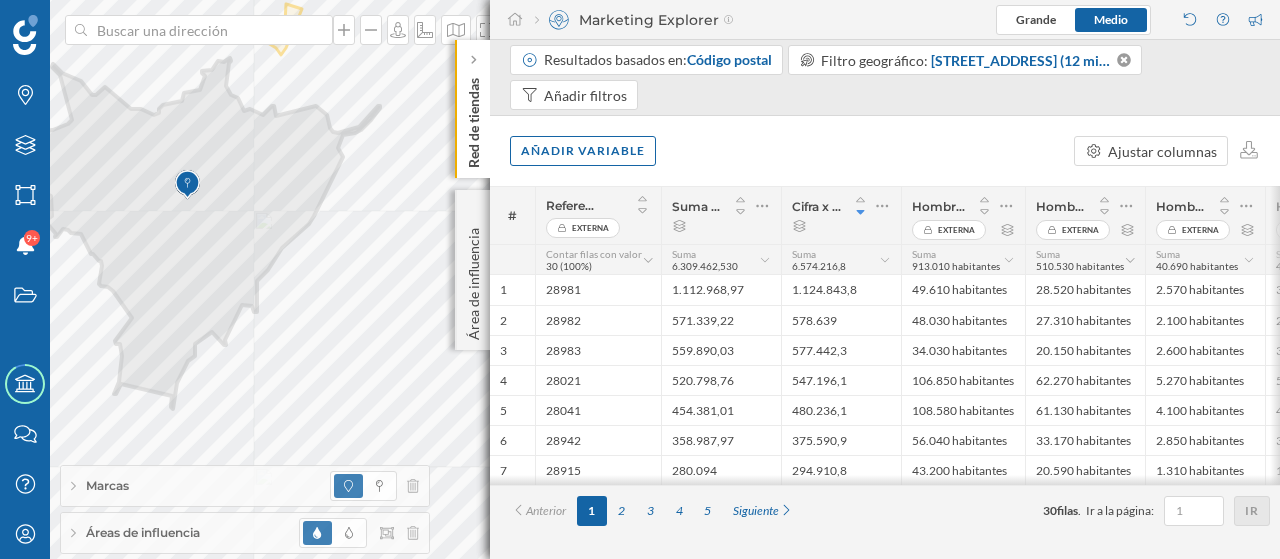 drag, startPoint x: 856, startPoint y: 489, endPoint x: 928, endPoint y: 486, distance: 72.06247 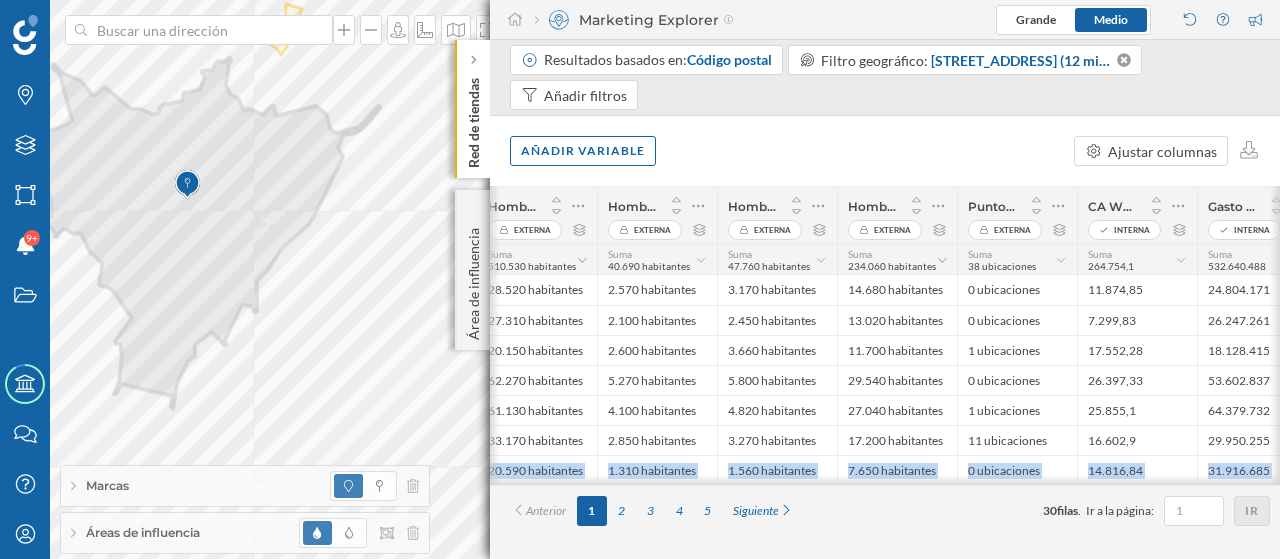 scroll, scrollTop: 0, scrollLeft: 585, axis: horizontal 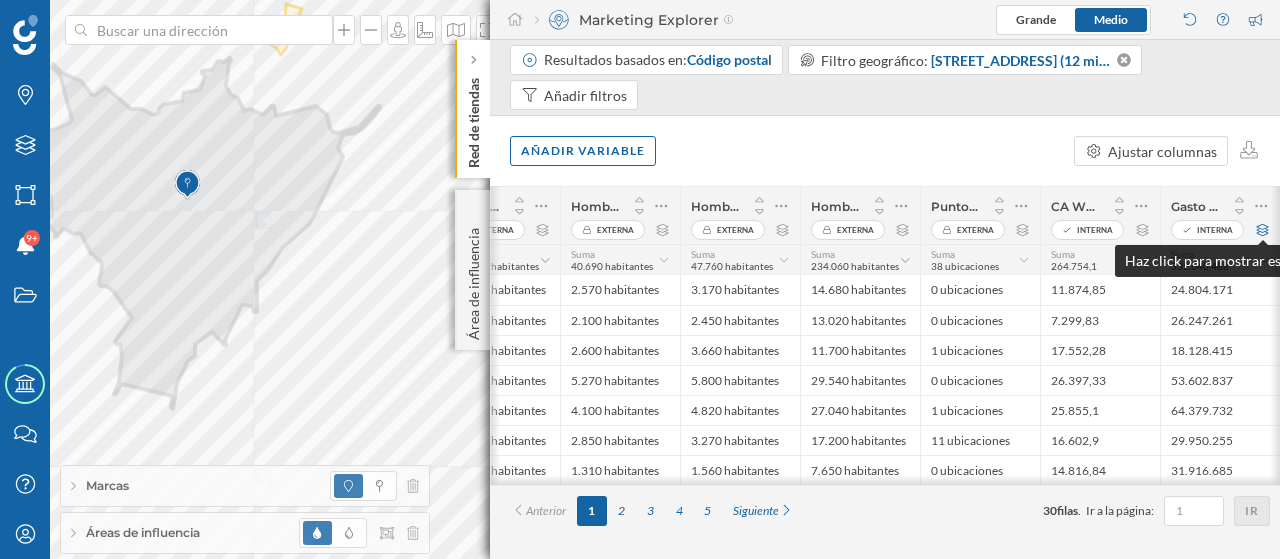 click 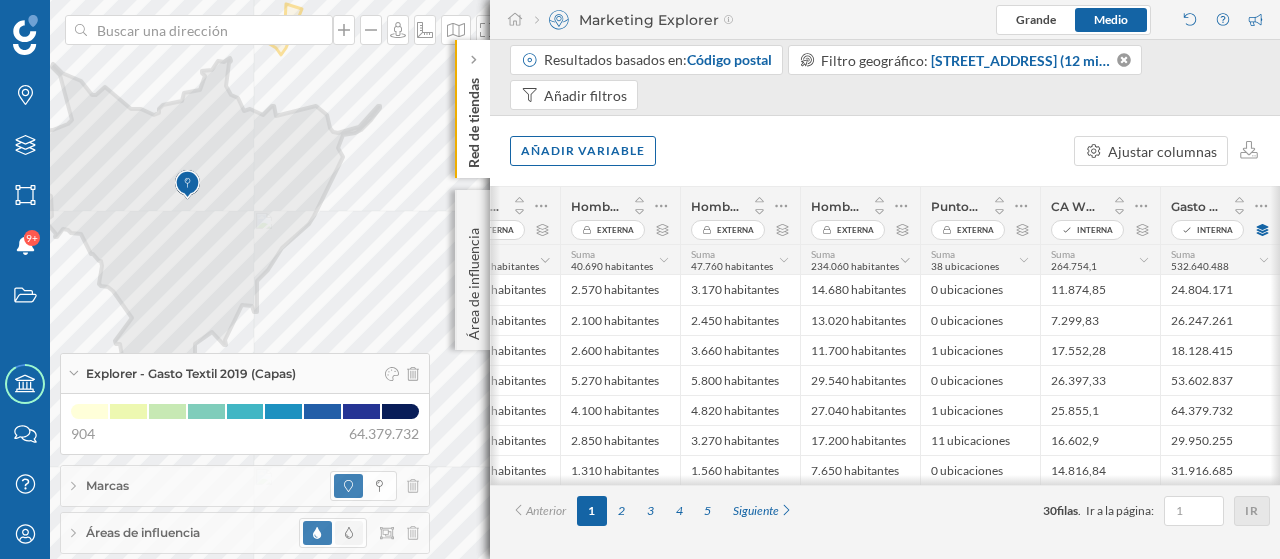 click at bounding box center (349, 533) 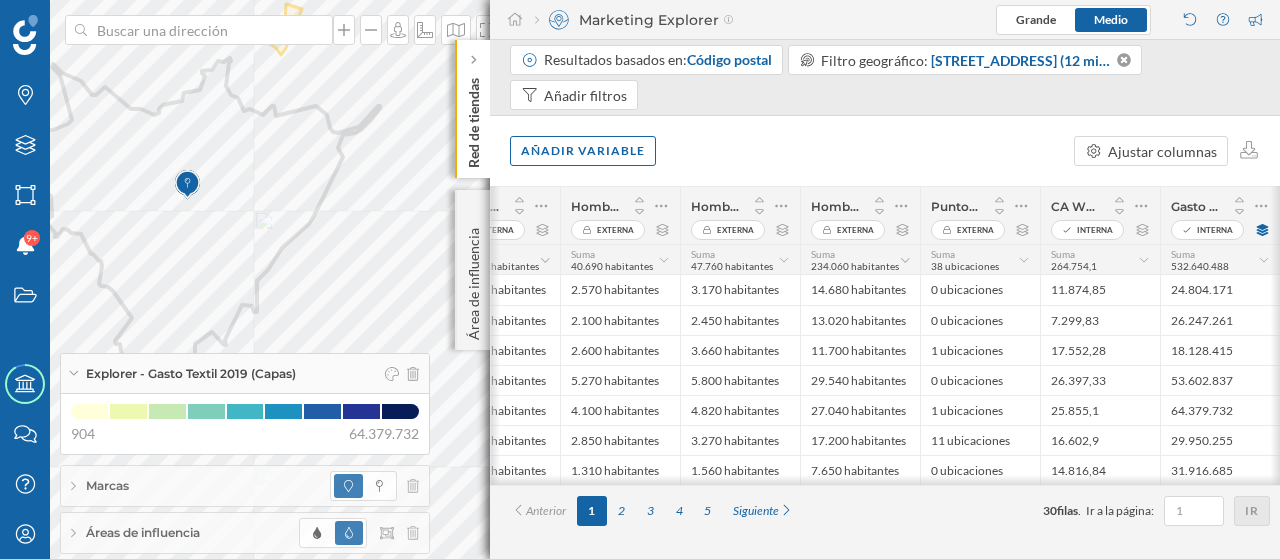 click on "Explorer - Gasto Textil 2019 (Capas)" at bounding box center [245, 374] 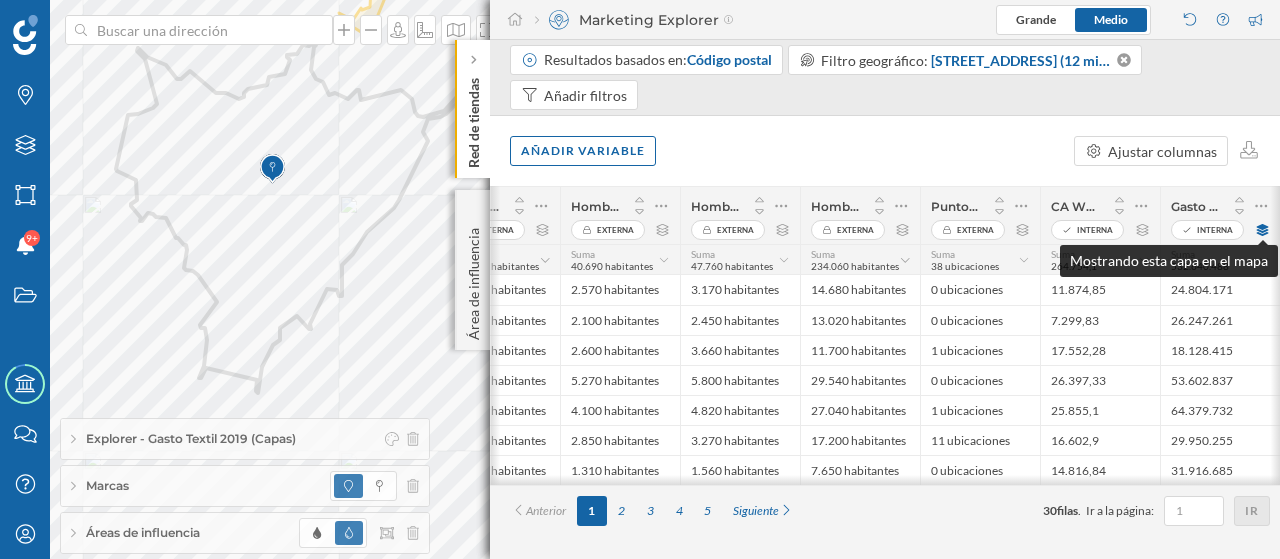 click 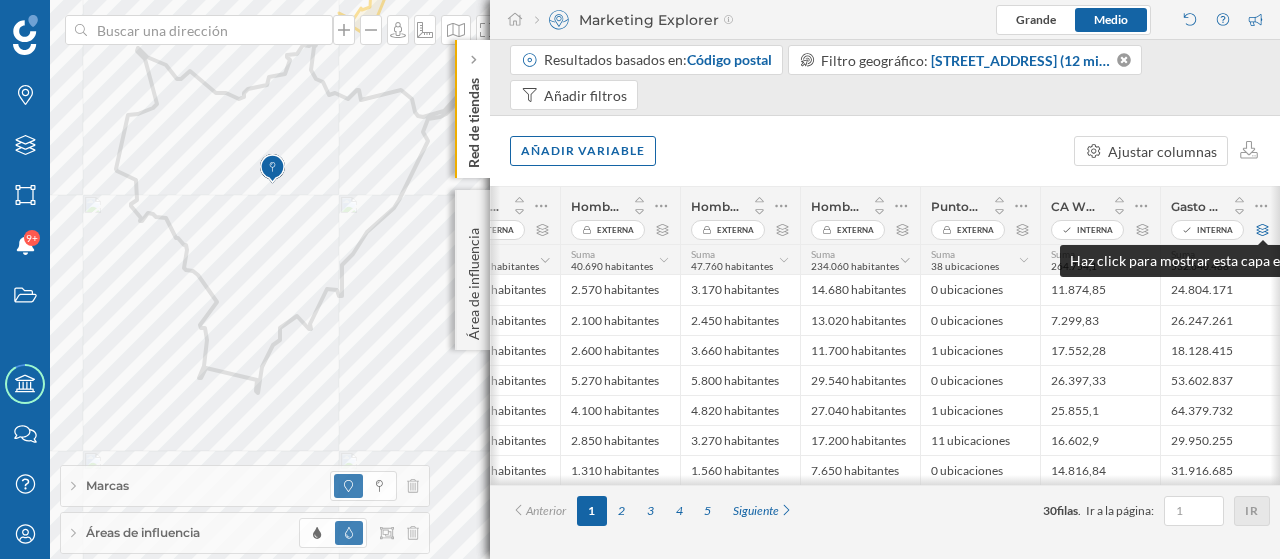 click 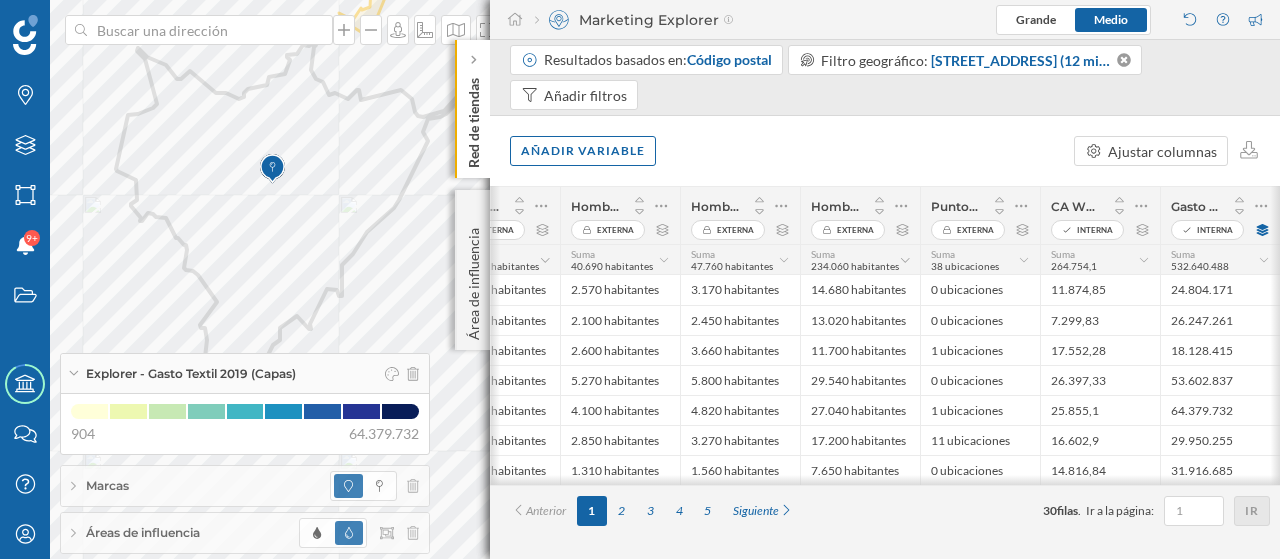 click on "Explorer - Gasto Textil 2019 (Capas)" at bounding box center [245, 374] 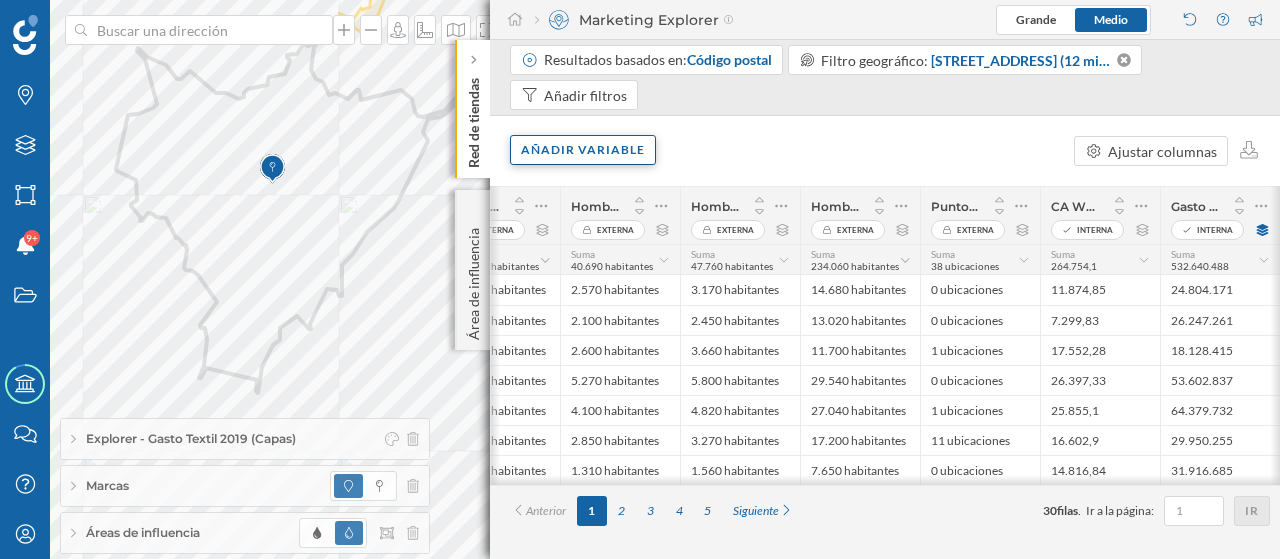 click on "Añadir variable" at bounding box center [583, 150] 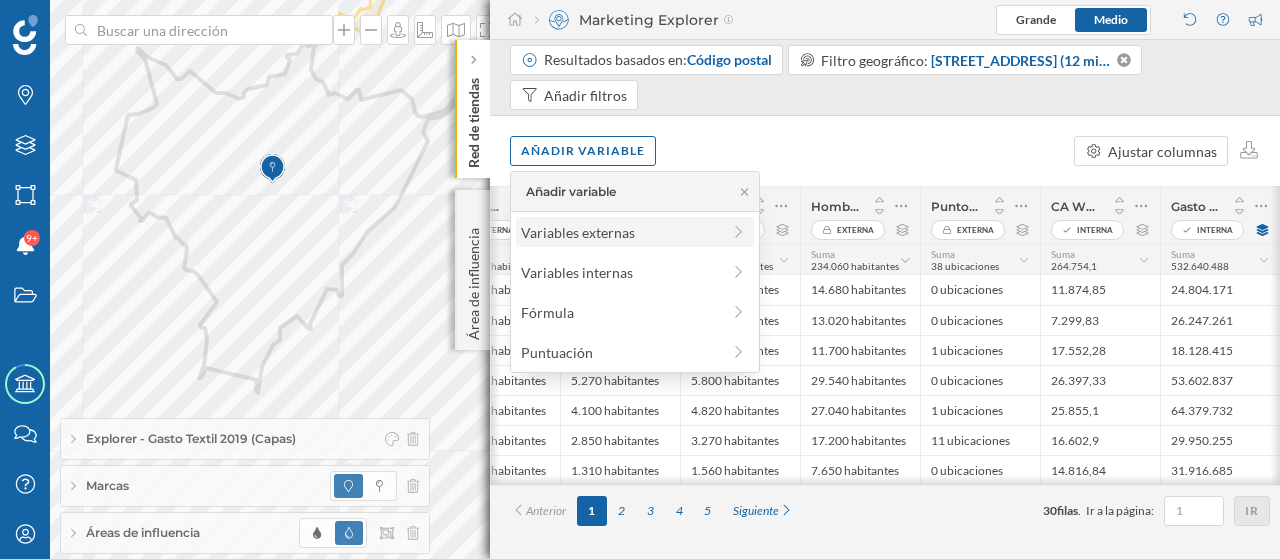 click on "Variables externas" at bounding box center (620, 232) 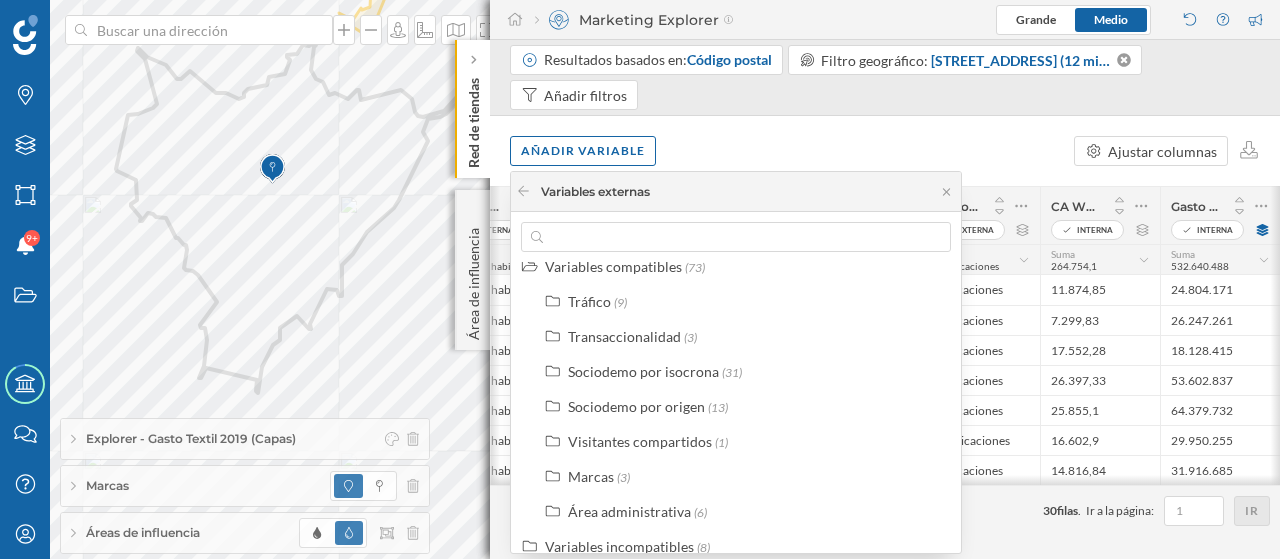 scroll, scrollTop: 33, scrollLeft: 0, axis: vertical 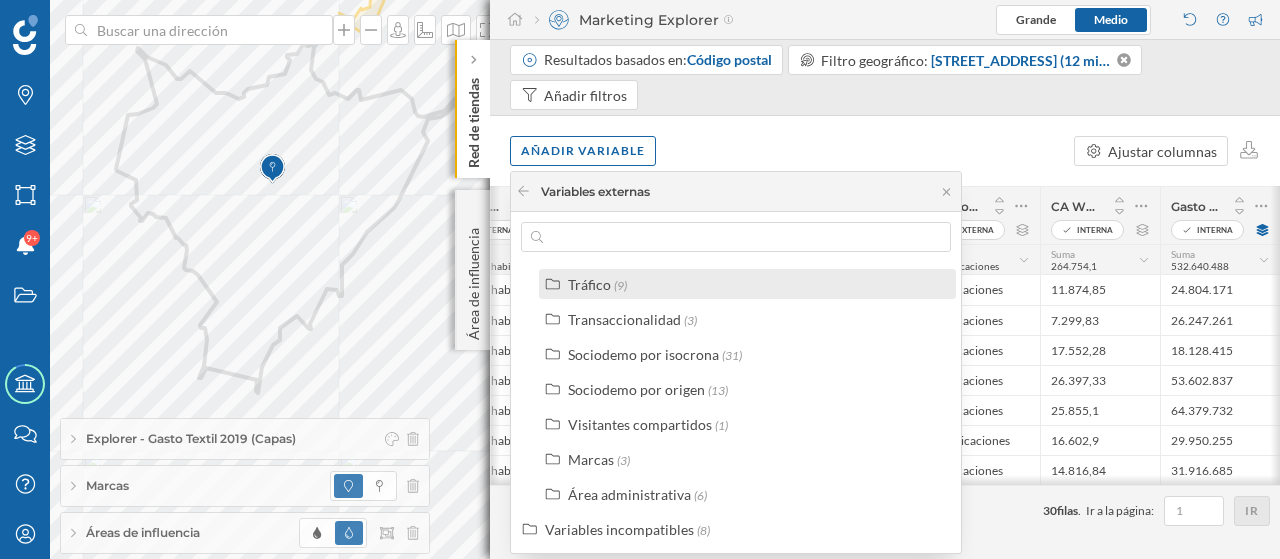 click on "(9)" at bounding box center (620, 285) 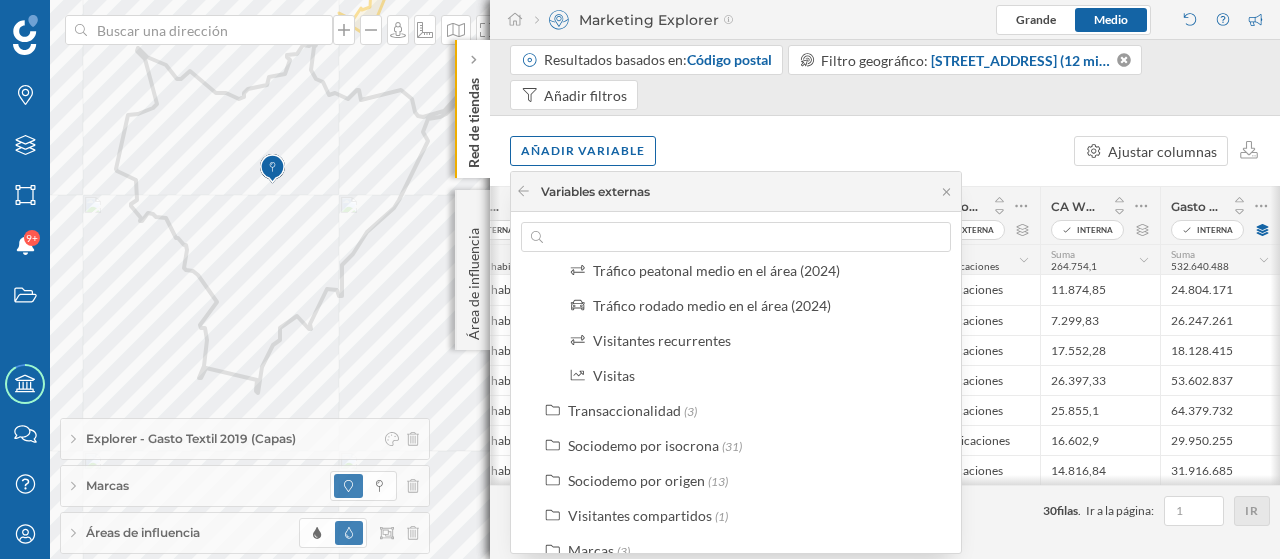 scroll, scrollTop: 348, scrollLeft: 0, axis: vertical 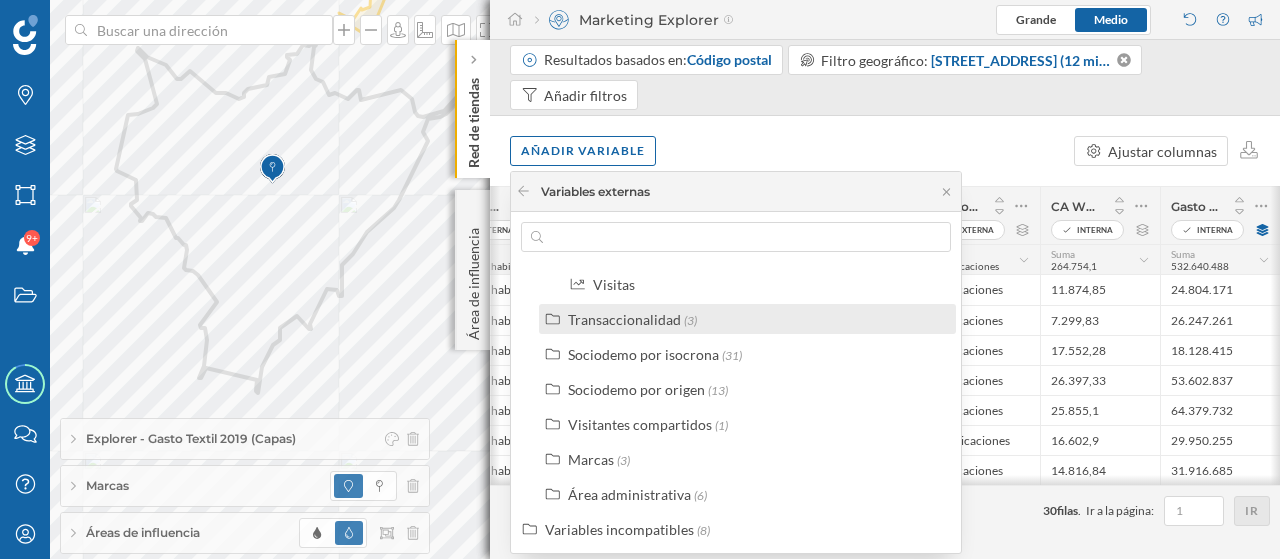 click on "Transaccionalidad" at bounding box center (624, 319) 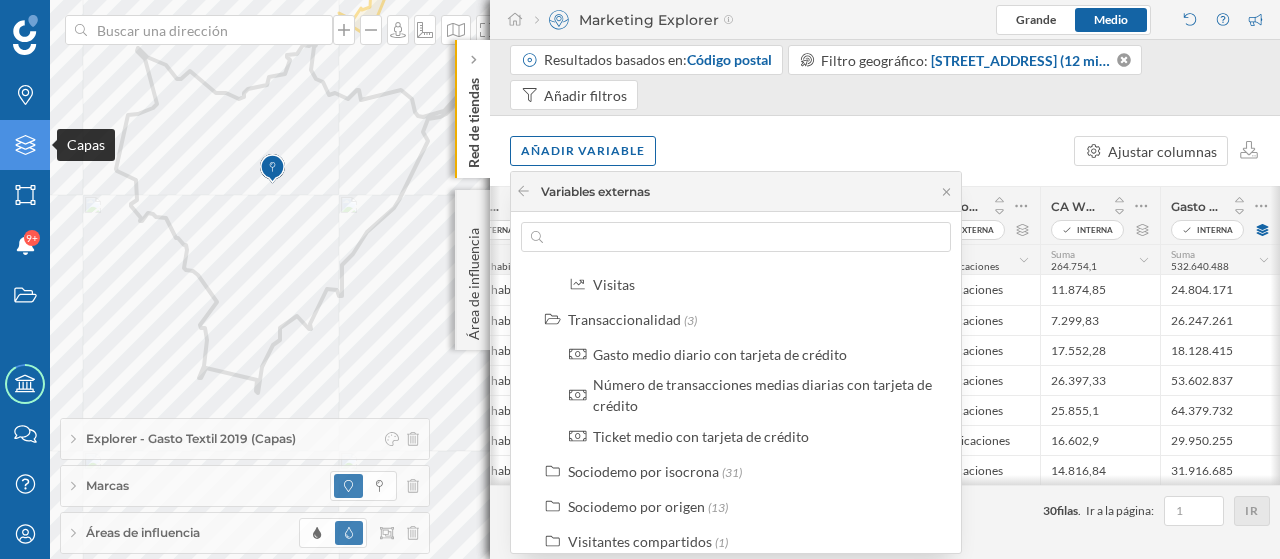 click on "Capas" at bounding box center (25, 145) 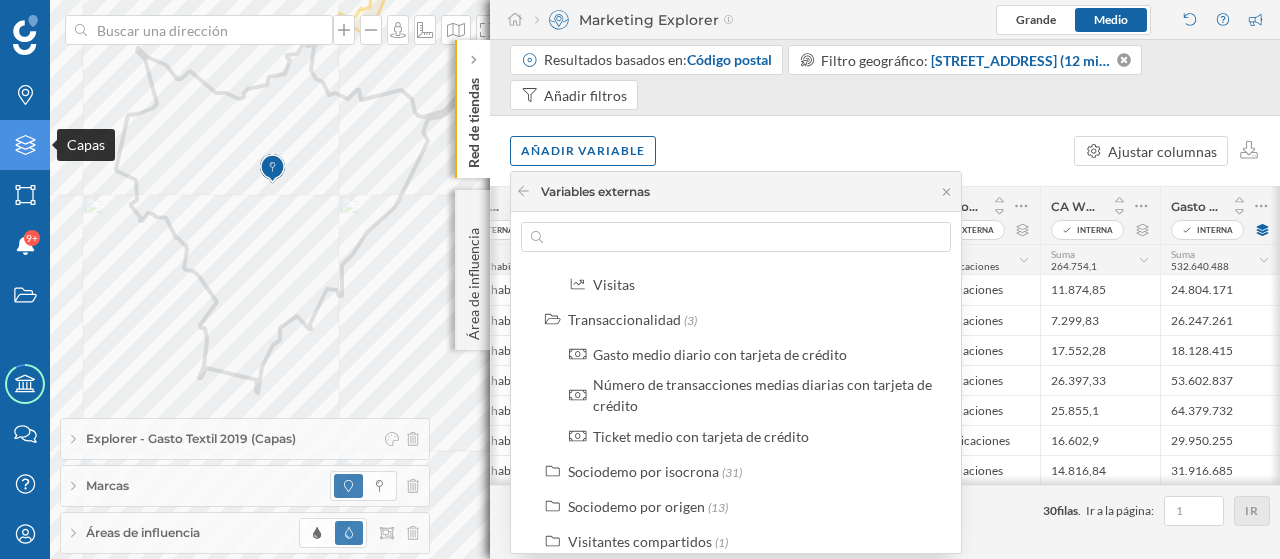 click 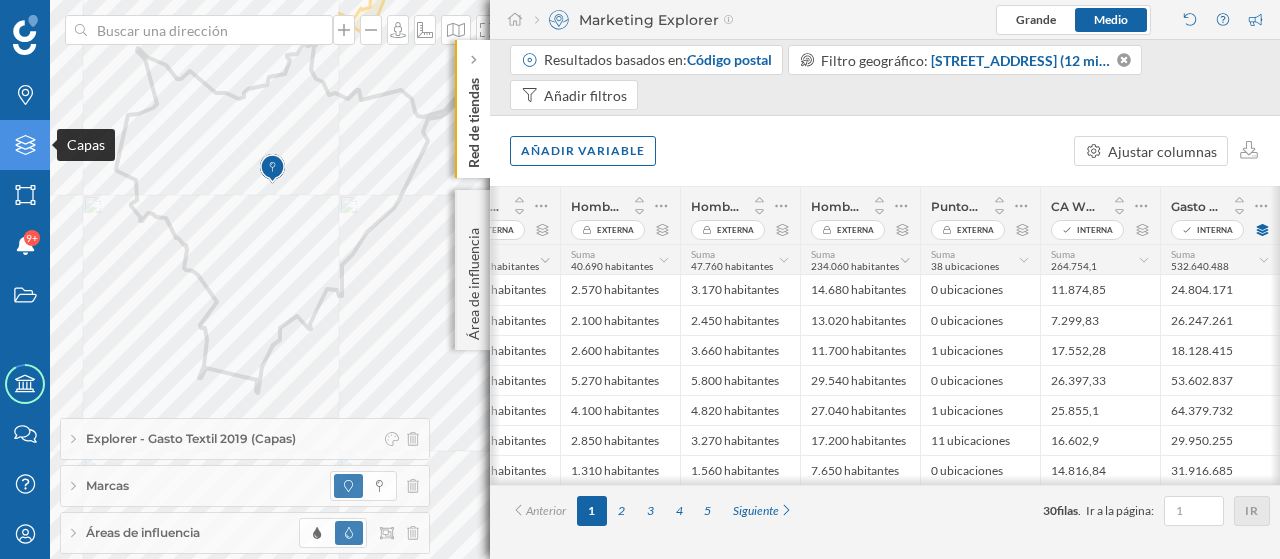 click 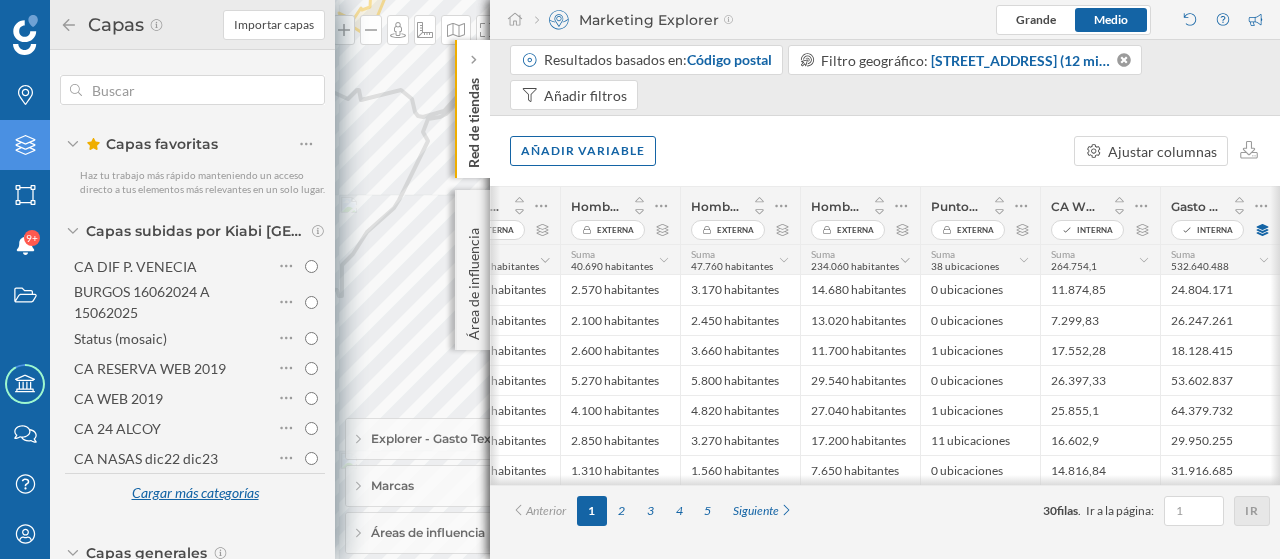 click on "Cargar más categorías" at bounding box center [195, 494] 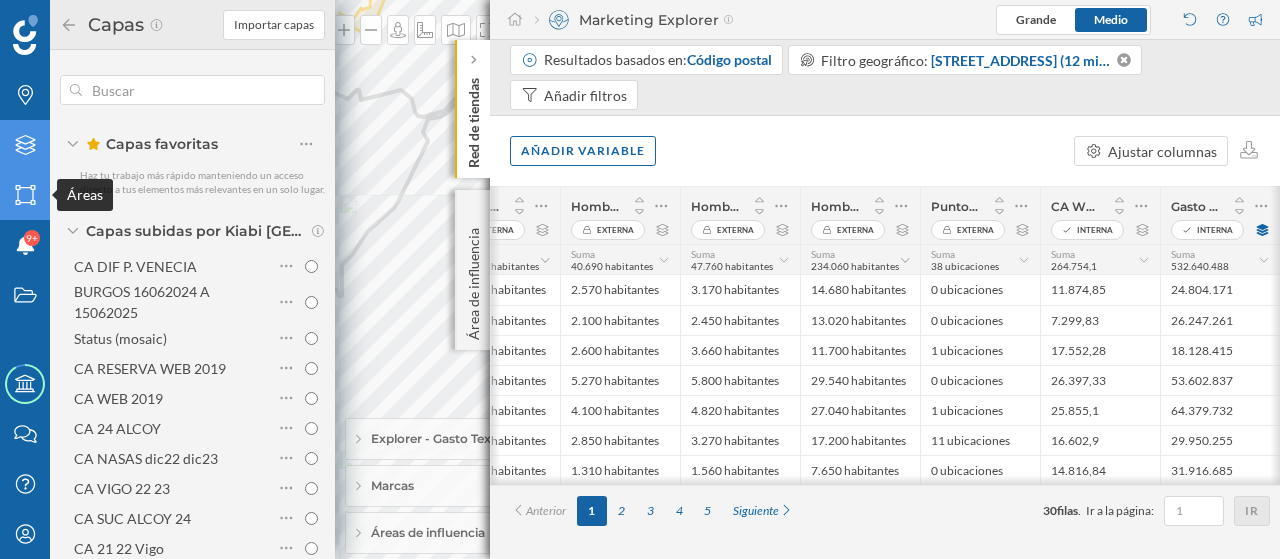 click on "Áreas" at bounding box center [25, 195] 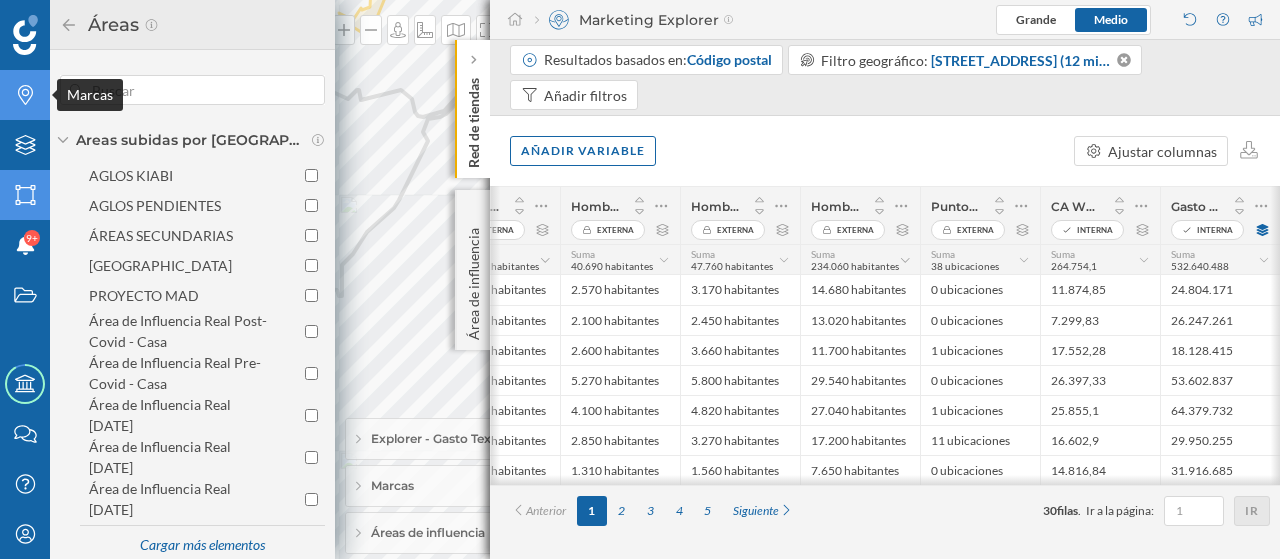 click 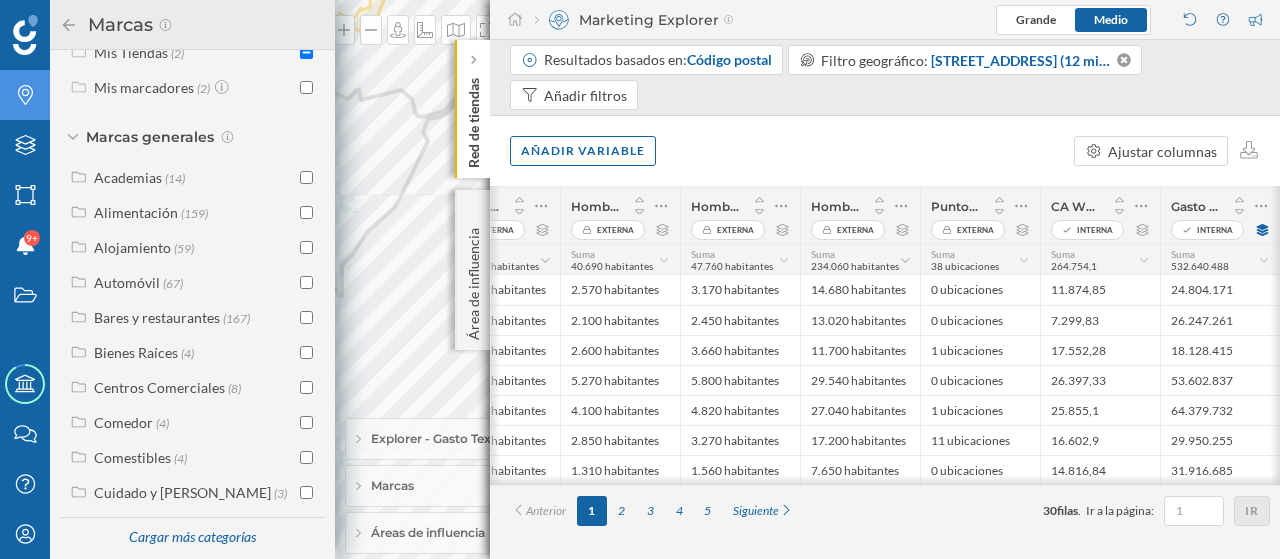scroll, scrollTop: 269, scrollLeft: 0, axis: vertical 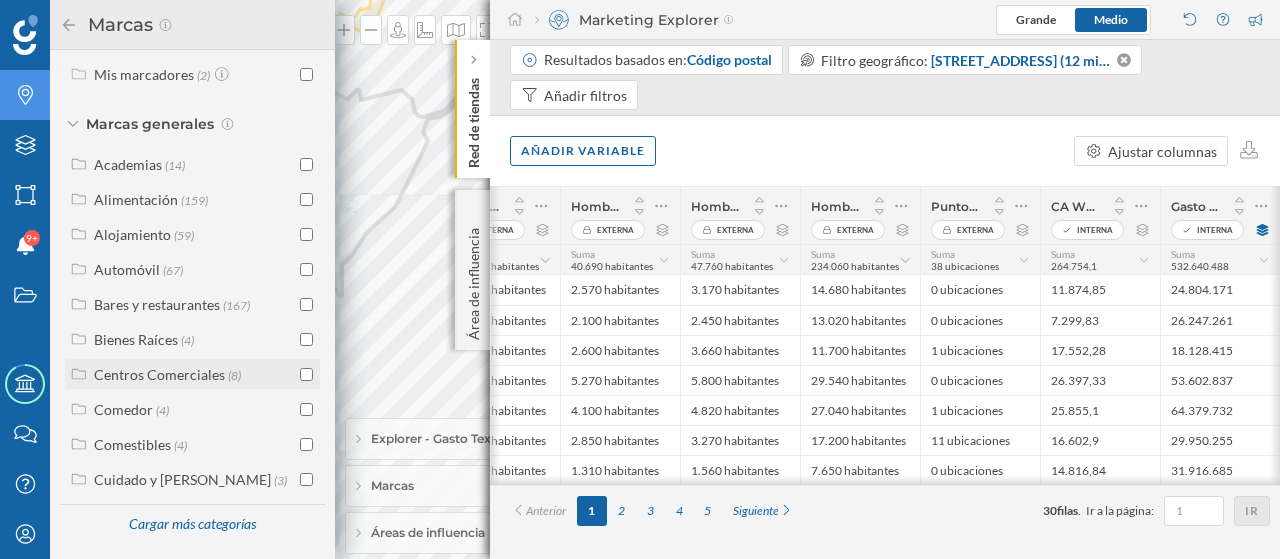 click on "Centros Comerciales" at bounding box center (159, 374) 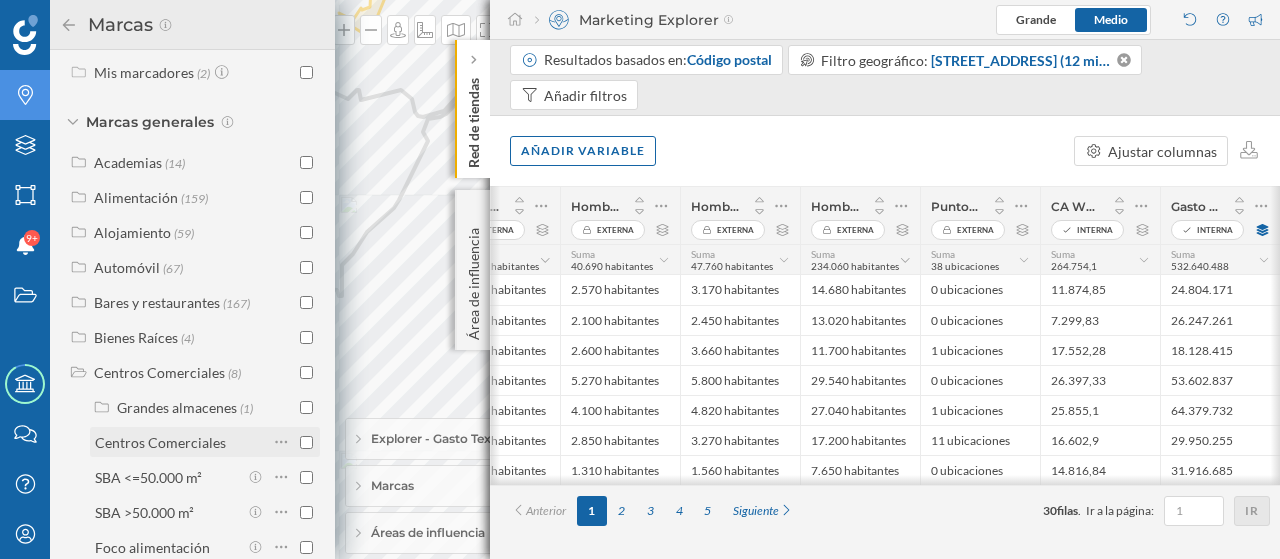 click at bounding box center [306, 442] 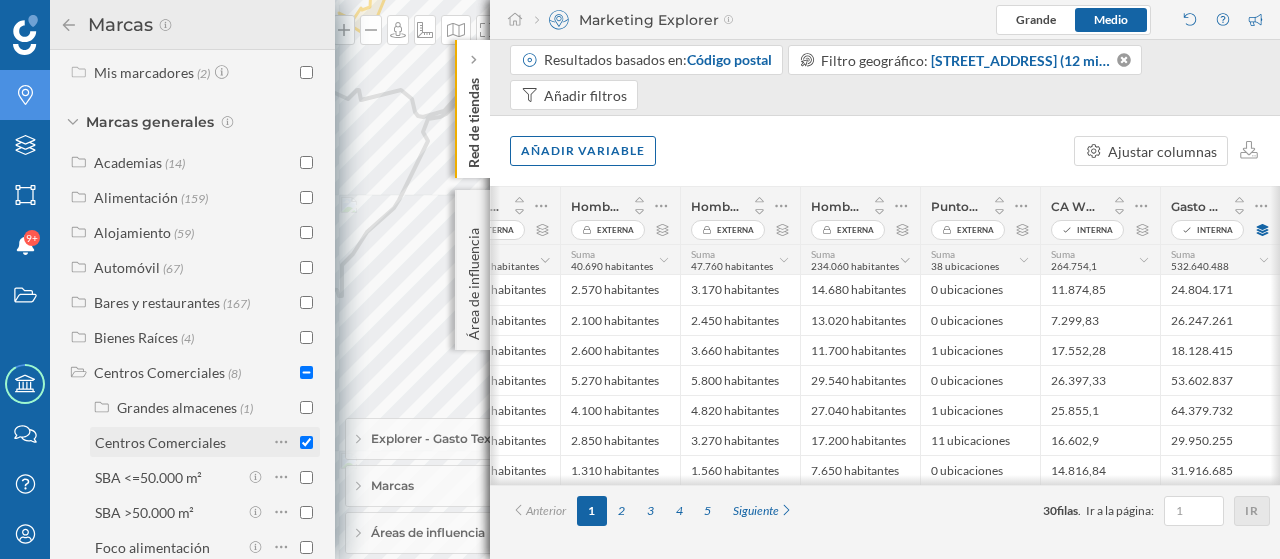 checkbox on "true" 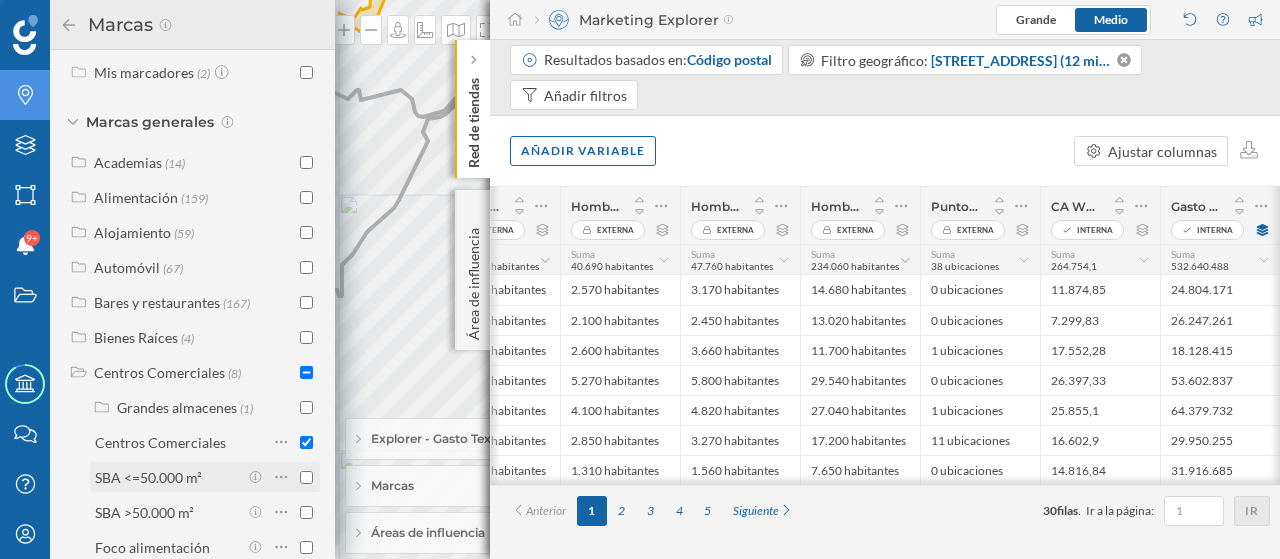 click on "SBA <=50.000 m²" at bounding box center (205, 477) 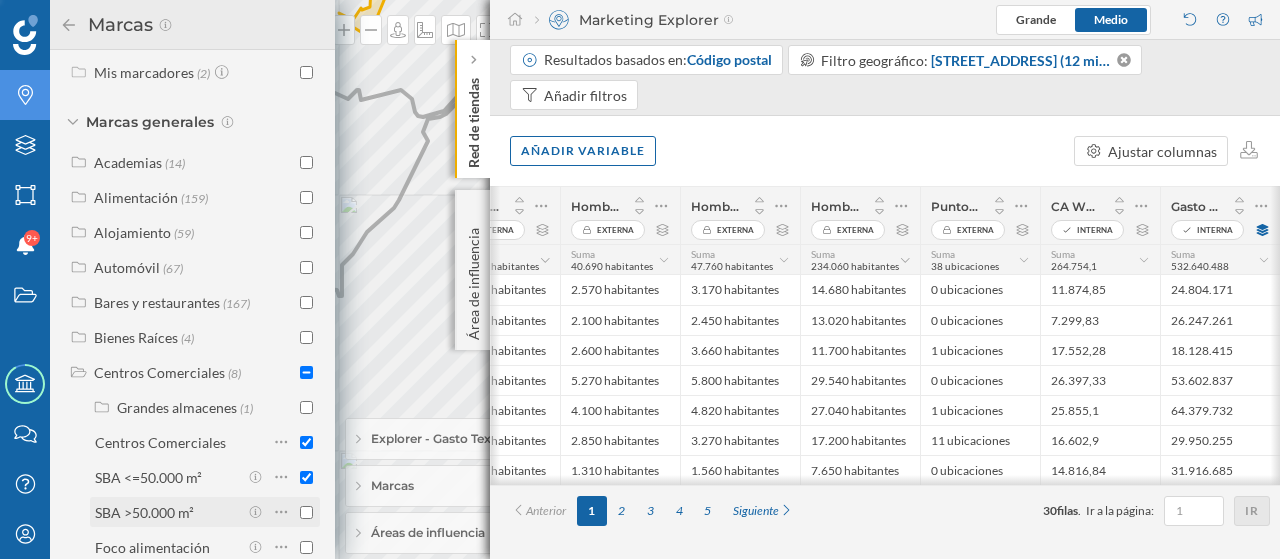 checkbox on "true" 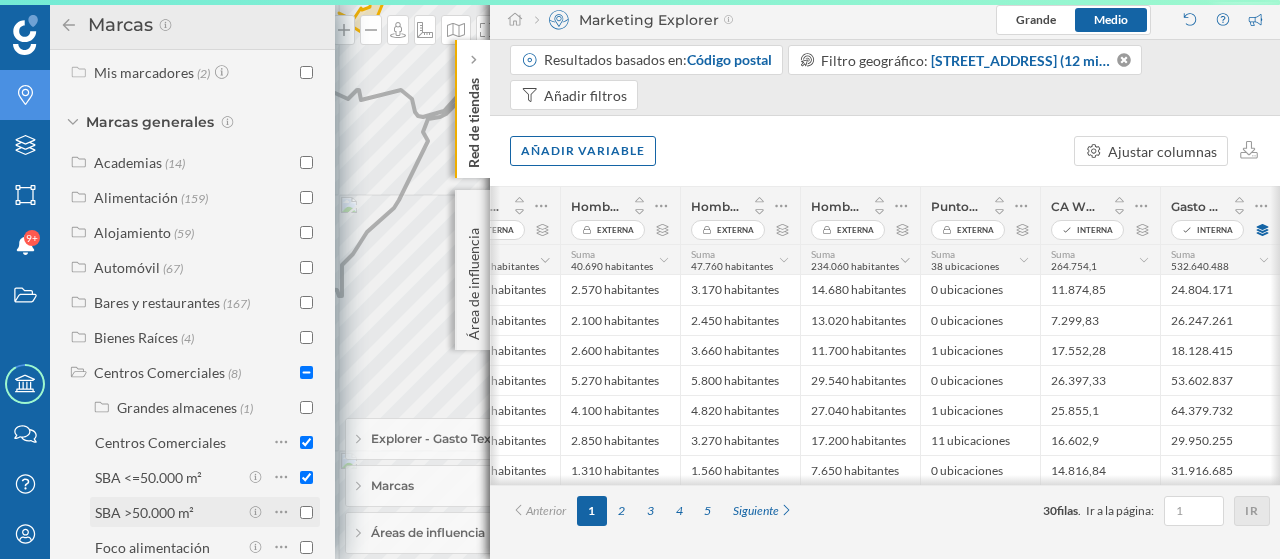 click on "SBA >50.000 m²" at bounding box center (205, 512) 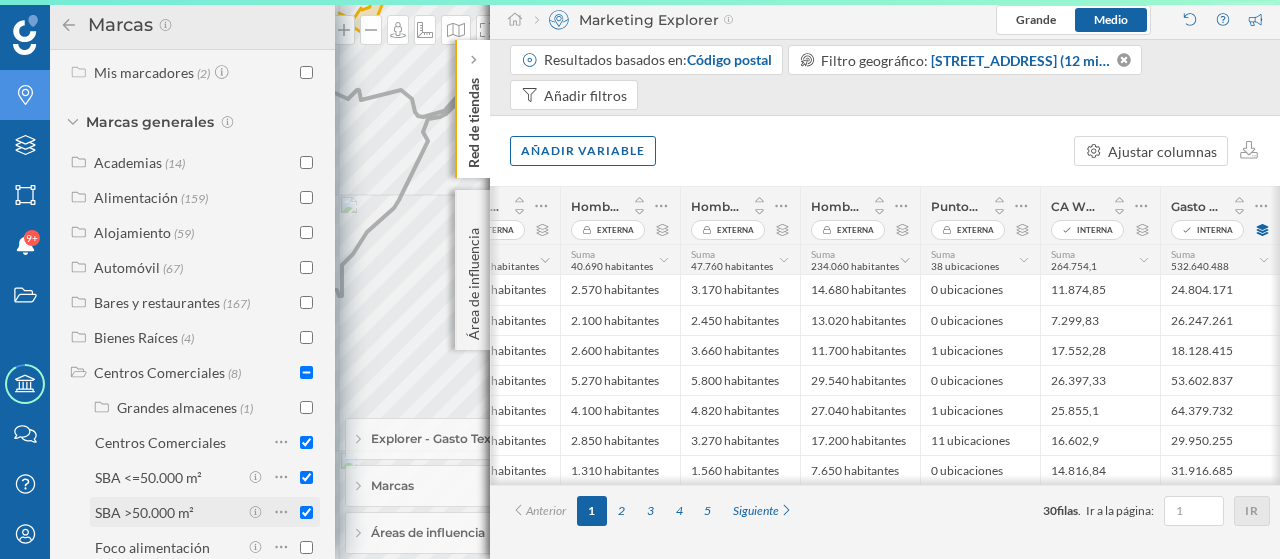 checkbox on "true" 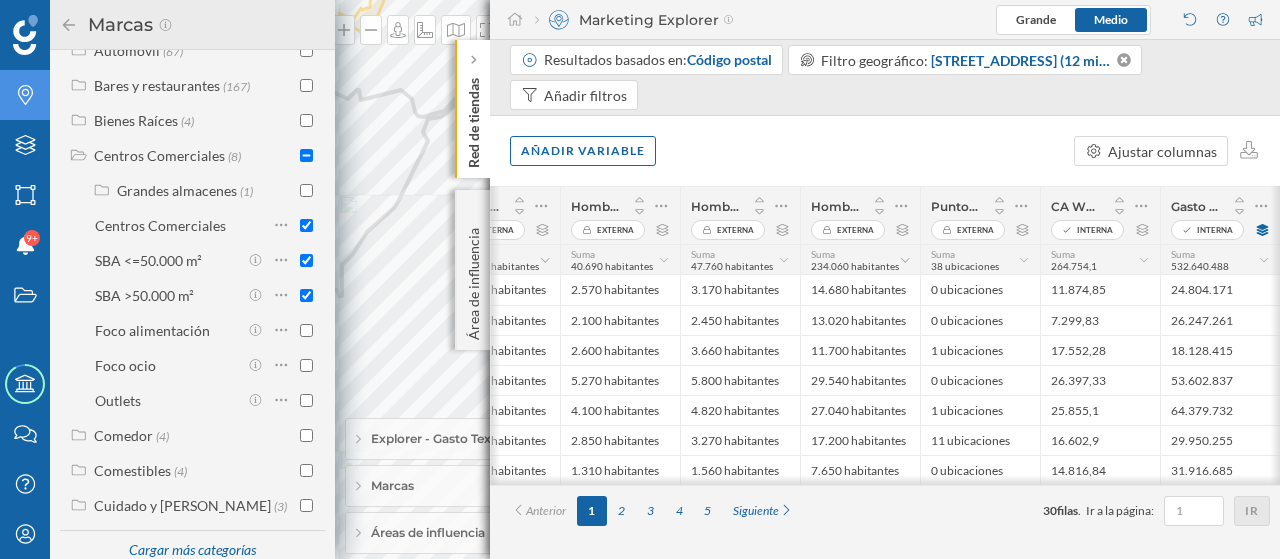 scroll, scrollTop: 526, scrollLeft: 0, axis: vertical 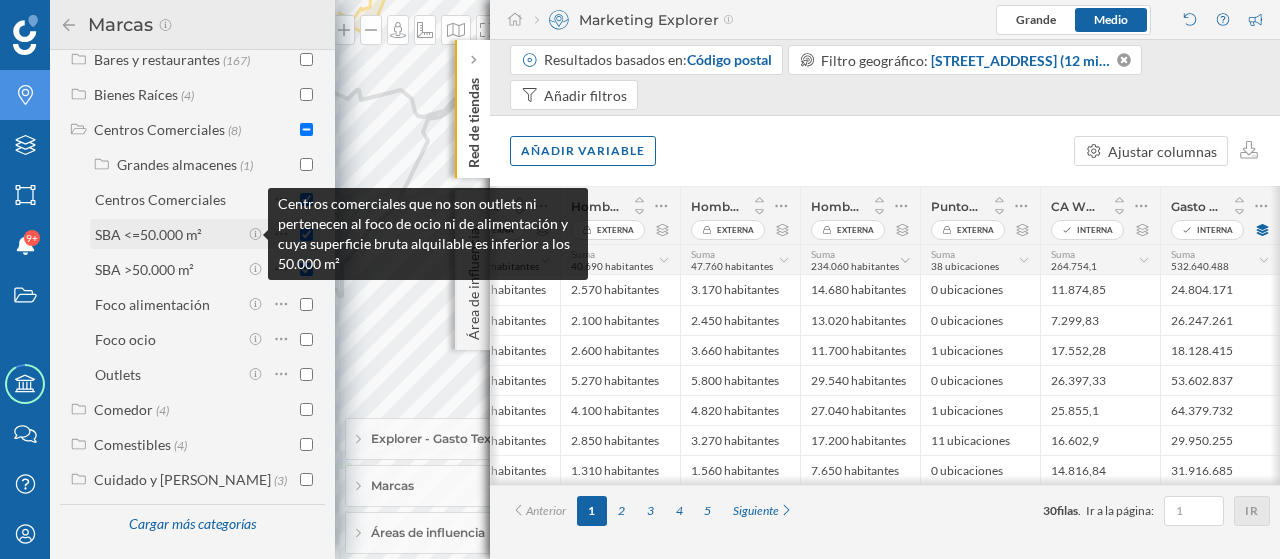 click 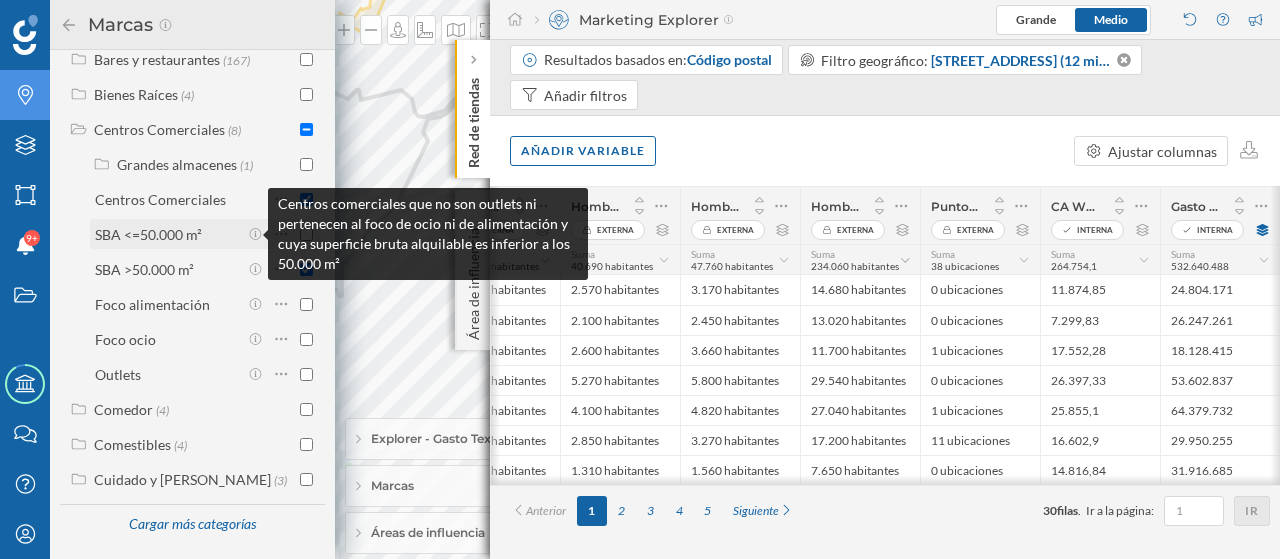 checkbox on "false" 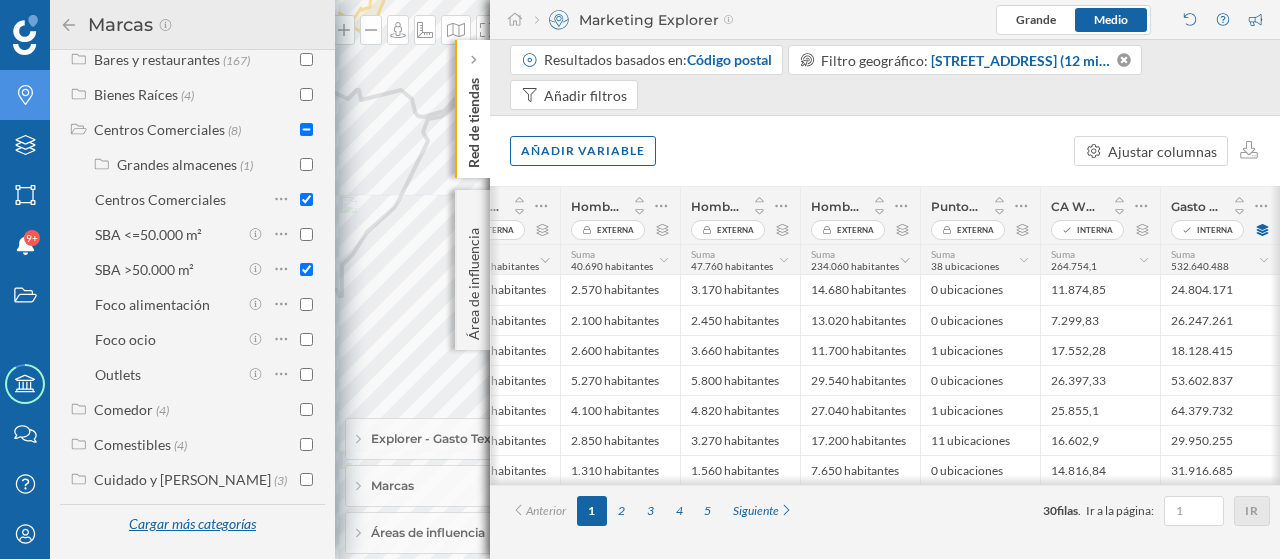 click on "Cargar más categorías" at bounding box center (192, 525) 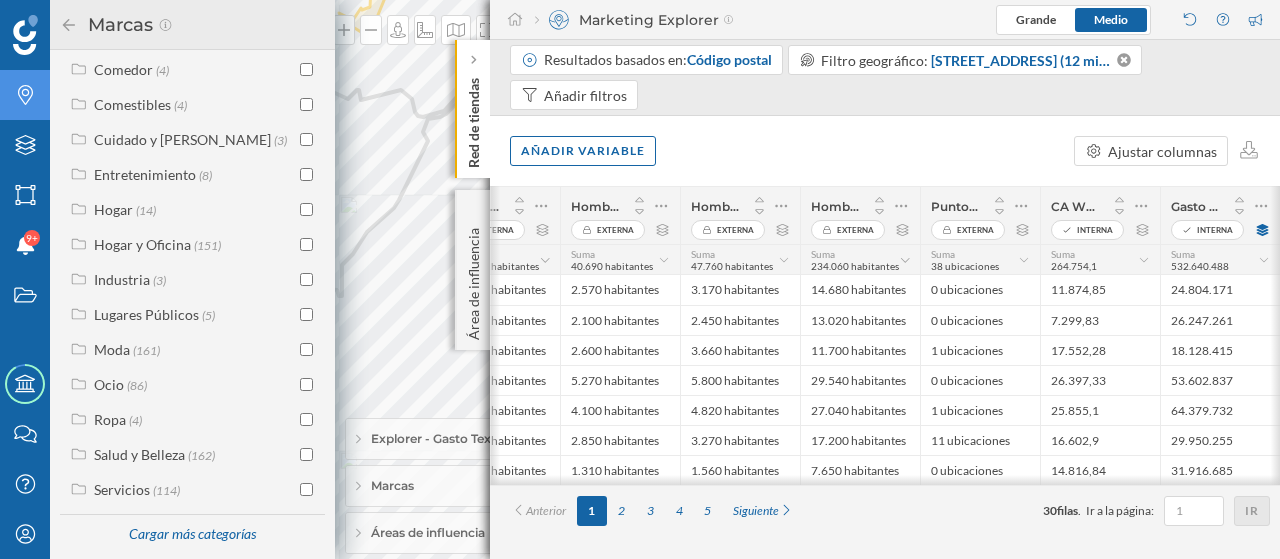 scroll, scrollTop: 876, scrollLeft: 0, axis: vertical 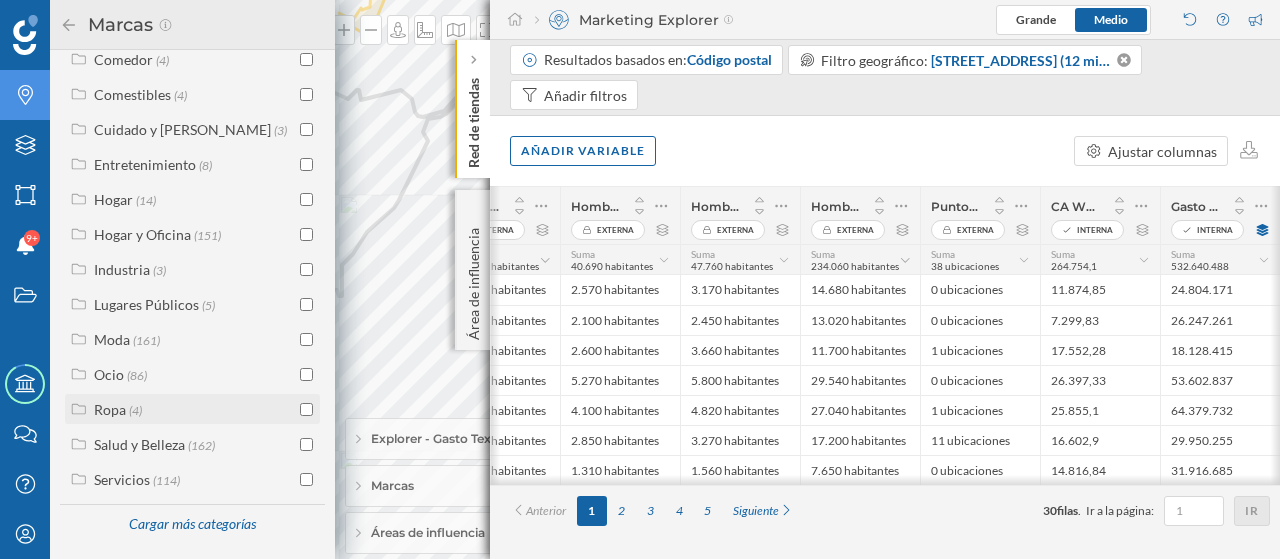 click on "Ropa
(4)" at bounding box center (194, 409) 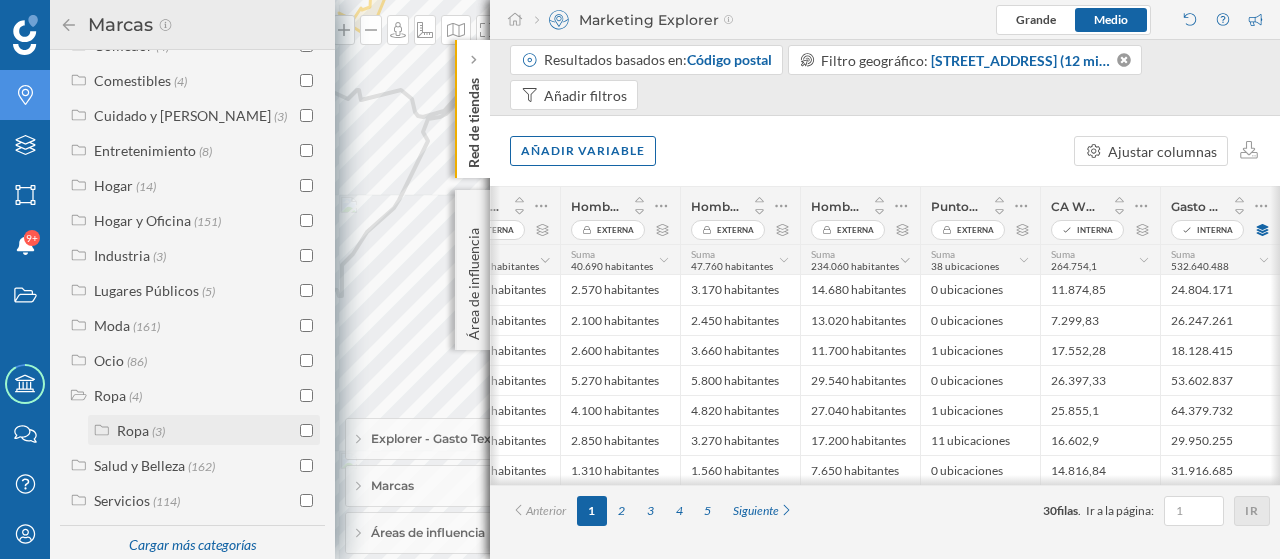 click on "Ropa
(3)" at bounding box center [206, 430] 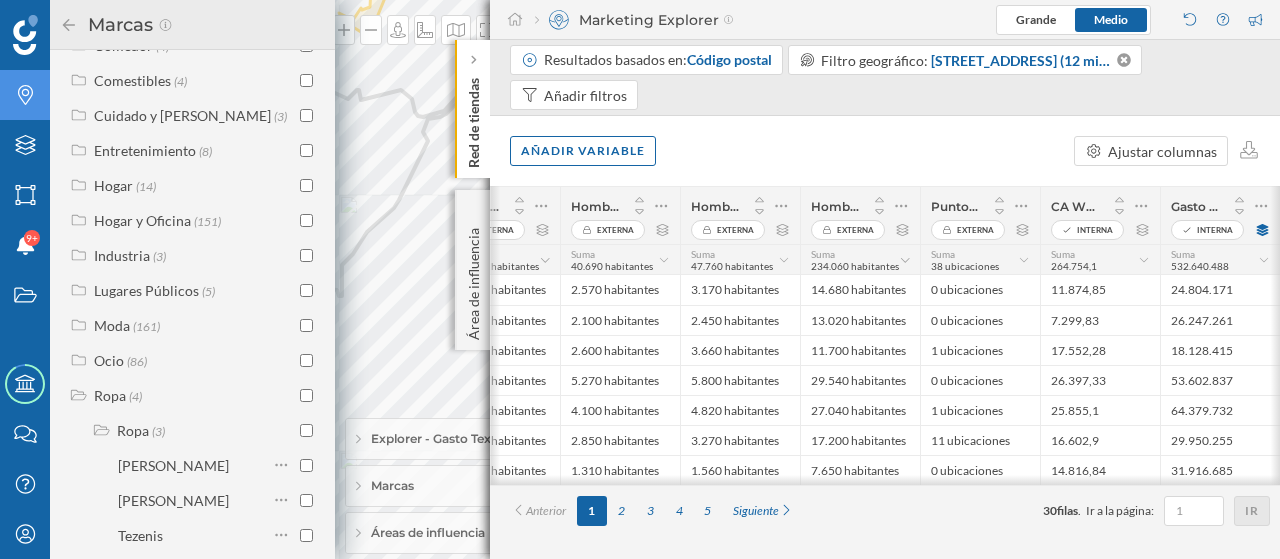 scroll, scrollTop: 1016, scrollLeft: 0, axis: vertical 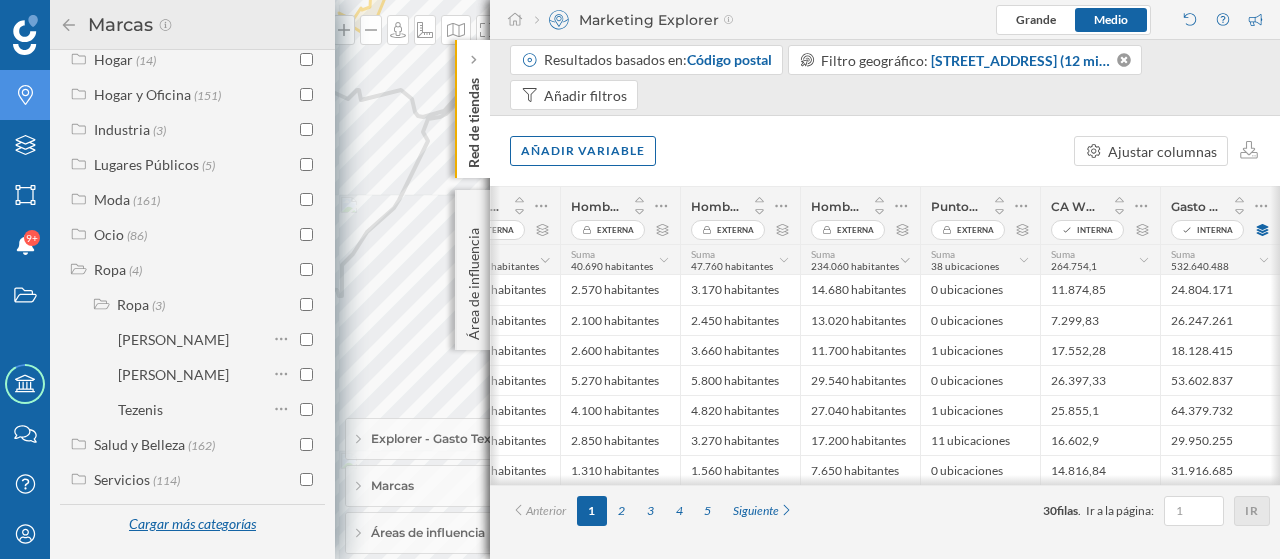 click on "Cargar más categorías" at bounding box center [192, 525] 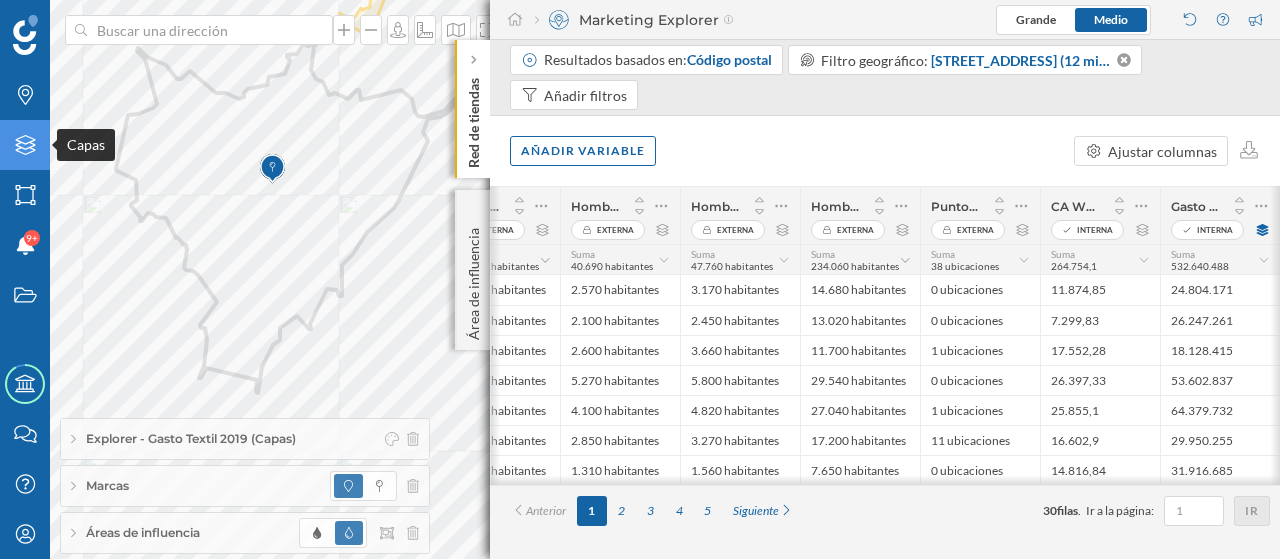 click on "Capas" 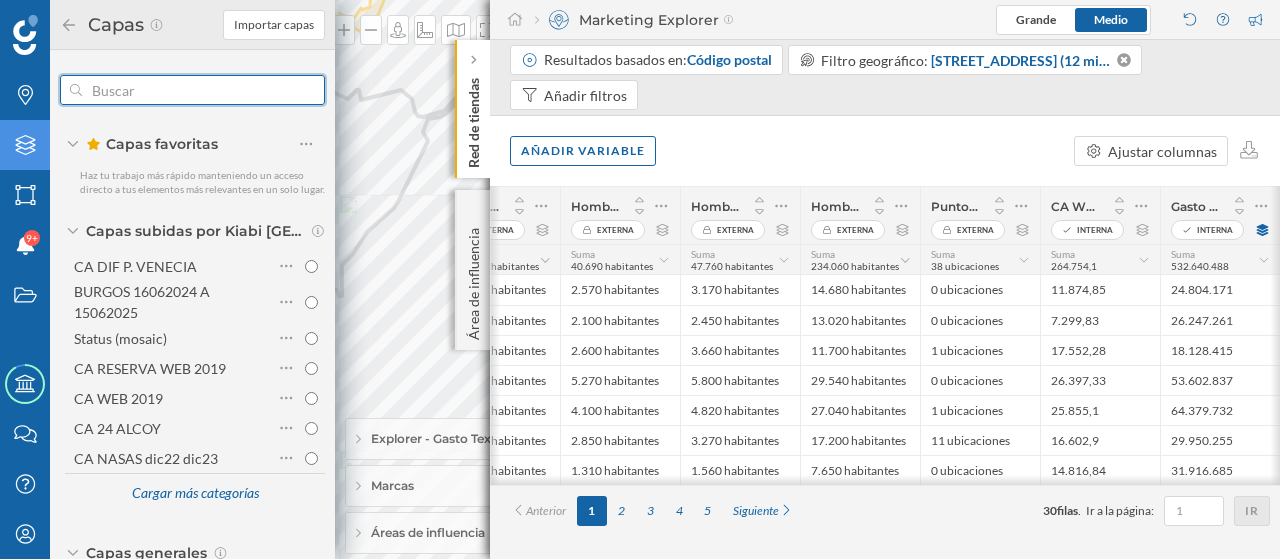 click at bounding box center (192, 90) 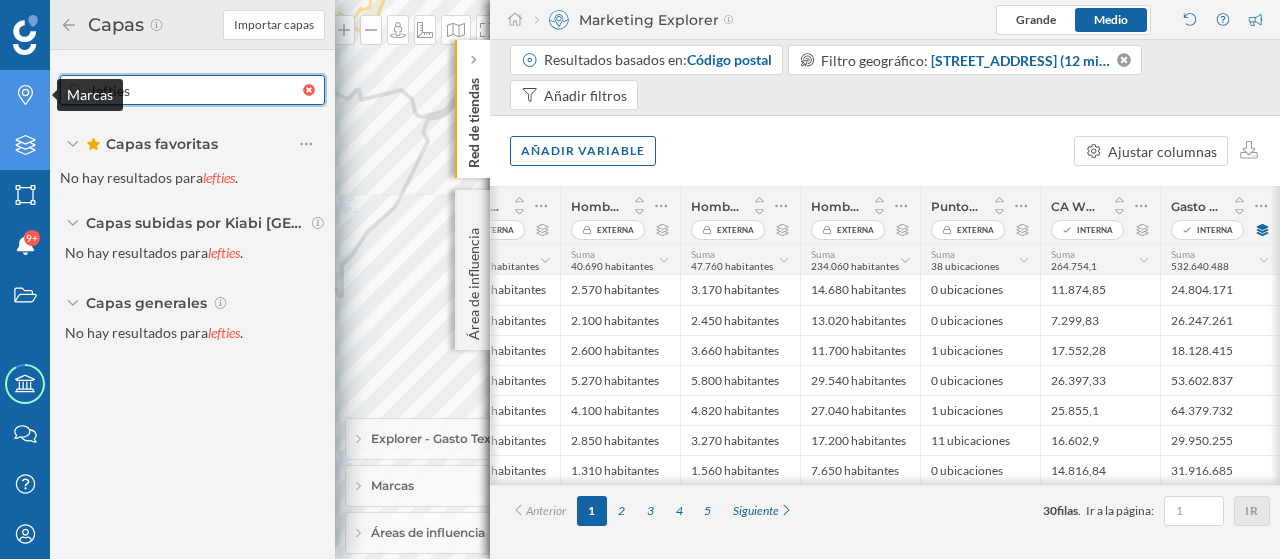 type on "lefties" 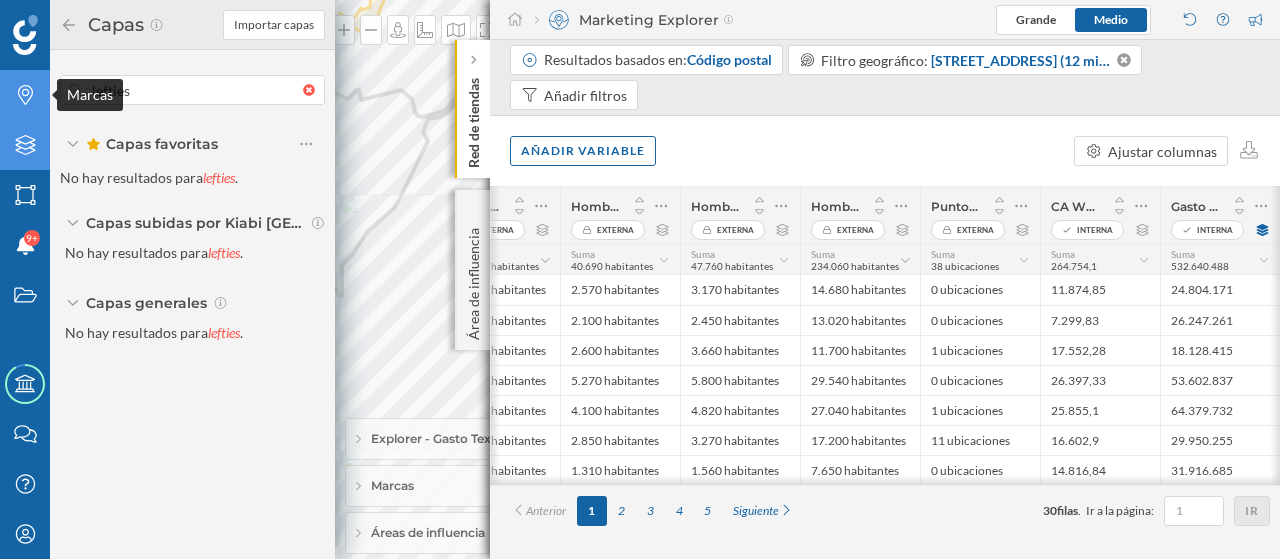 click on "Marcas" at bounding box center [25, 95] 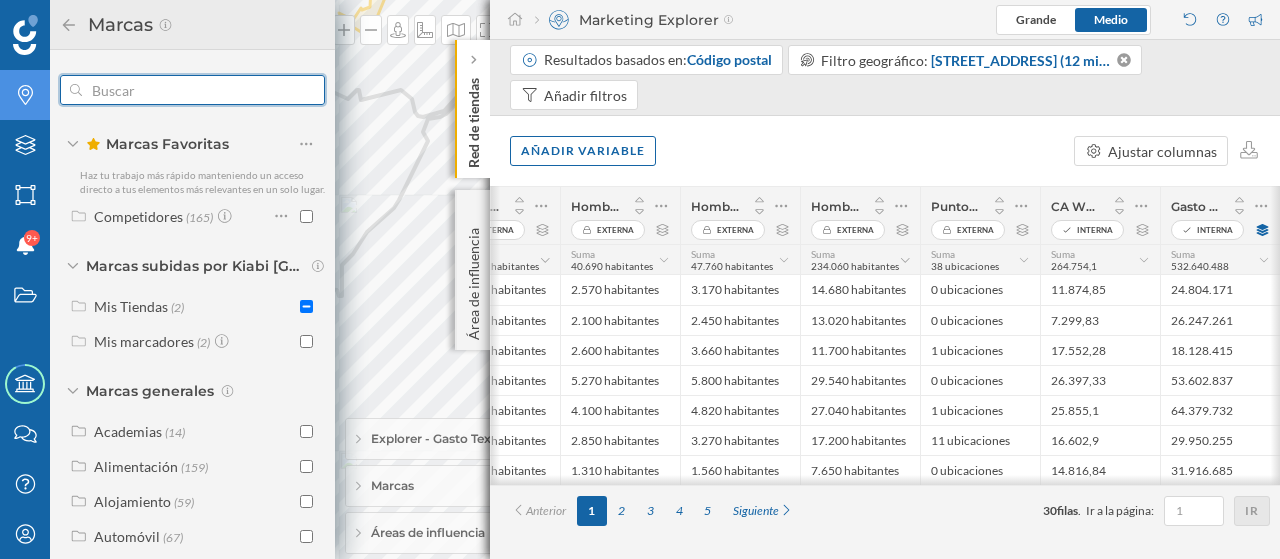 click at bounding box center (192, 90) 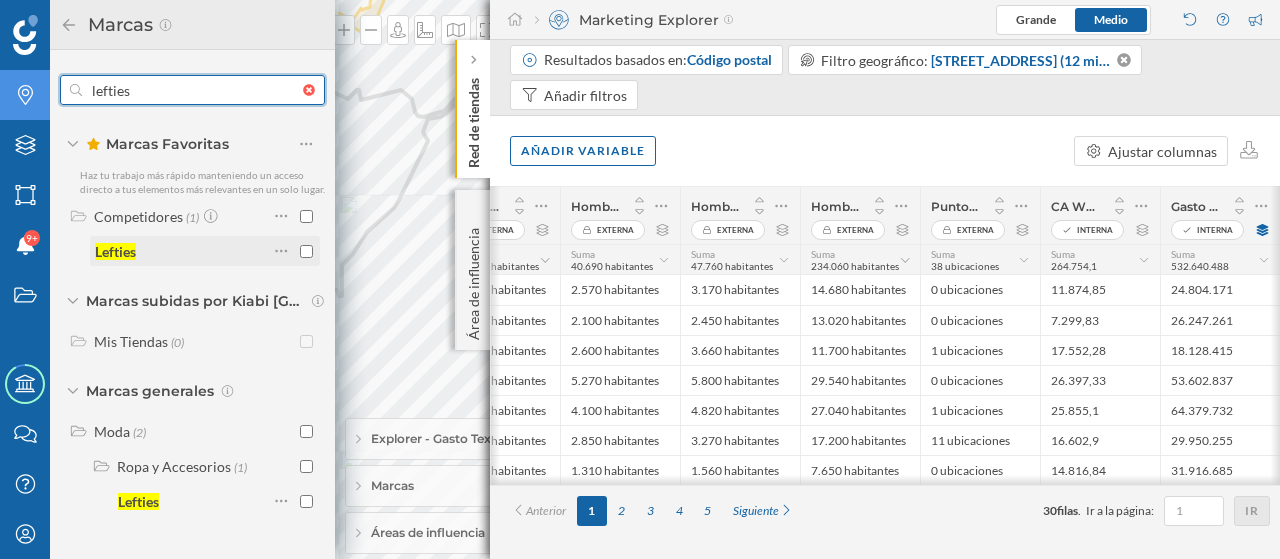 type on "lefties" 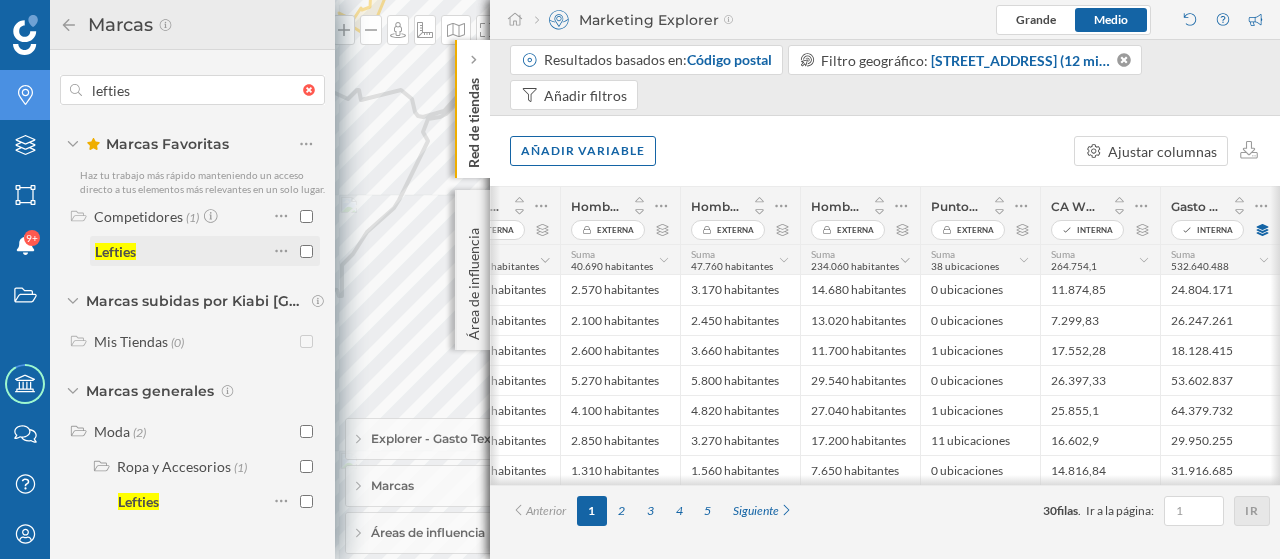 click at bounding box center [306, 251] 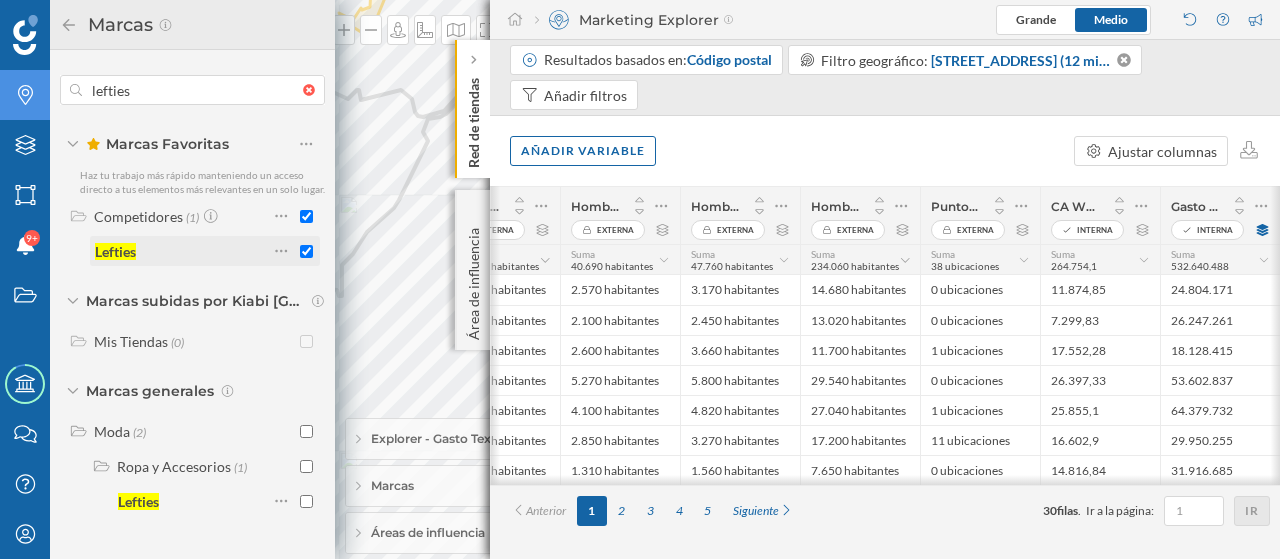 checkbox on "true" 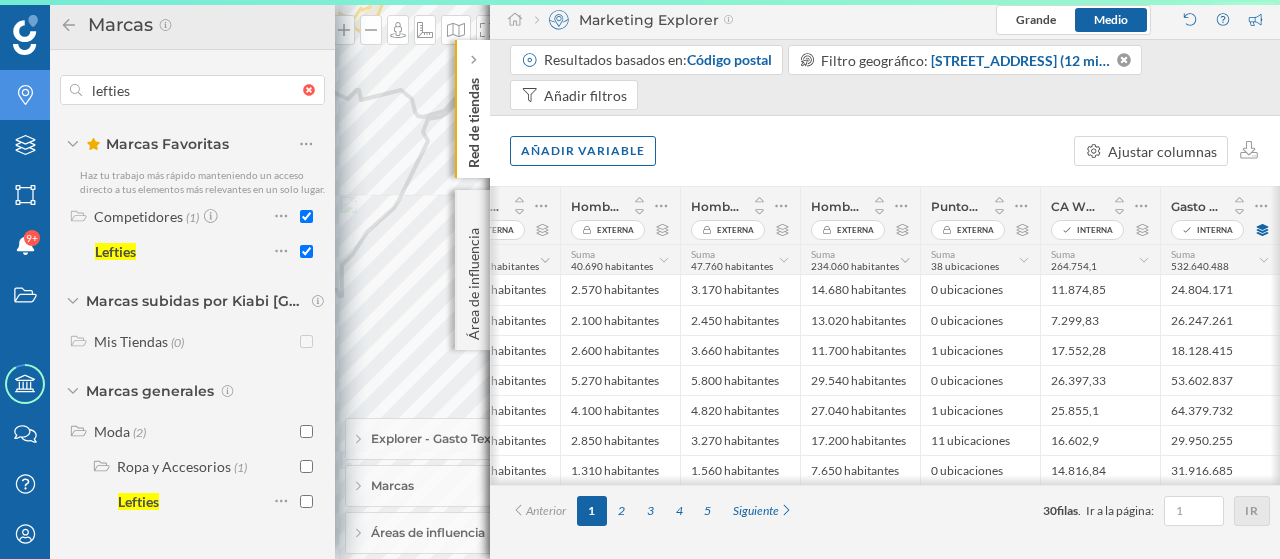 click 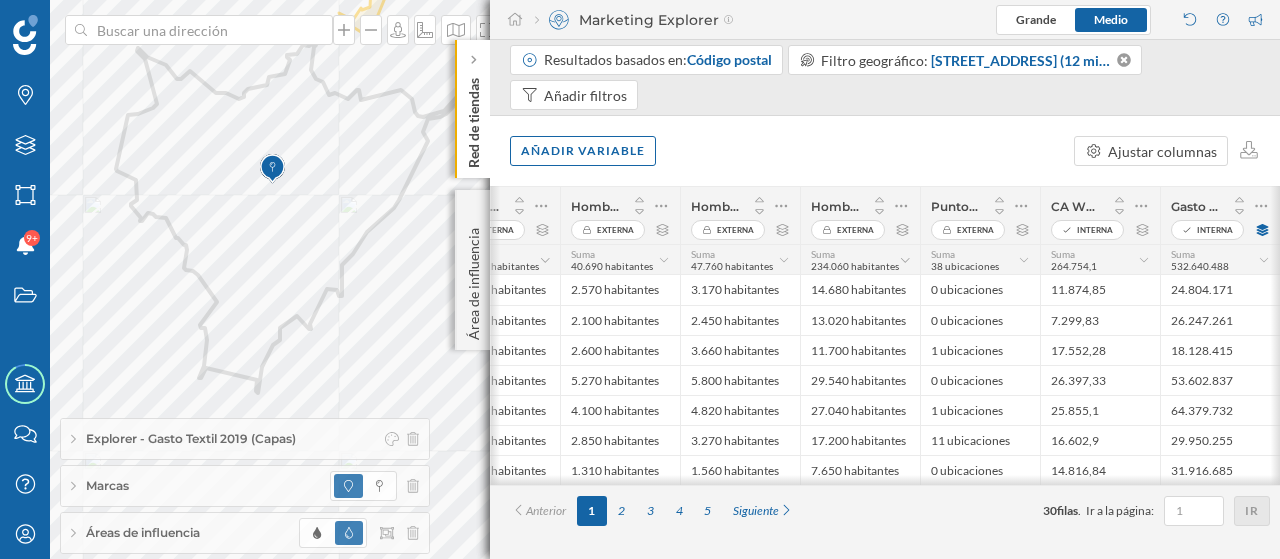 click on "Red de tiendas" 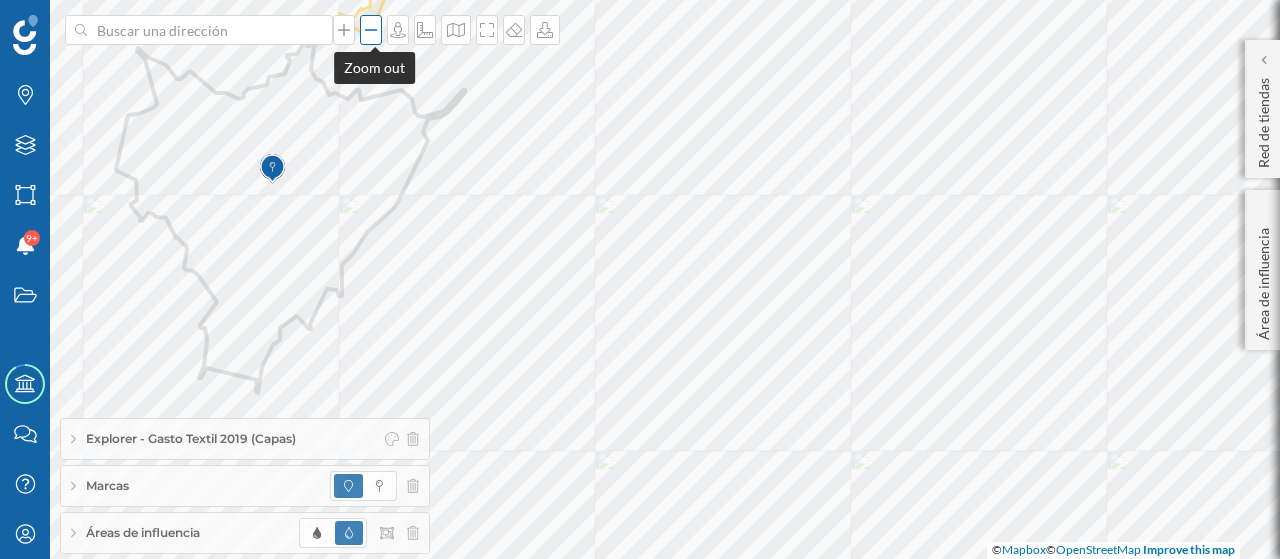click 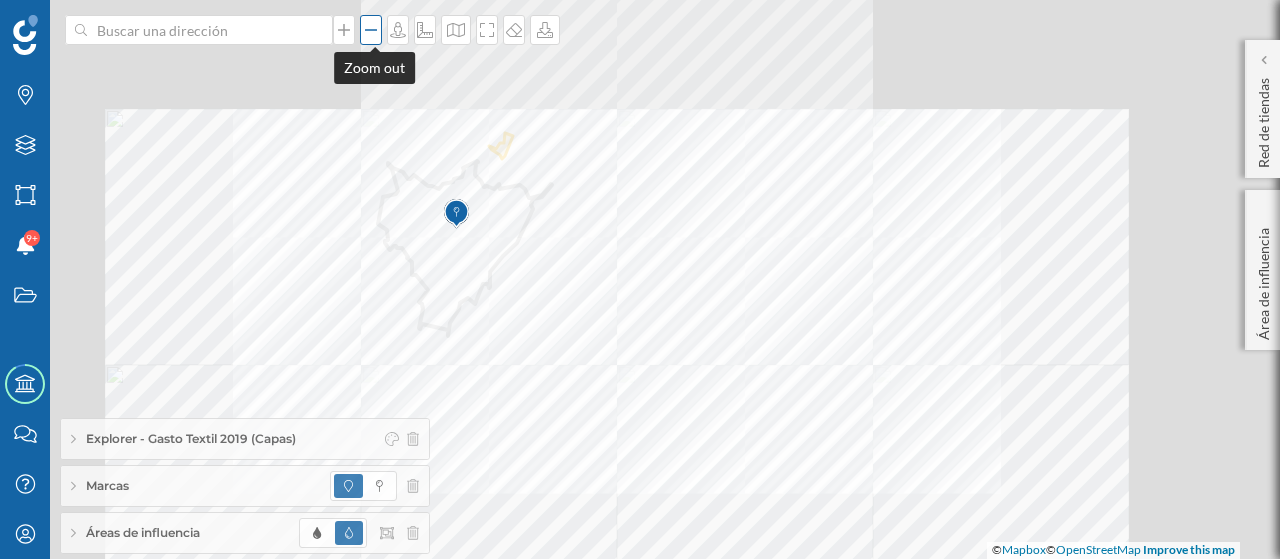 click 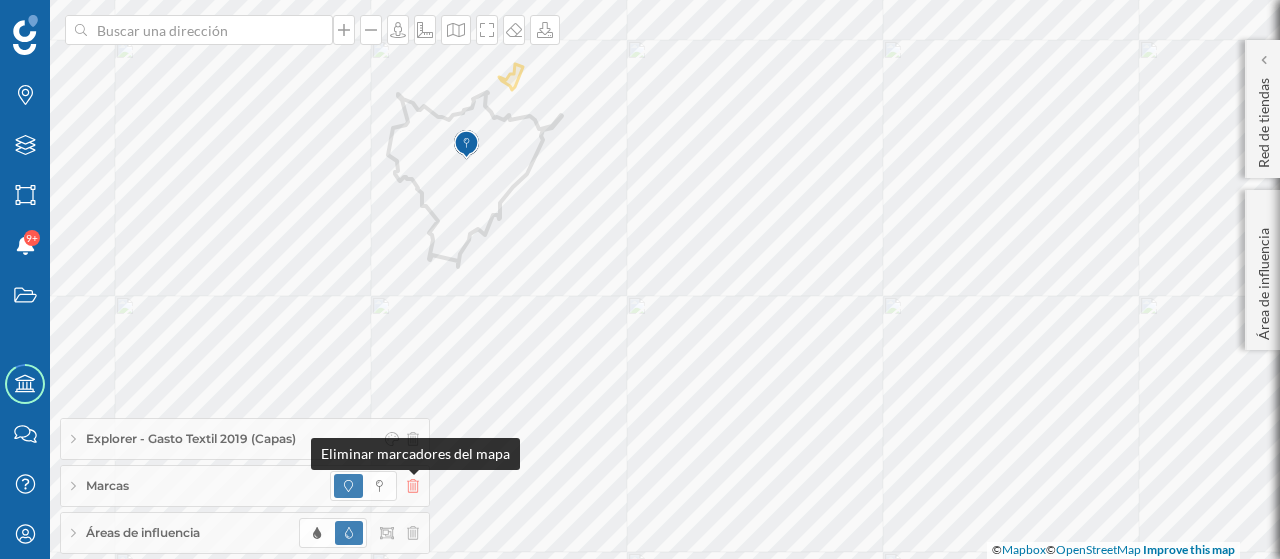 click 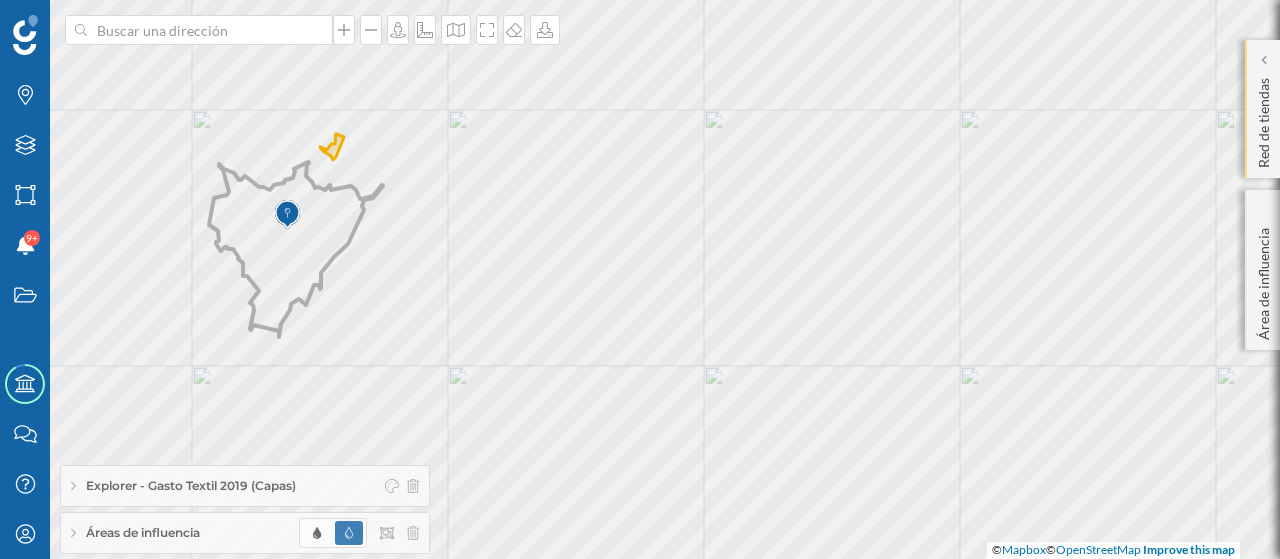 click on "Red de tiendas" 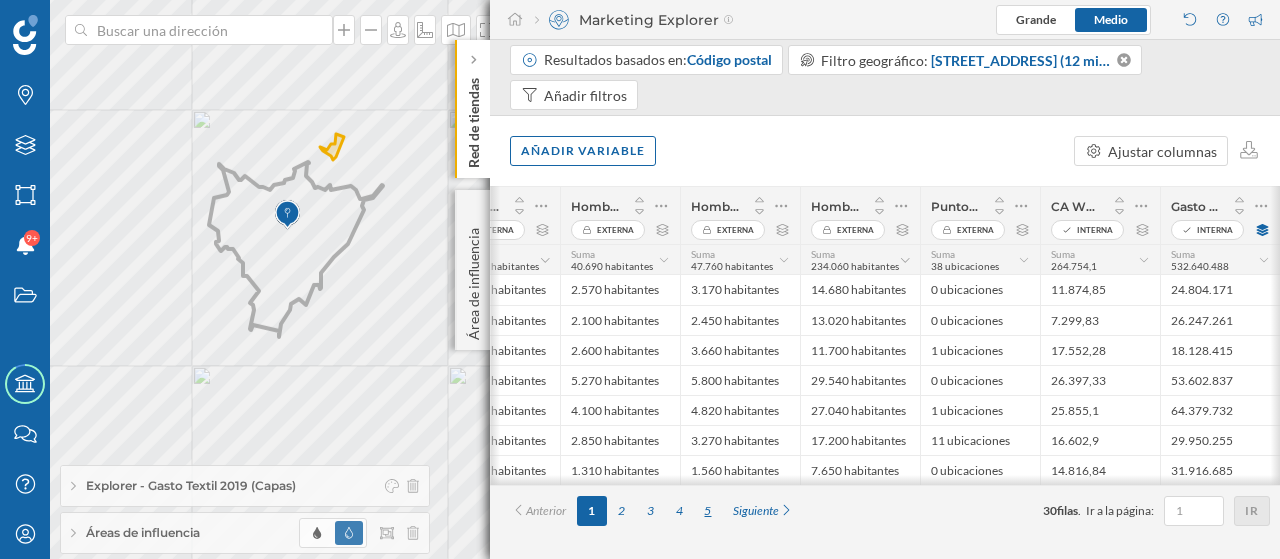 click on "5" at bounding box center (708, 511) 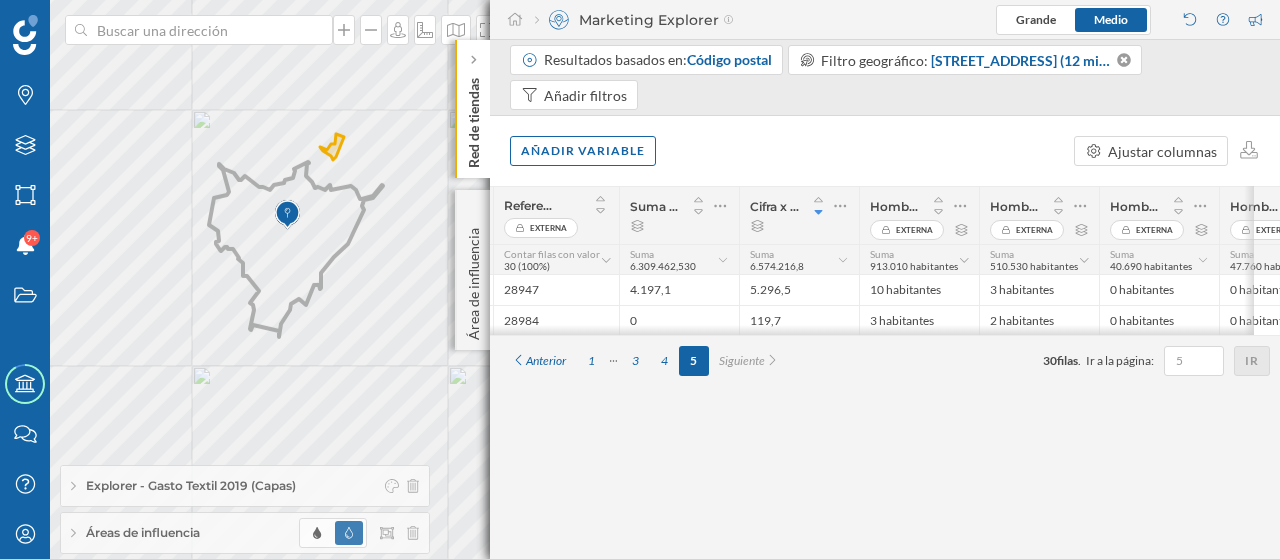 scroll, scrollTop: 0, scrollLeft: 0, axis: both 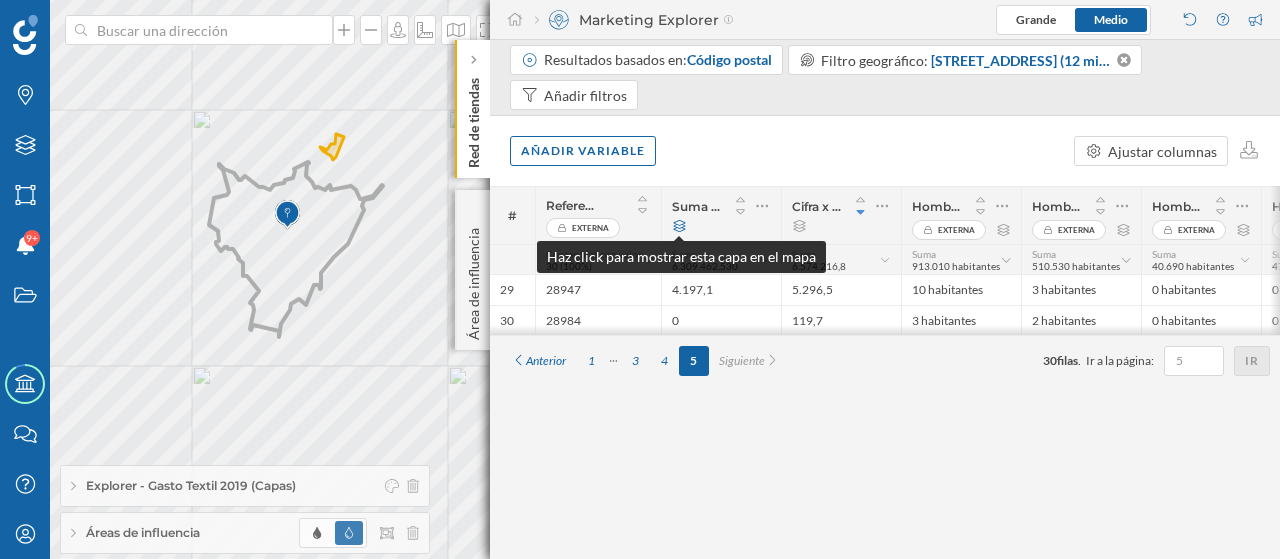 click 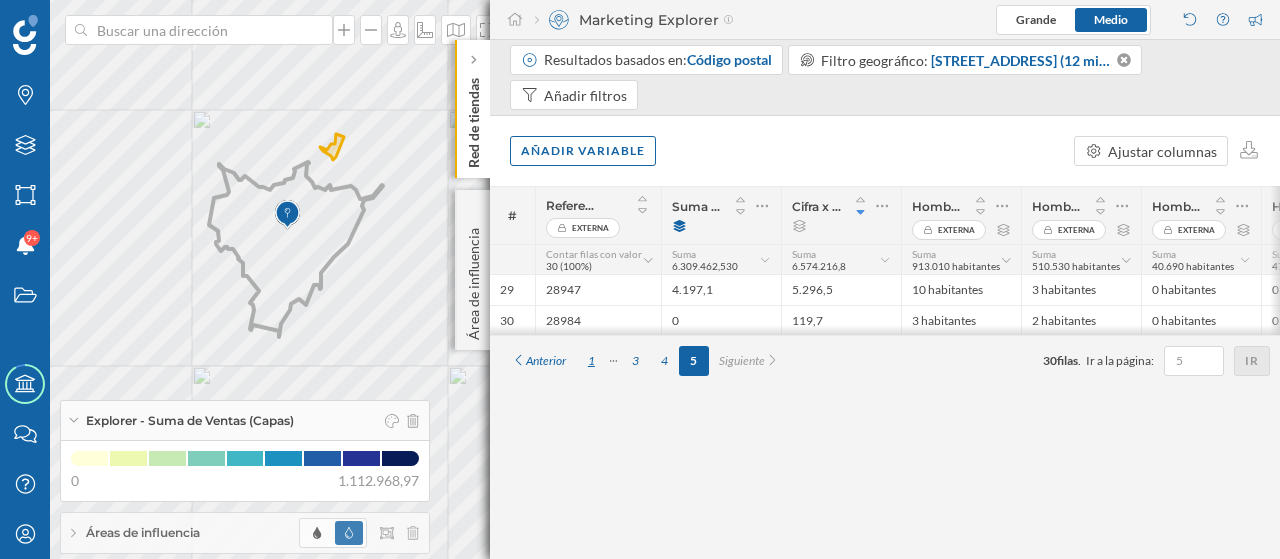click on "1" at bounding box center [591, 361] 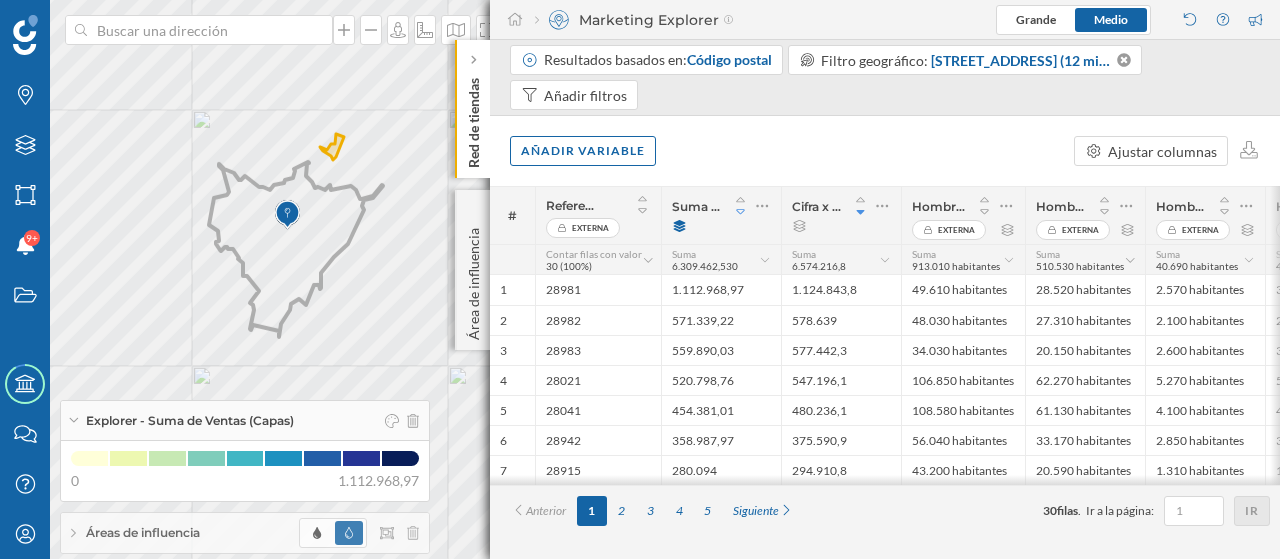 click 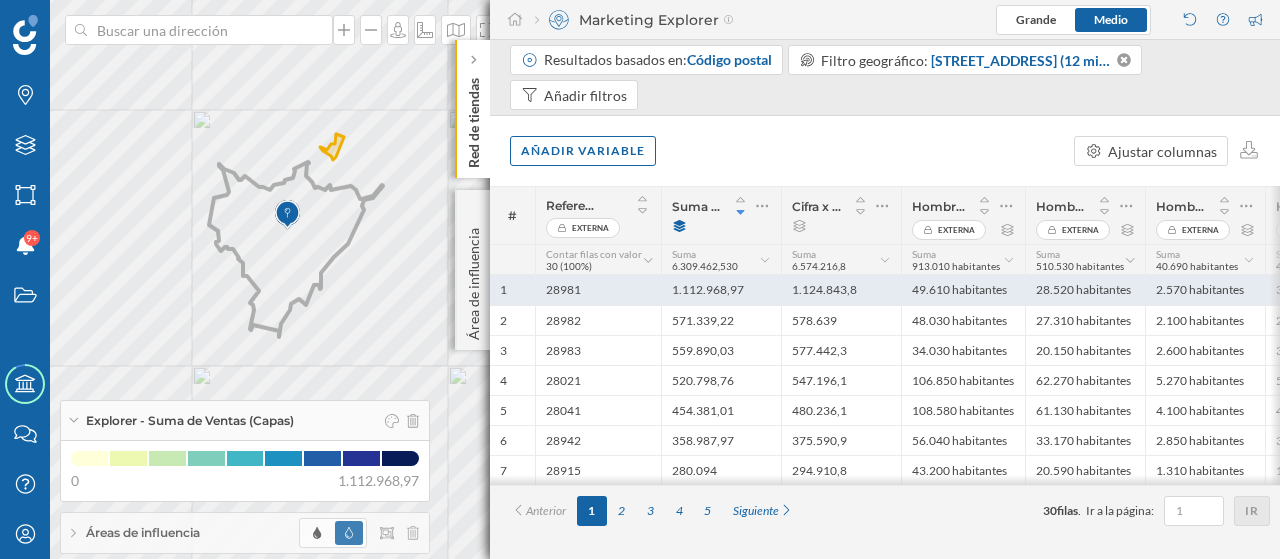 click on "1.112.968,97" at bounding box center (721, 290) 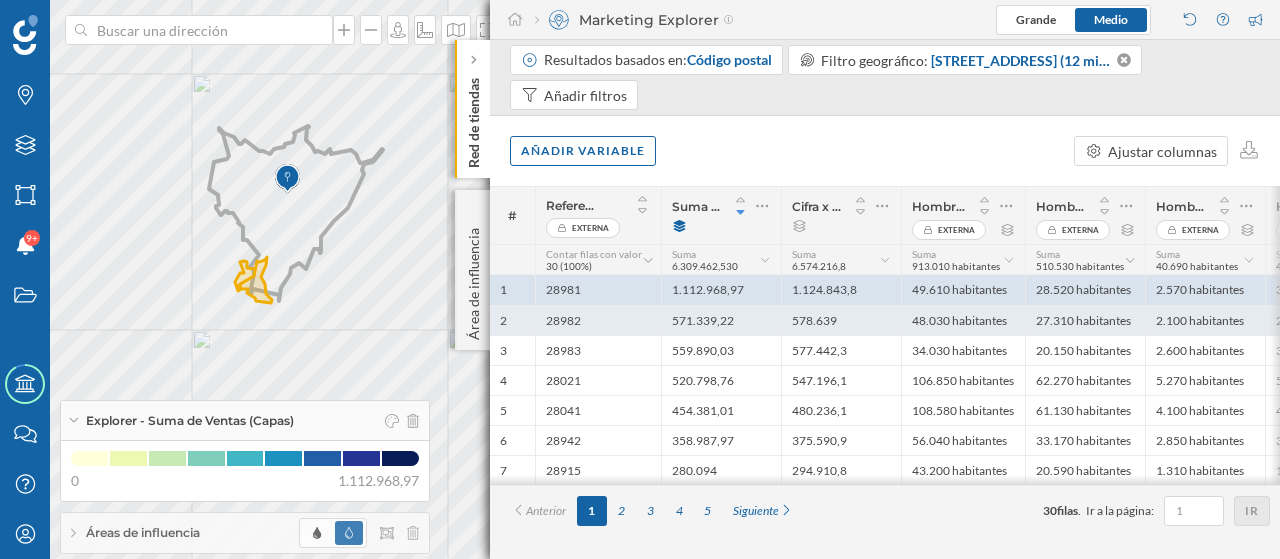 click on "571.339,22" at bounding box center [721, 320] 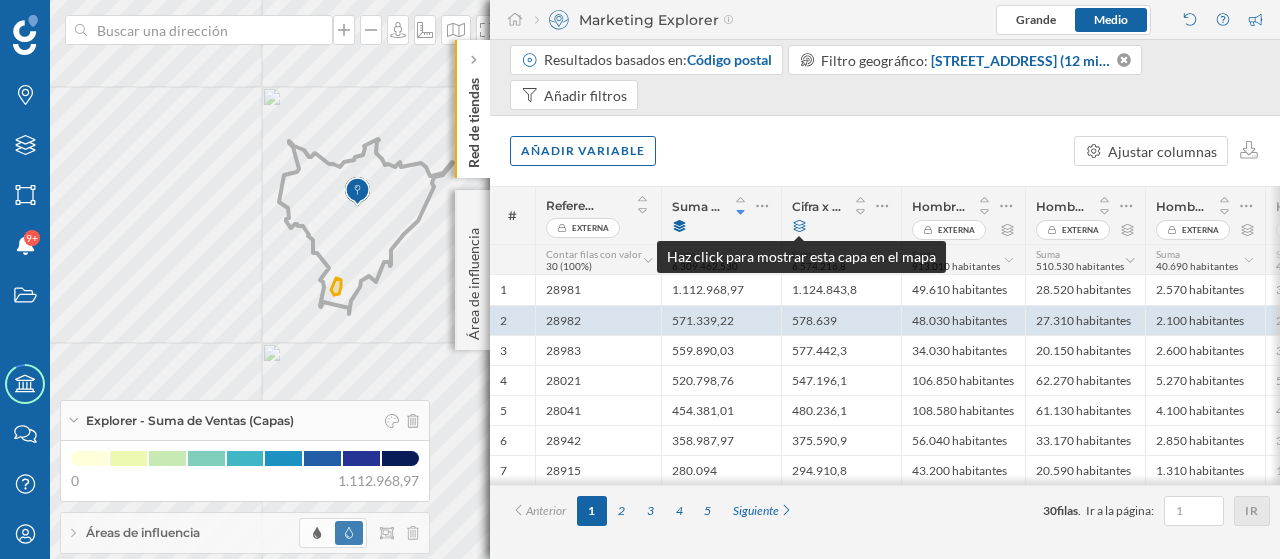 click 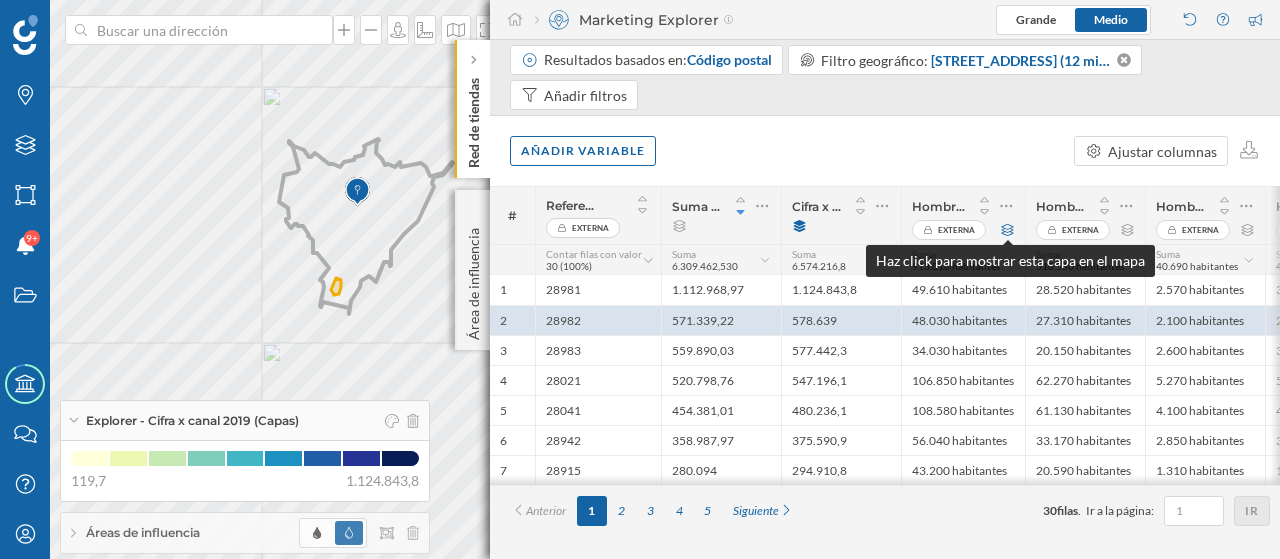 click 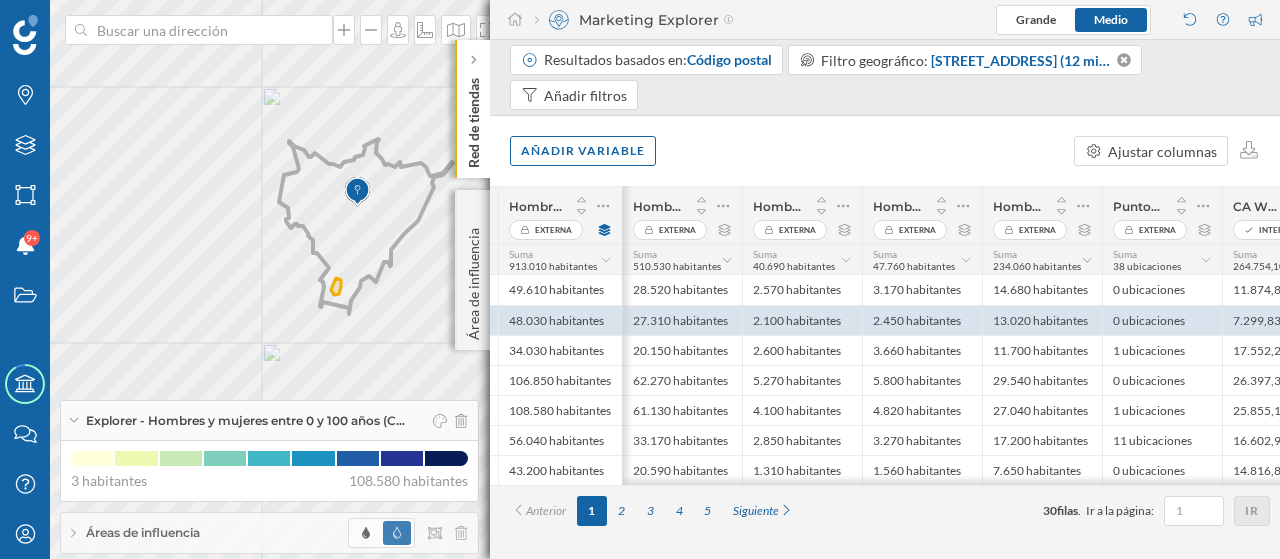 scroll, scrollTop: 0, scrollLeft: 585, axis: horizontal 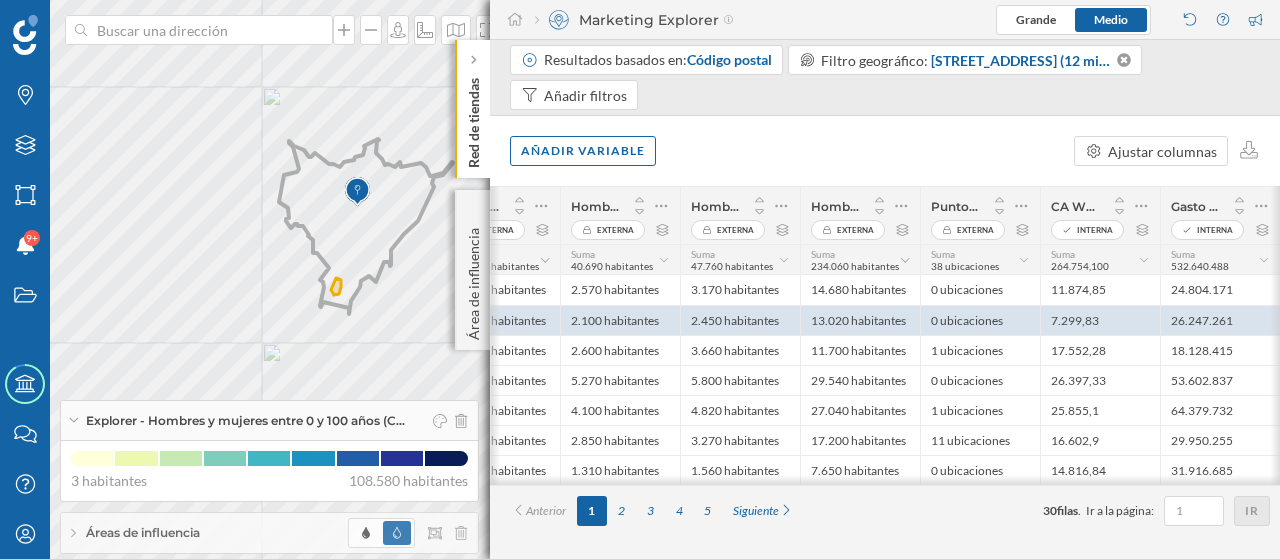 click on "Interna" at bounding box center [1100, 230] 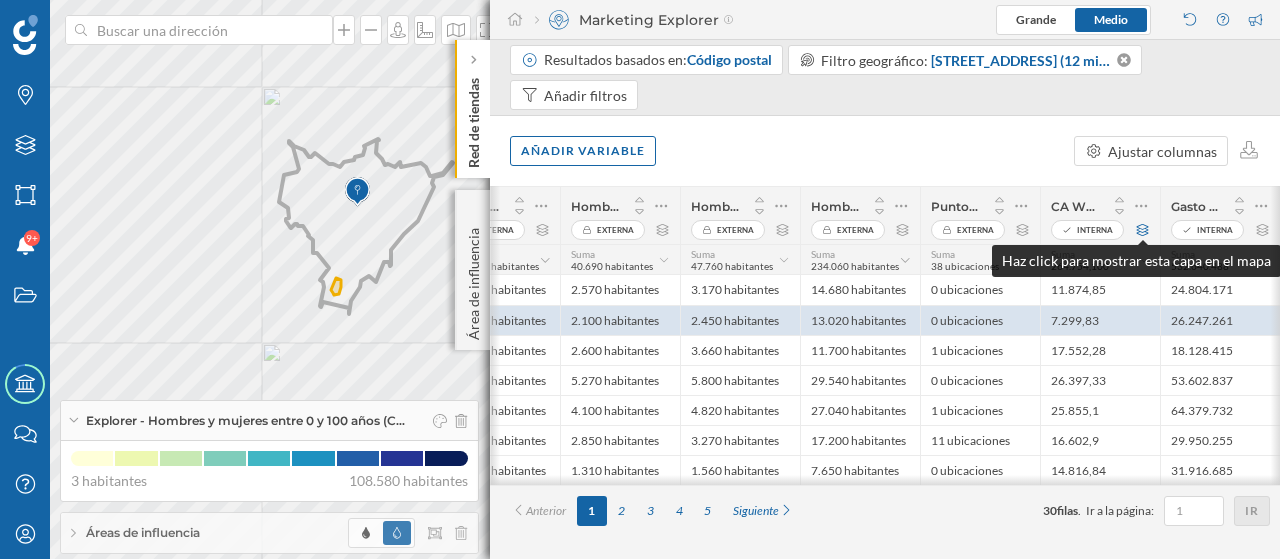 click 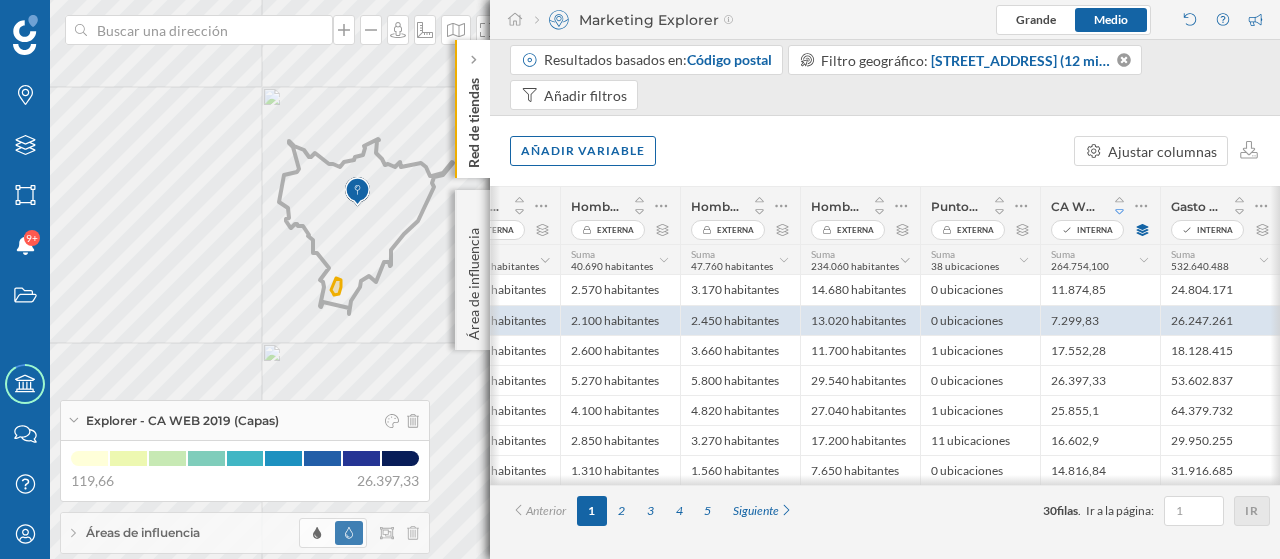 click 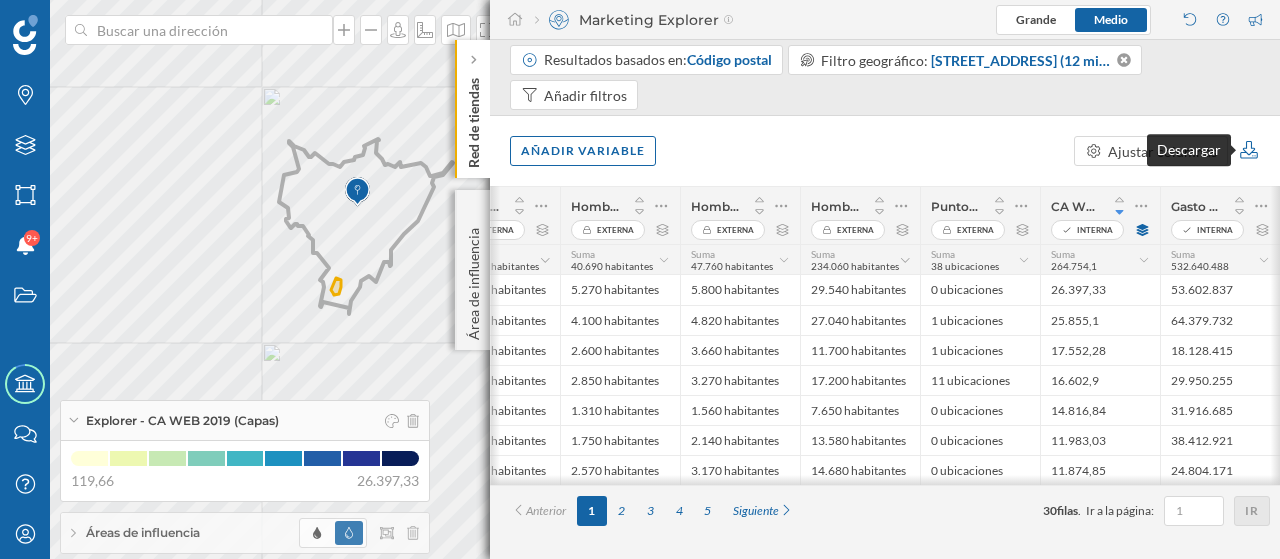click 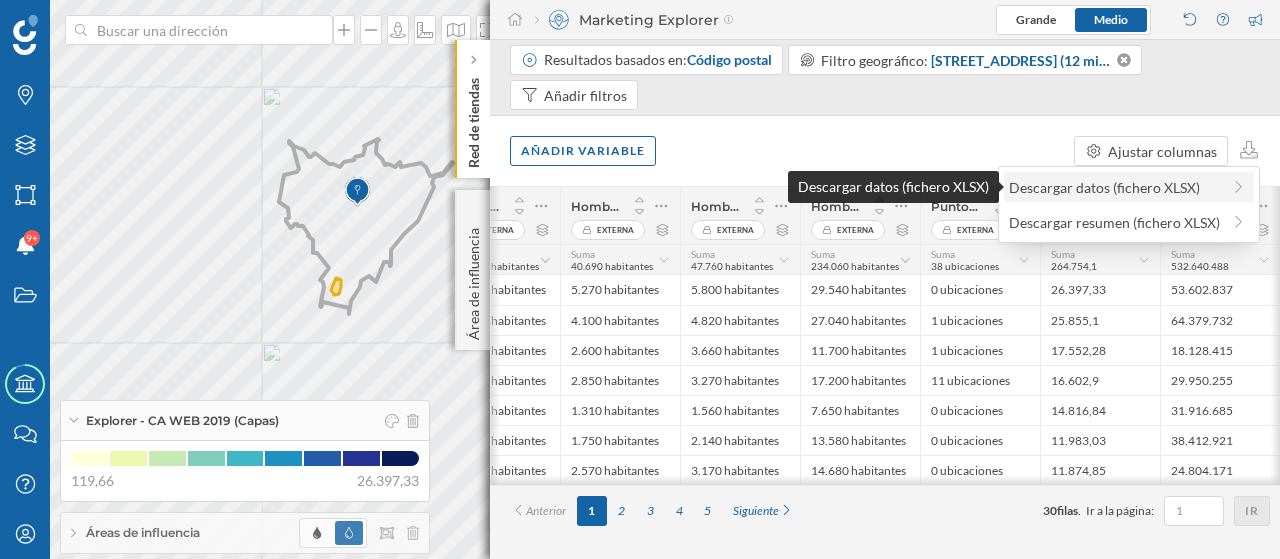click on "Descargar datos (fichero XLSX)" at bounding box center [1114, 187] 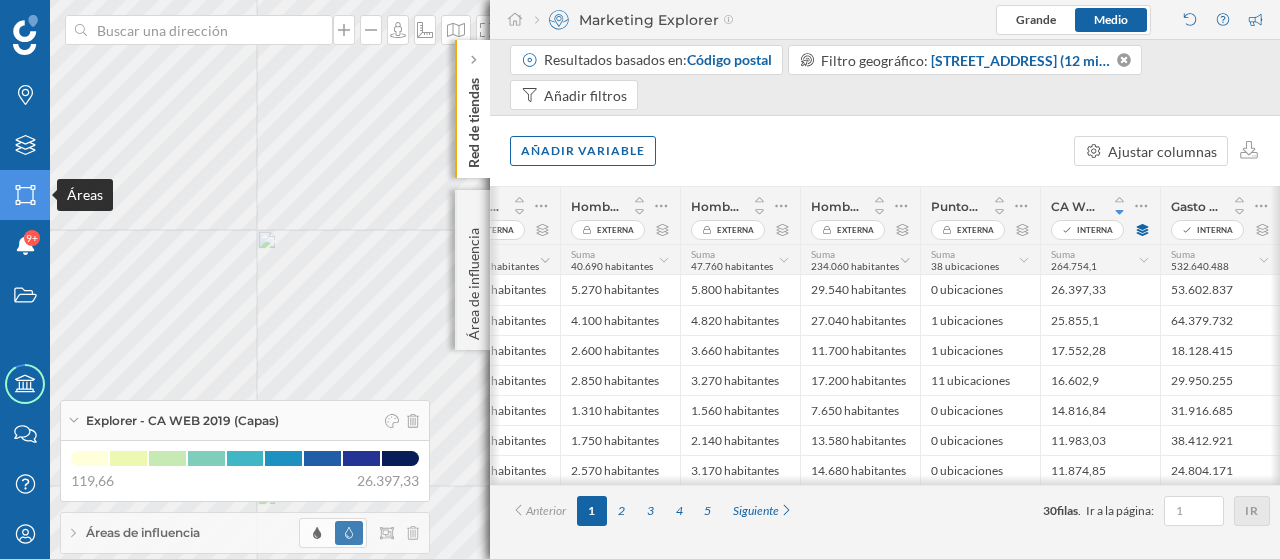click 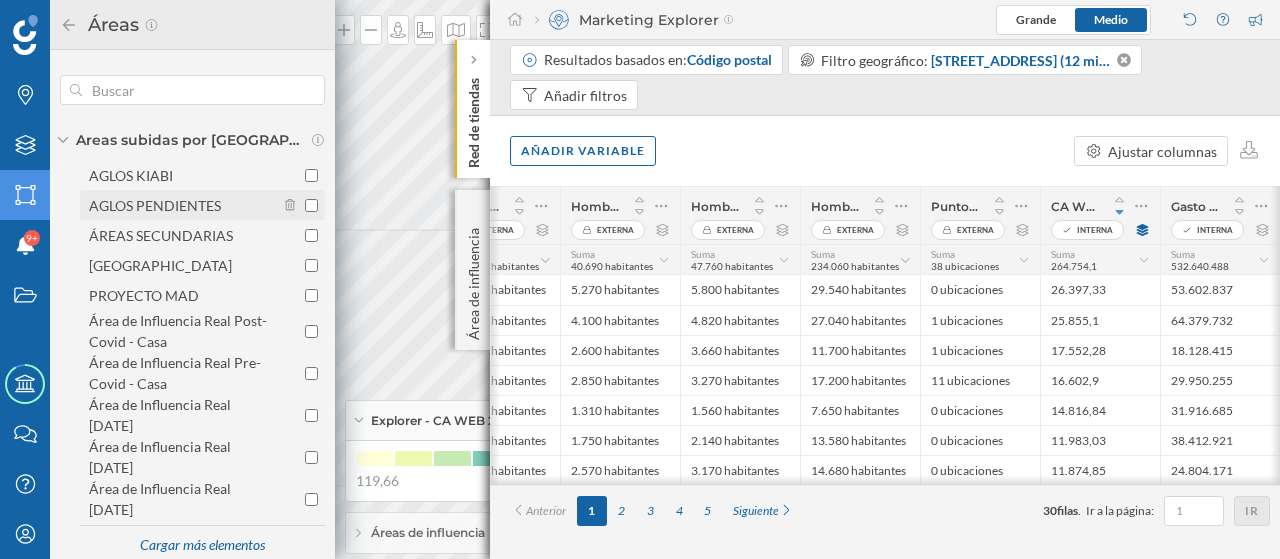 click on "AGLOS PENDIENTES" at bounding box center (155, 205) 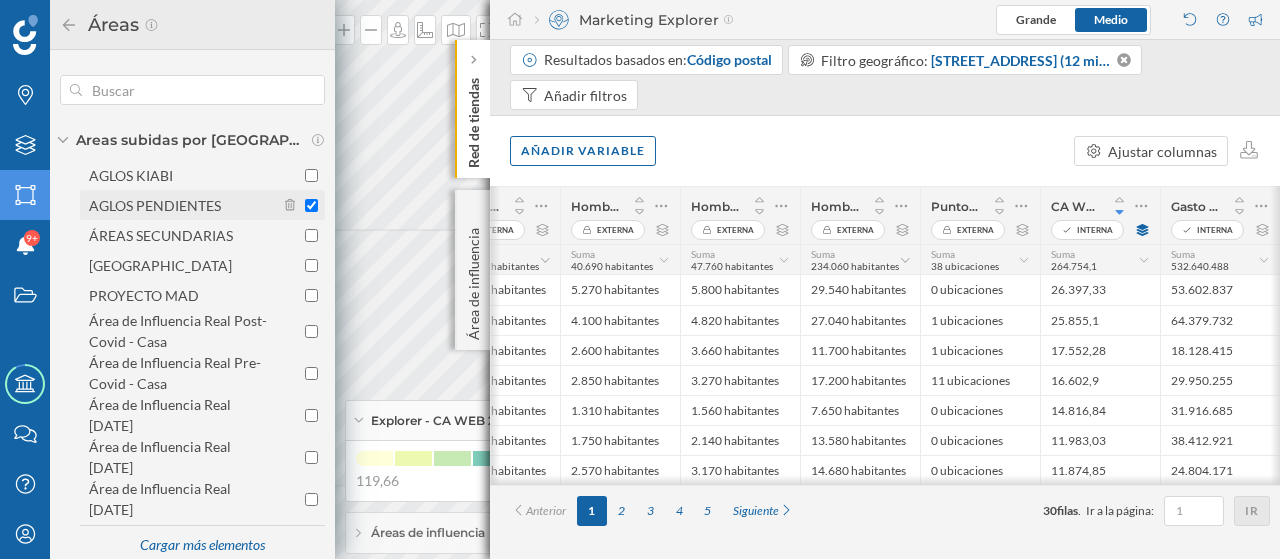 checkbox on "true" 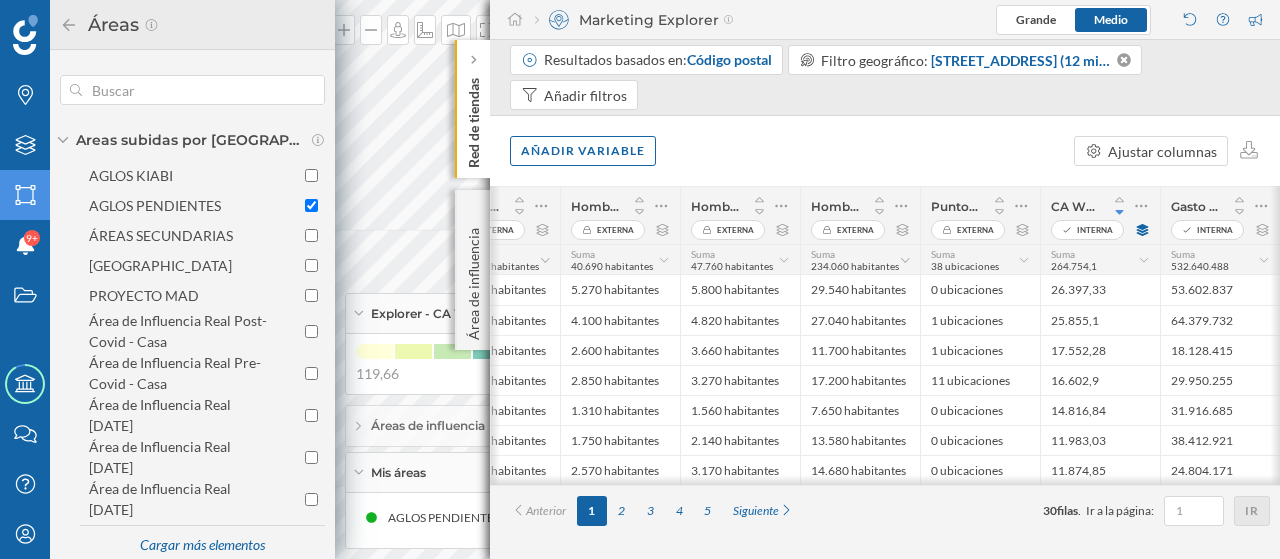 click 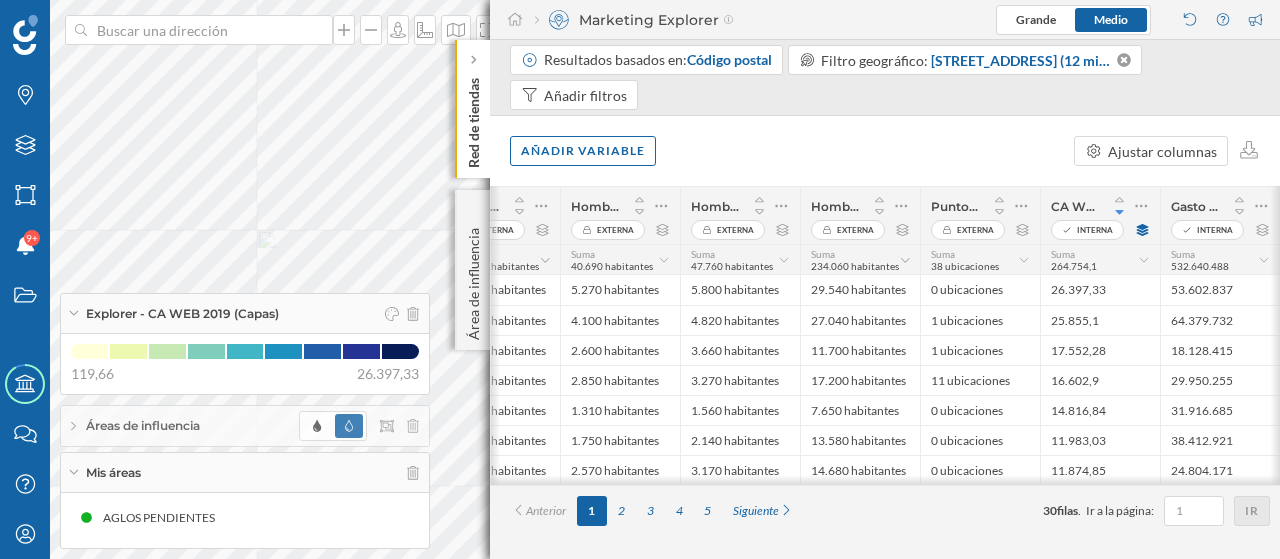 click on "Explorer - CA WEB 2019 (Capas)" at bounding box center [245, 314] 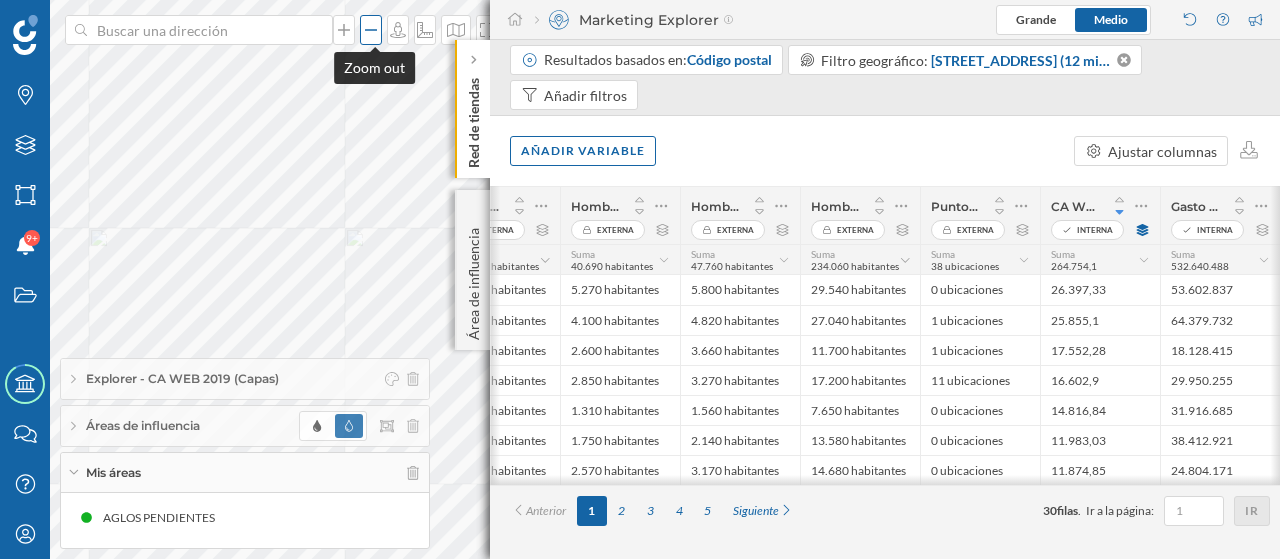 click at bounding box center (371, 30) 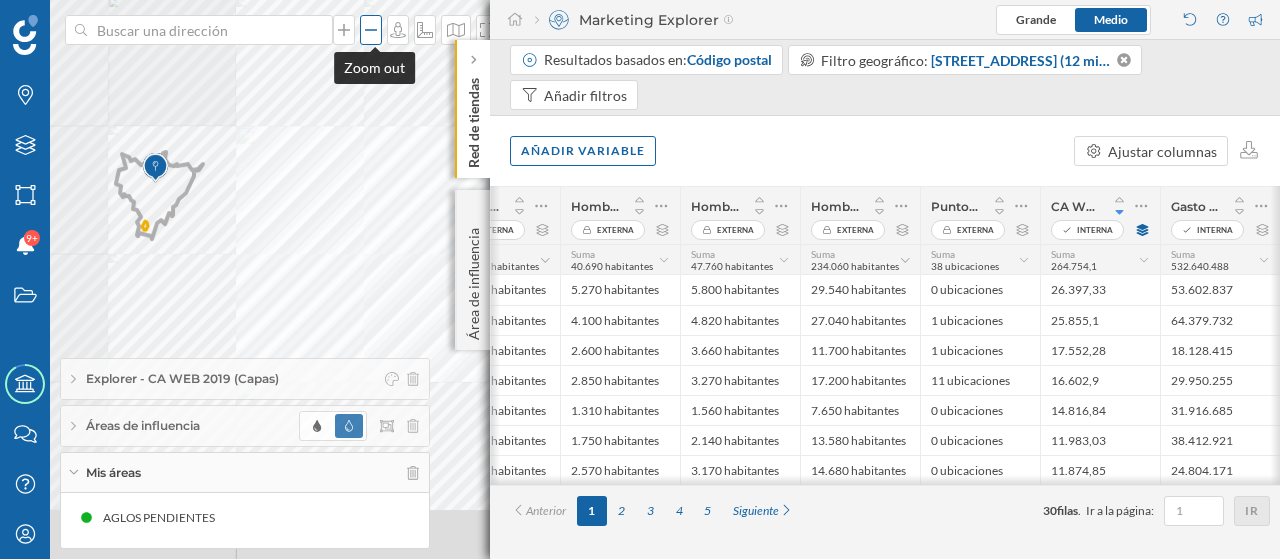 click at bounding box center [371, 30] 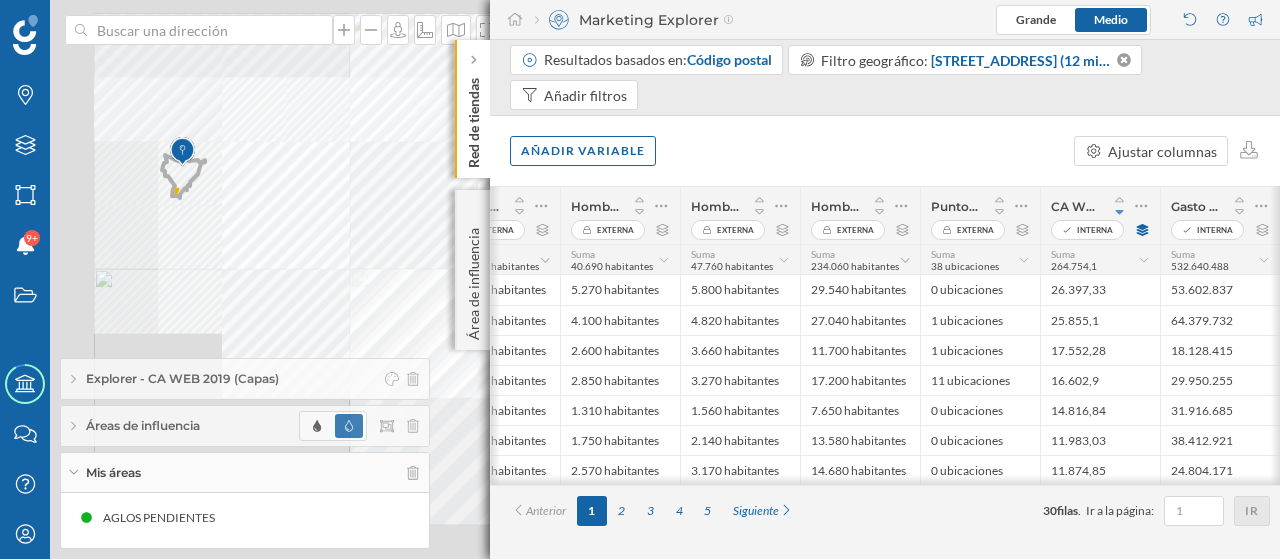 click at bounding box center [-7, -56] 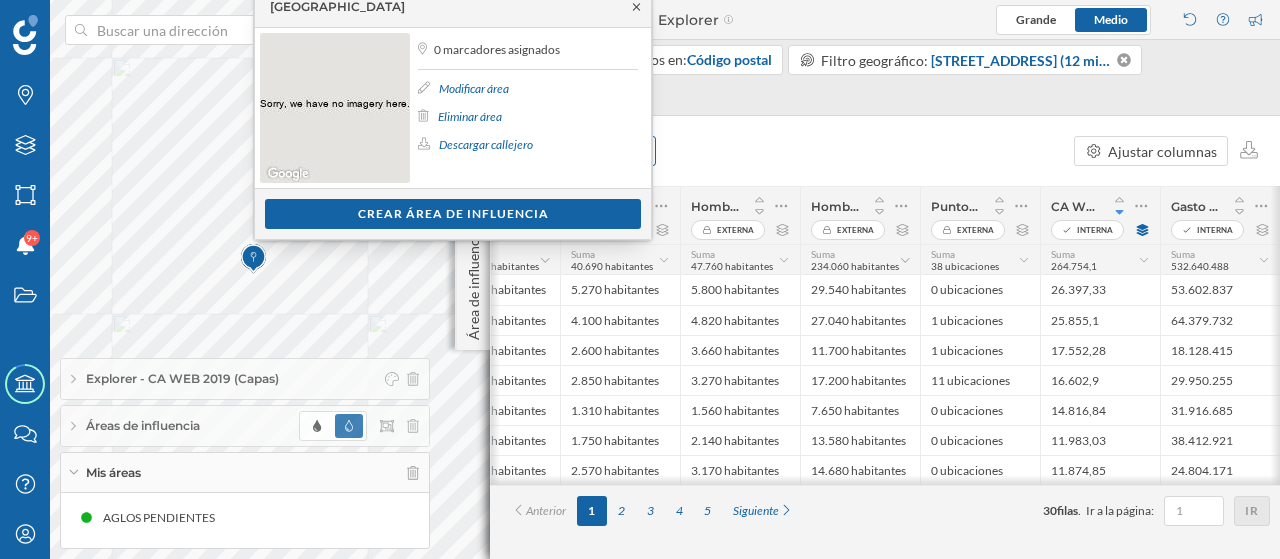 click 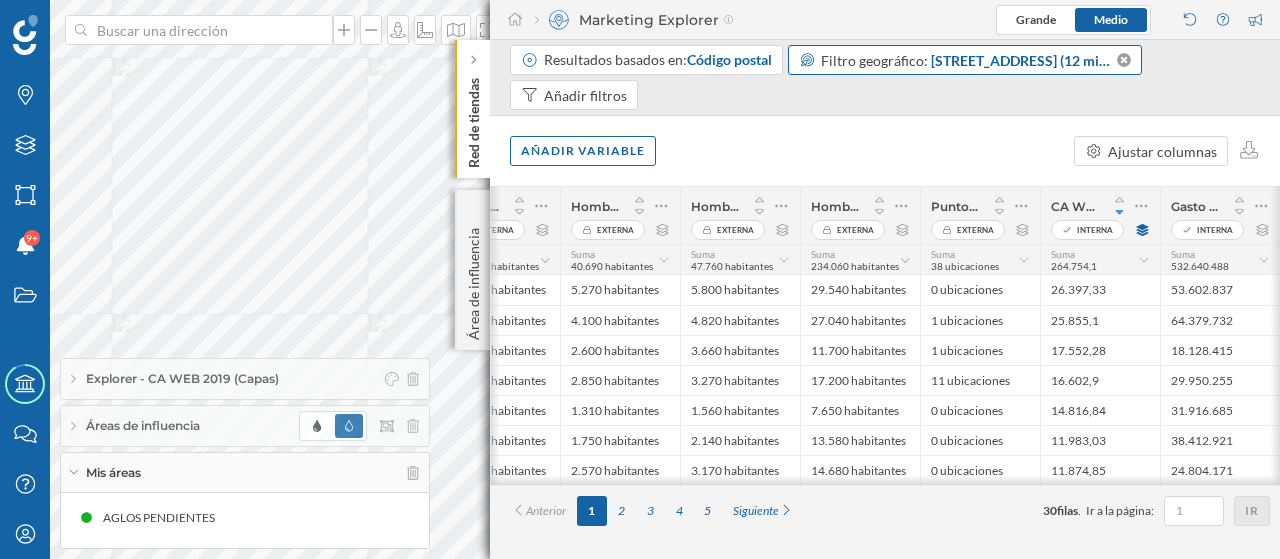 click on "Filtro geográfico:" at bounding box center [874, 60] 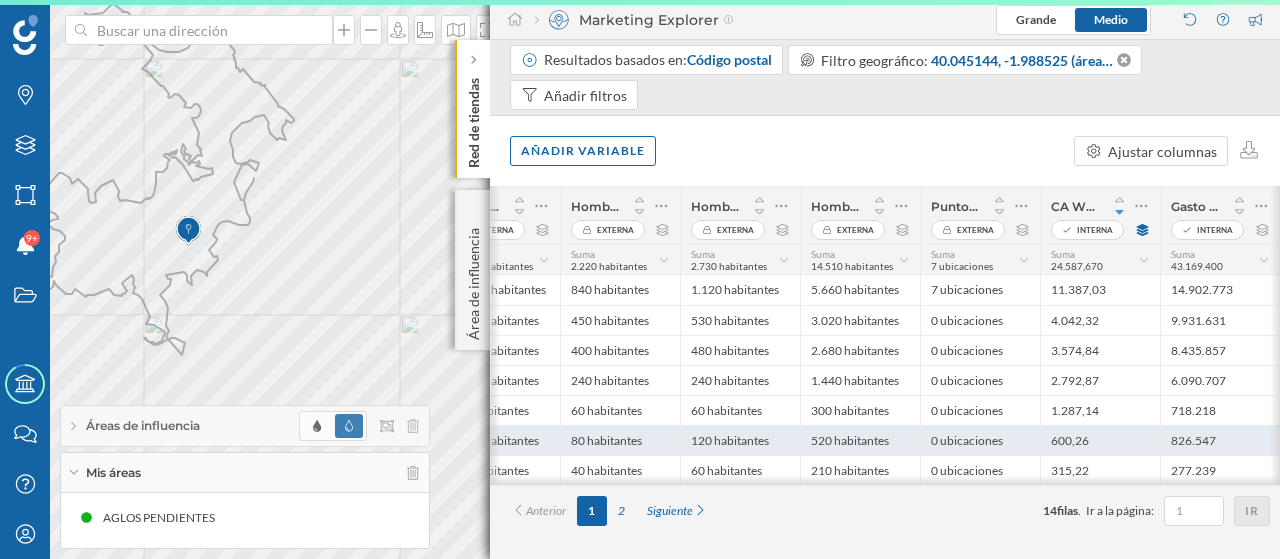 scroll, scrollTop: 0, scrollLeft: 581, axis: horizontal 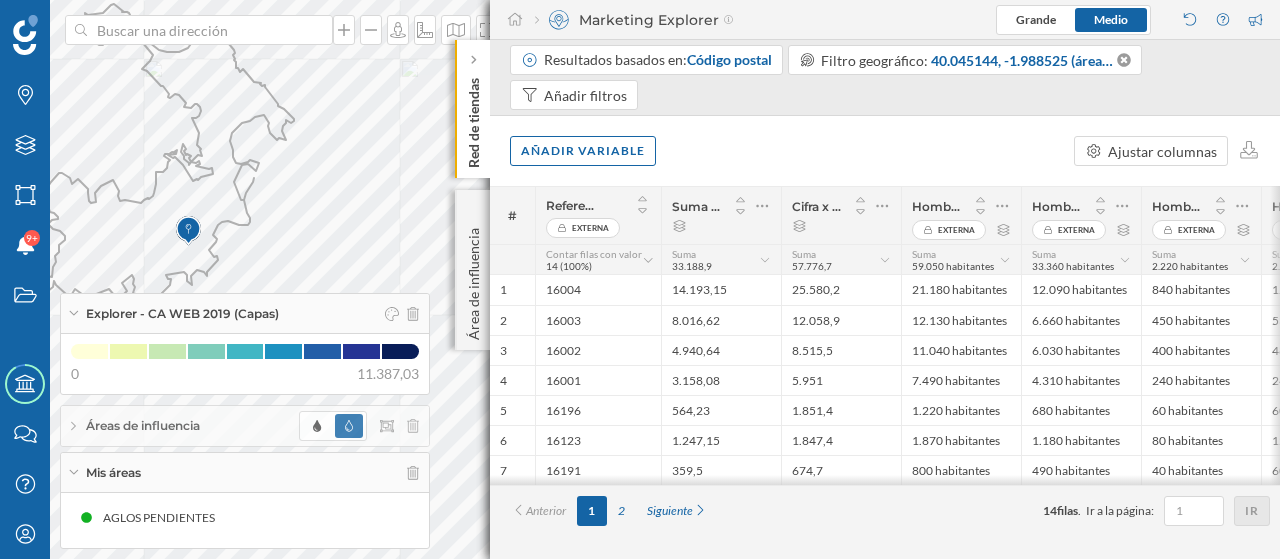 click on "Suma" at bounding box center [684, 254] 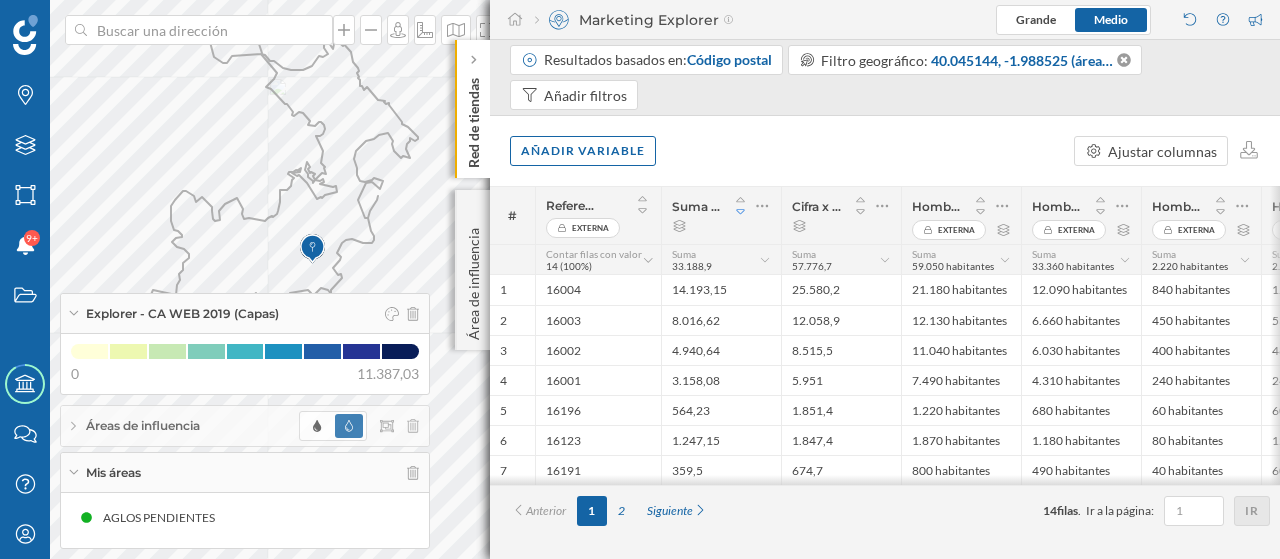 click 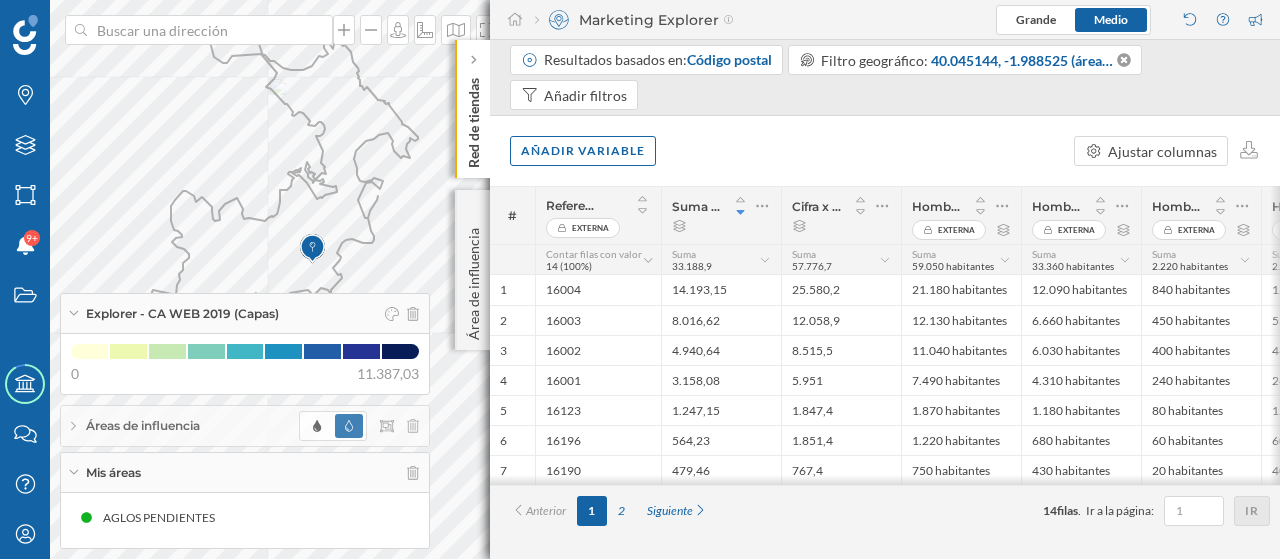 click on "Explorer - CA WEB 2019 (Capas)" at bounding box center [182, 314] 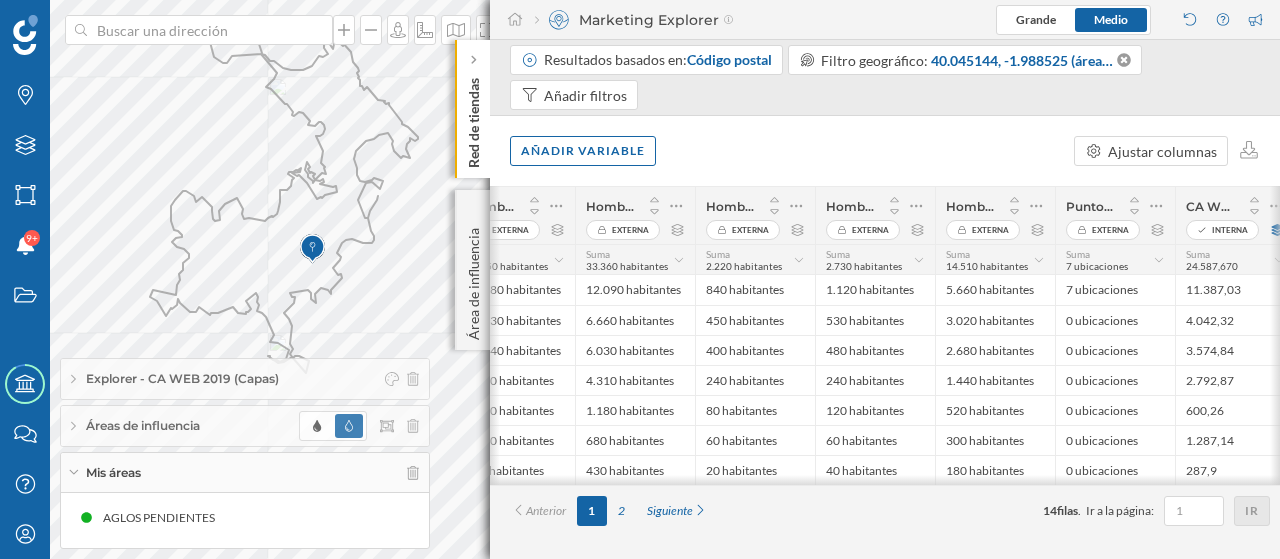 scroll, scrollTop: 0, scrollLeft: 581, axis: horizontal 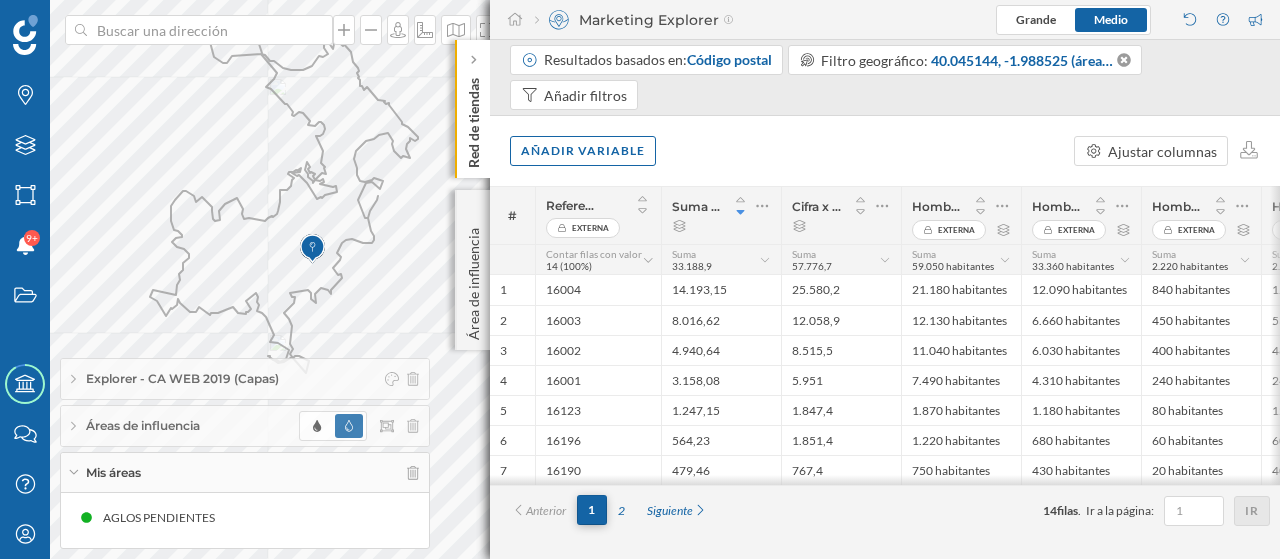 click on "1" at bounding box center (592, 510) 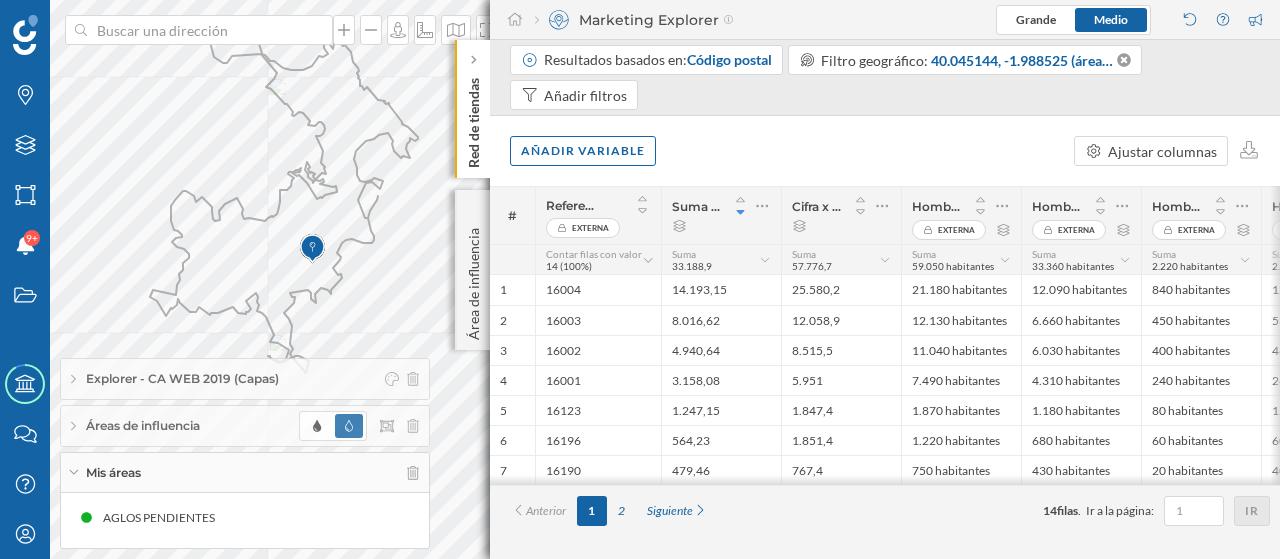 click on "Mis áreas" at bounding box center (245, 473) 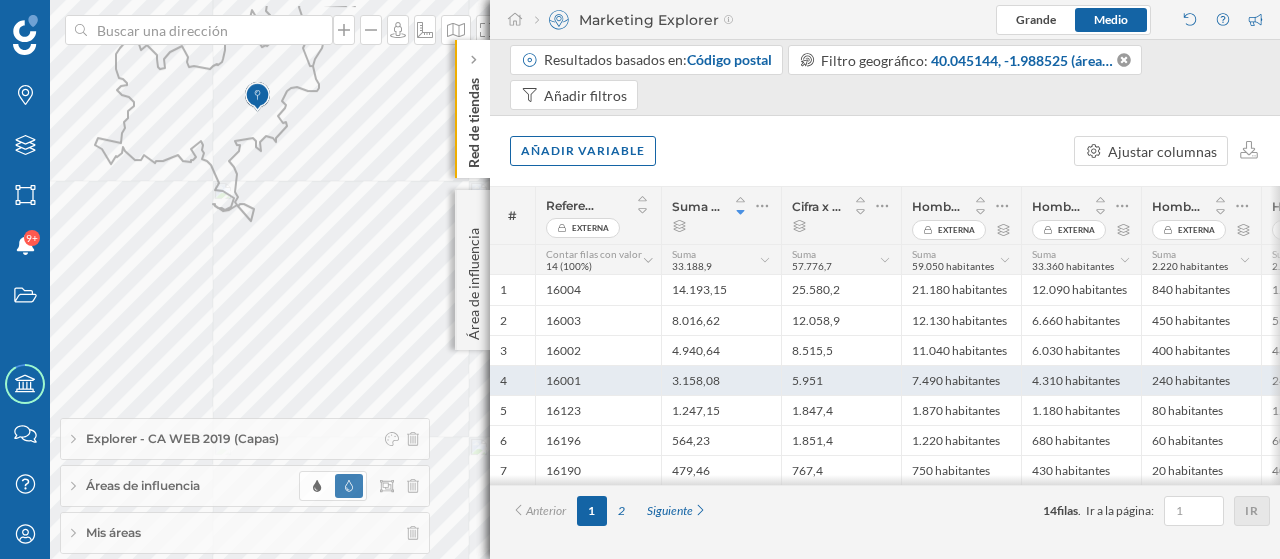 click on "Marcas         Capas         Áreas         Notificaciones
9+
Estados                     Academy       Contacta con nosotros       Centro de ayuda       Mi perfil
Explorer - CA WEB 2019 (Capas)
Áreas de influencia
Mis áreas
Red de tiendas
Marketing Explorer
[GEOGRAPHIC_DATA]
Resultados basados en:
Código postal
Filtro geográfico:
40.045144, -1.988525 (área dibujada)
Añadir filtros
Añadir variable
Ajustar columnas
#
Referencia" at bounding box center [640, 279] 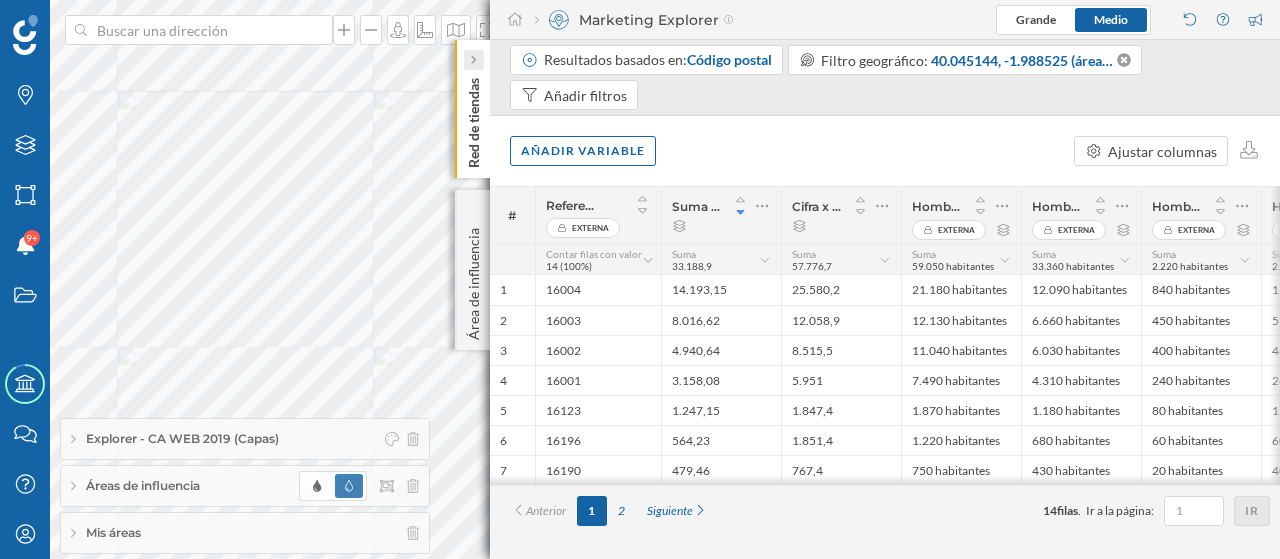 click on "Marcas         Capas         Áreas         Notificaciones
9+
Estados                     Academy       Contacta con nosotros       Centro de ayuda       Mi perfil
Explorer - CA WEB 2019 (Capas)
Áreas de influencia
Mis áreas
Red de tiendas
Marketing Explorer
[GEOGRAPHIC_DATA]
Resultados basados en:
Código postal
Filtro geográfico:
40.045144, -1.988525 (área dibujada)
Añadir filtros
Añadir variable
Ajustar columnas
#
Referencia" at bounding box center [640, 279] 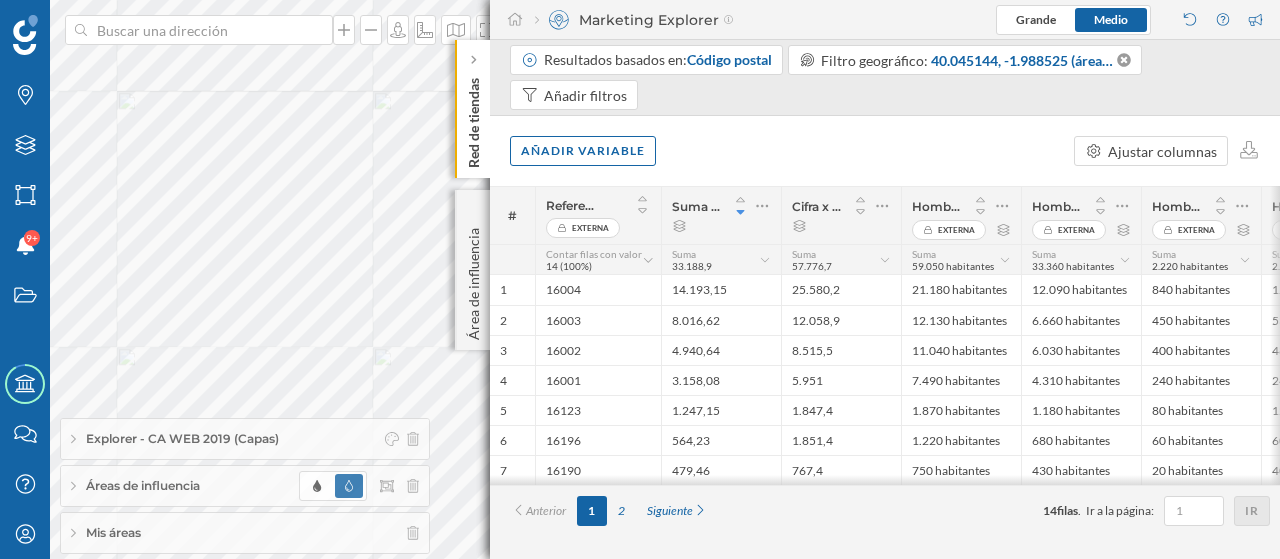 click on "Red de tiendas" 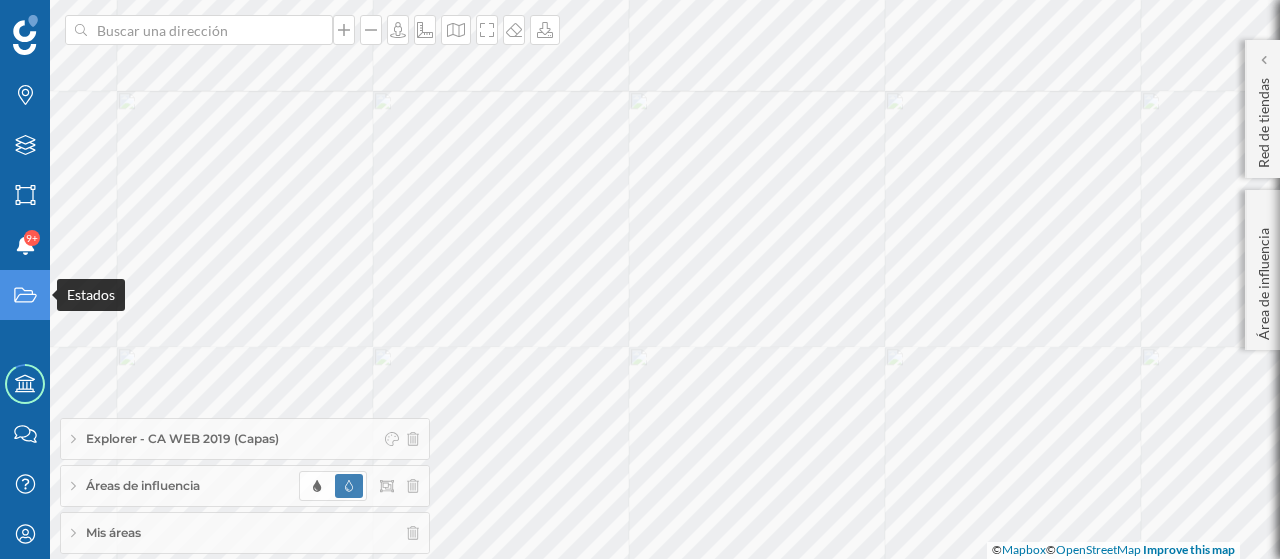 click on "Estados" 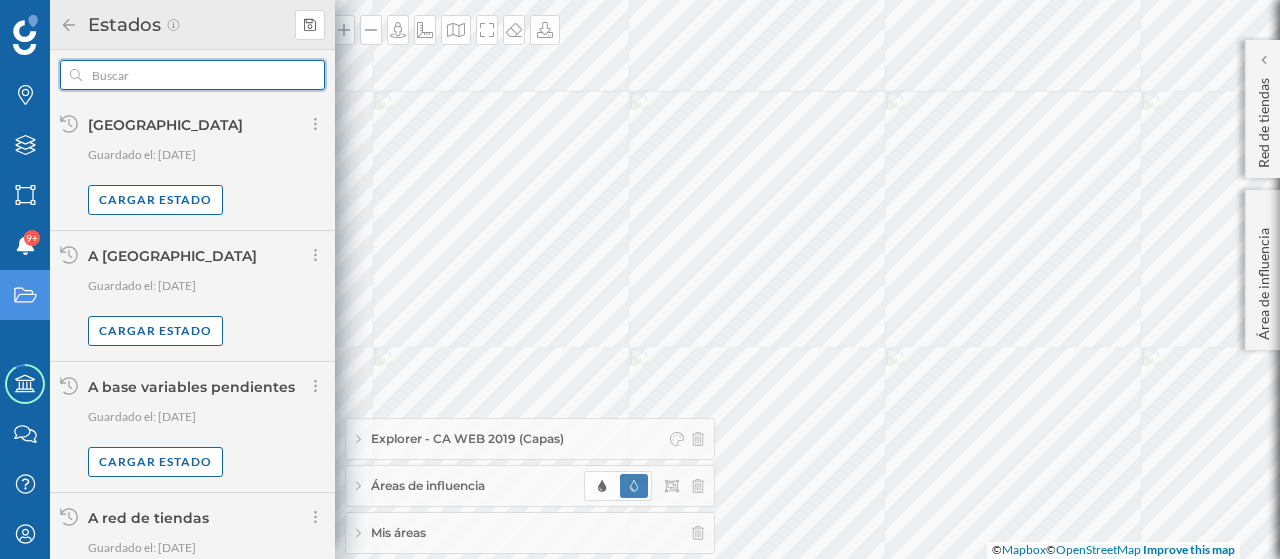click at bounding box center [192, 75] 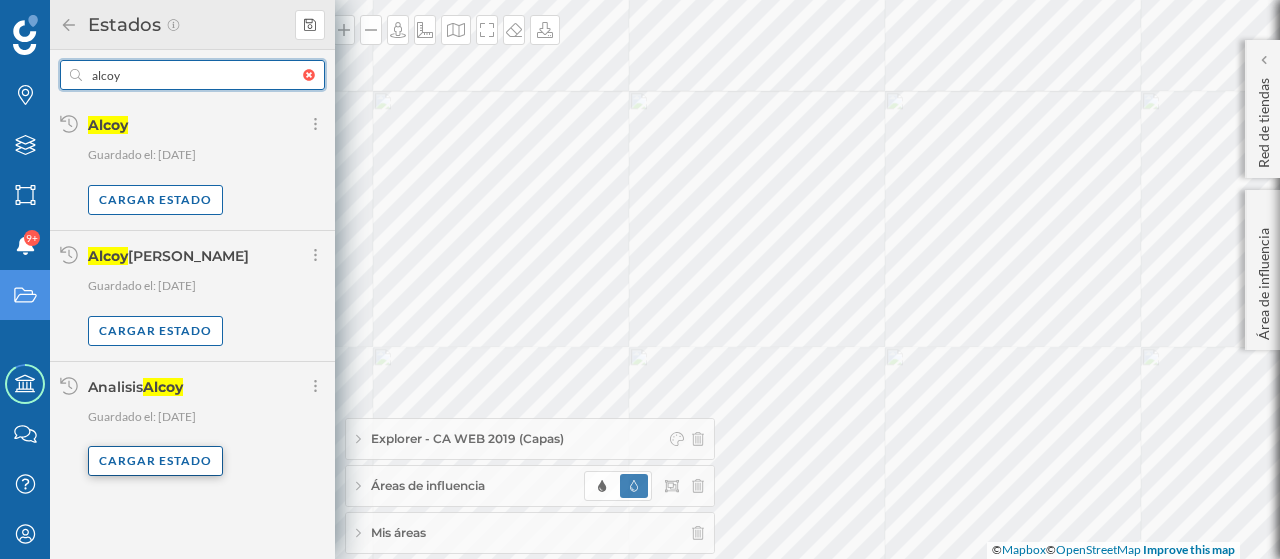type on "alcoy" 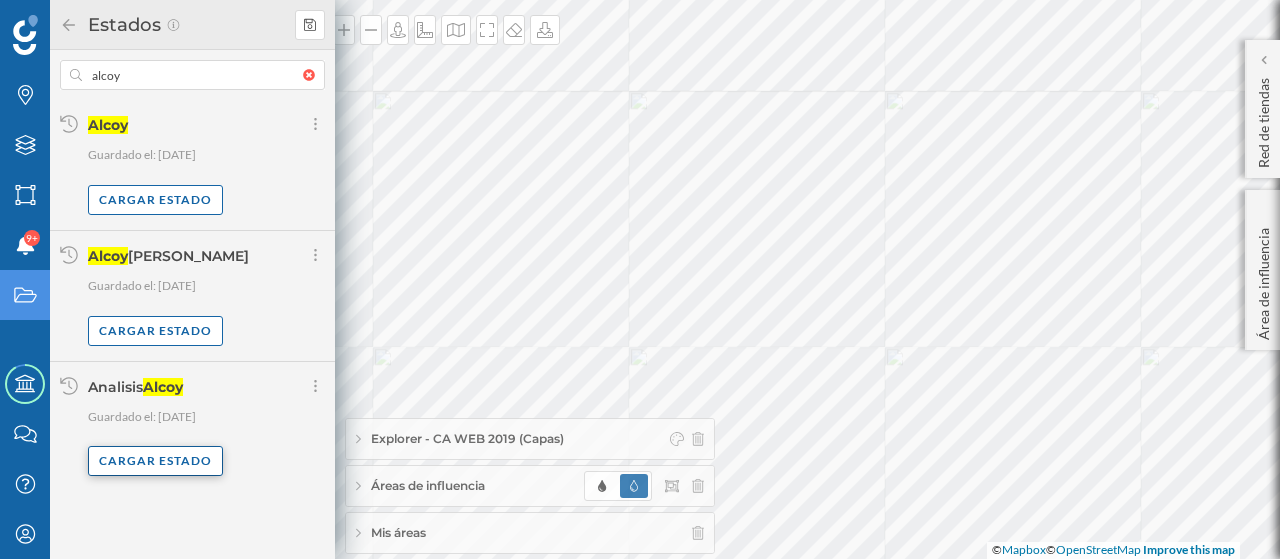 click on "Cargar estado" at bounding box center [155, 461] 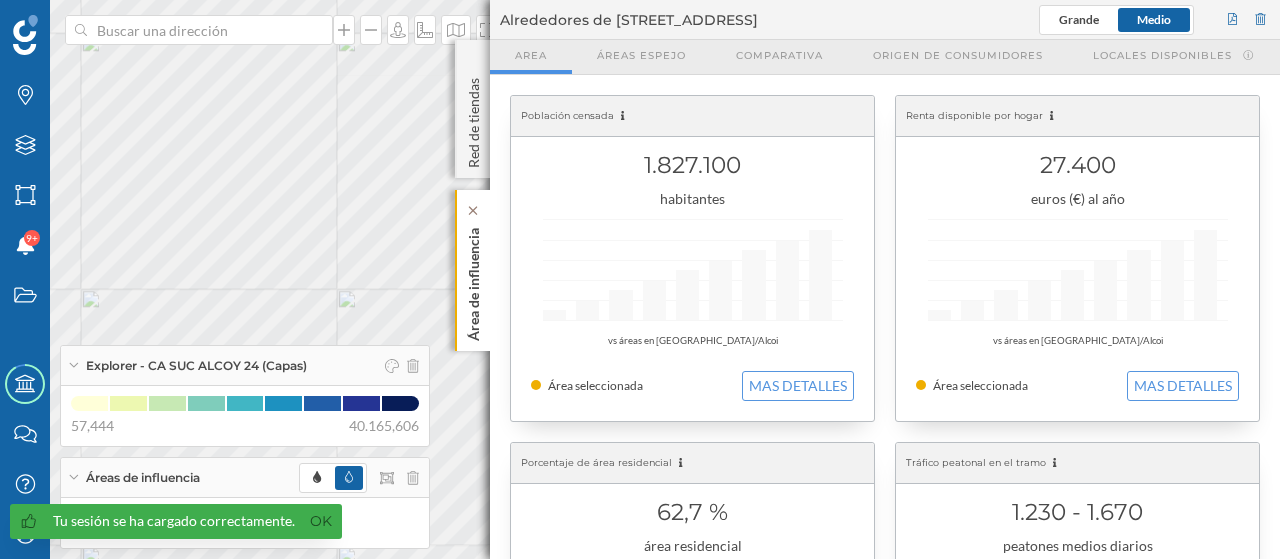 click on "Área de influencia" 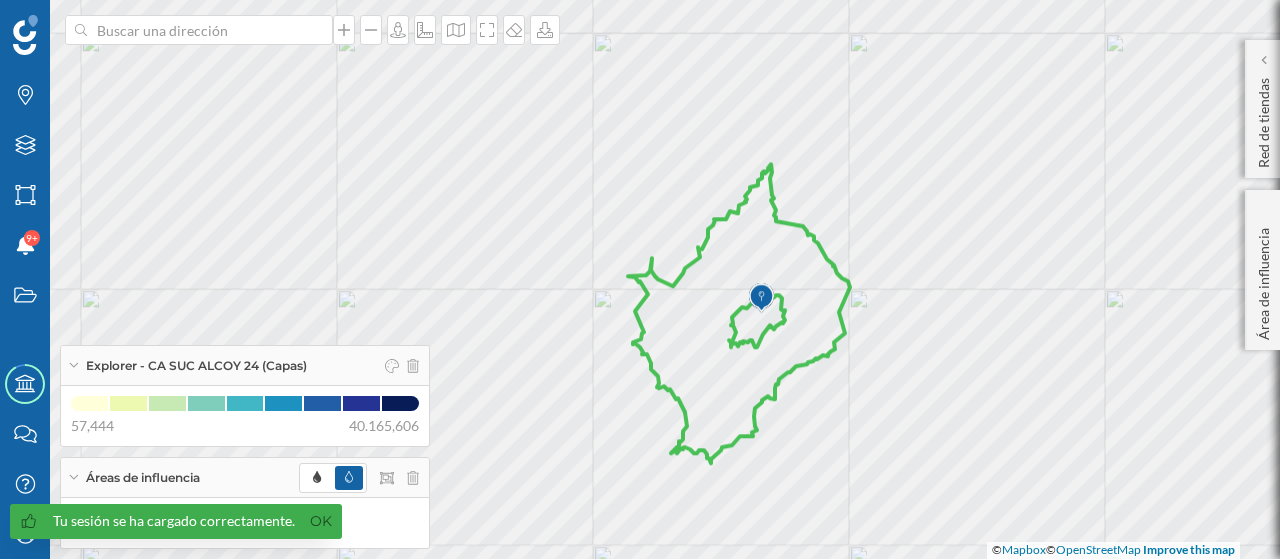 click on "Explorer - CA SUC ALCOY 24 (Capas)" at bounding box center (196, 366) 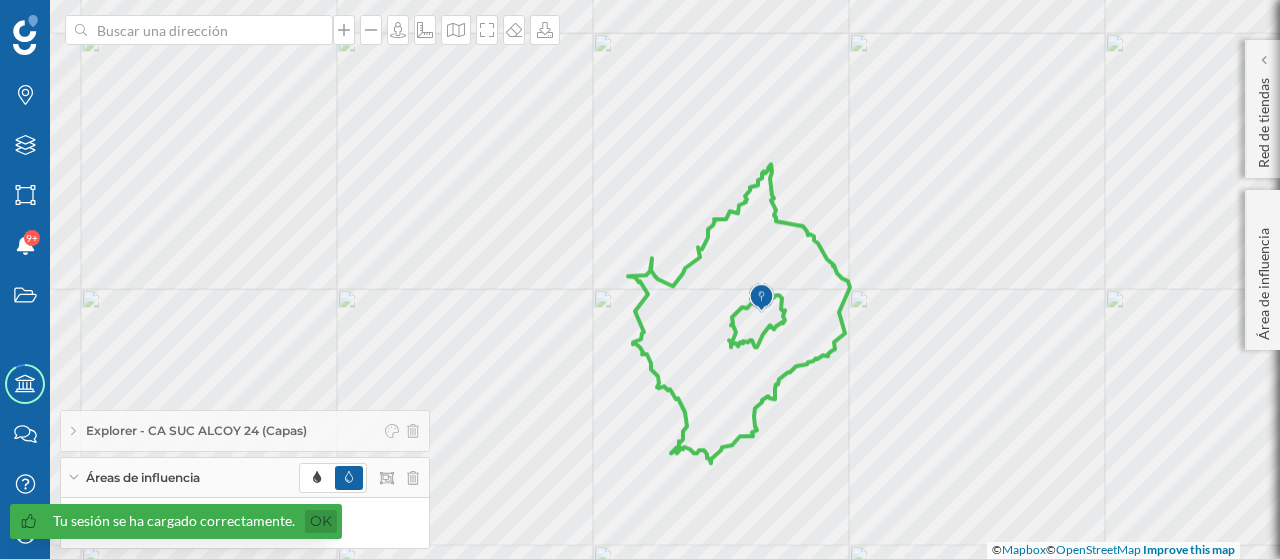 click on "Ok" at bounding box center (321, 521) 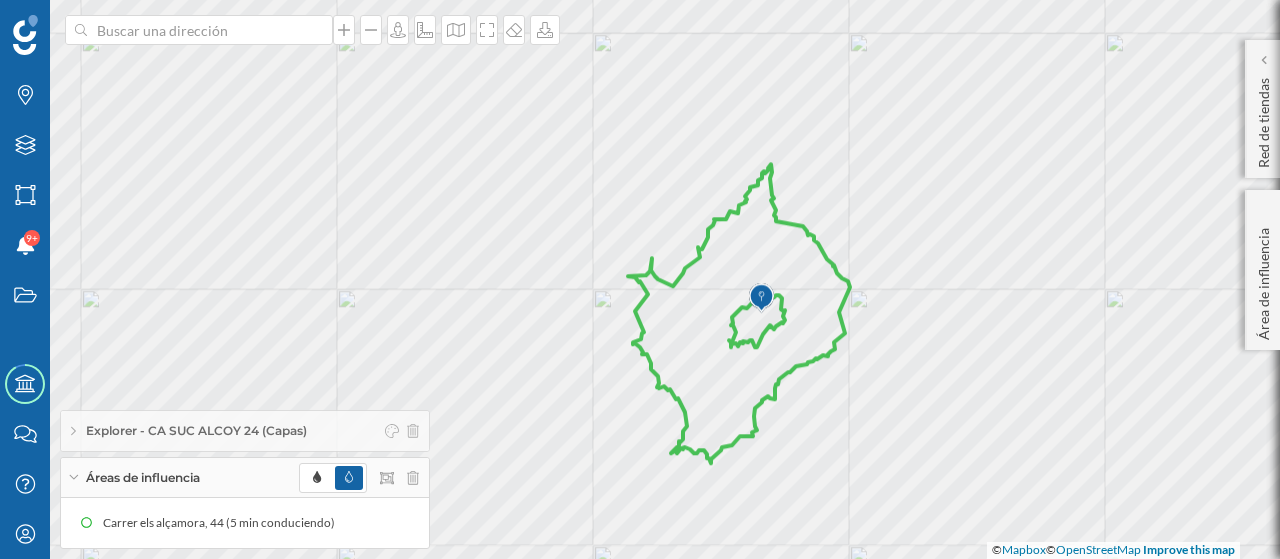 click on "Áreas de influencia" at bounding box center (245, 478) 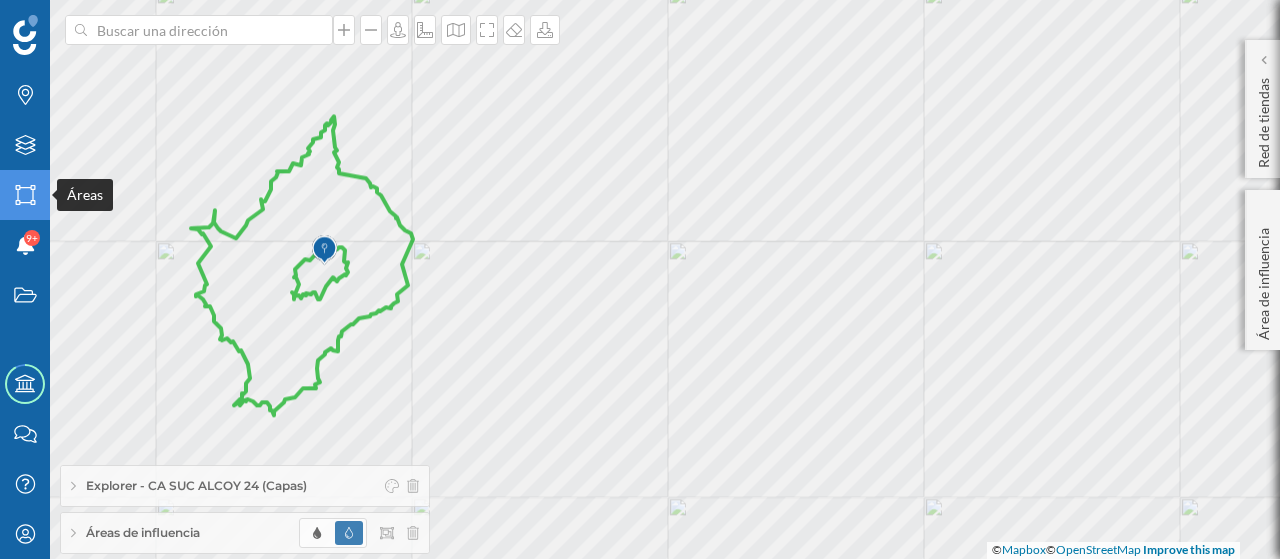 click on "Marcas         Capas         Áreas         Notificaciones
9+
Estados                     Academy       Contacta con nosotros       Centro de ayuda       Mi perfil
Explorer - CA SUC ALCOY 24 (Capas)
Áreas de influencia
Red de tiendas
Marketing Explorer
[GEOGRAPHIC_DATA]
Resultados basados en:
Código postal
Filtro geográfico:   No
Añadir filtros
CA SUC ALCOY 24 es m…
Referencia es uno de…
Ocultar los  filtros activos
Añadir variable
Ajustar columnas
#" at bounding box center (640, 279) 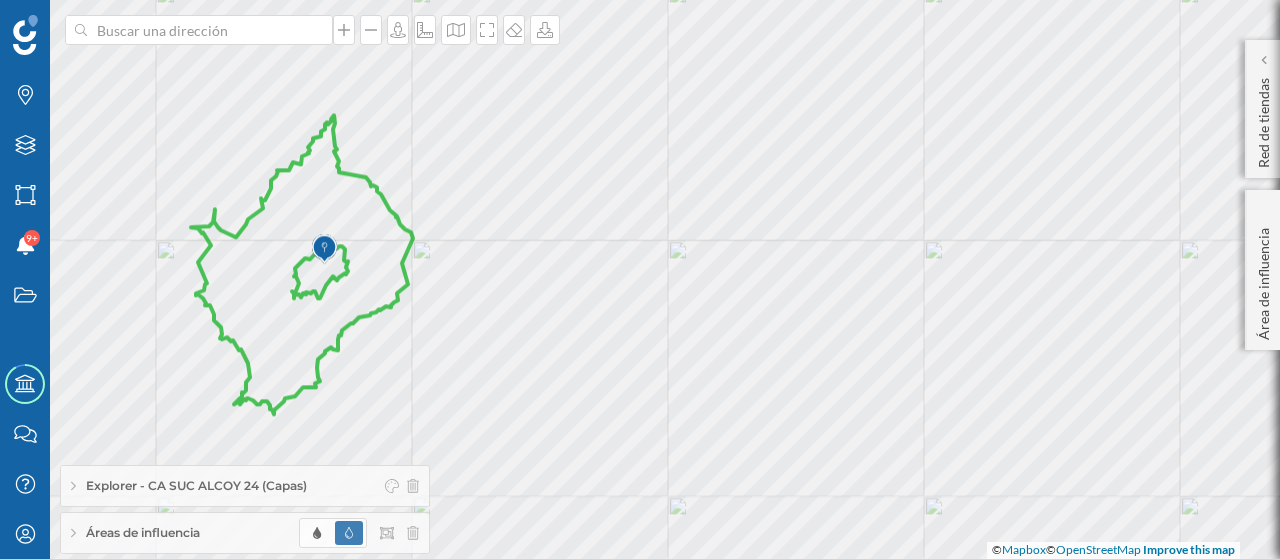 click on "Explorer - CA SUC ALCOY 24 (Capas)" at bounding box center [245, 486] 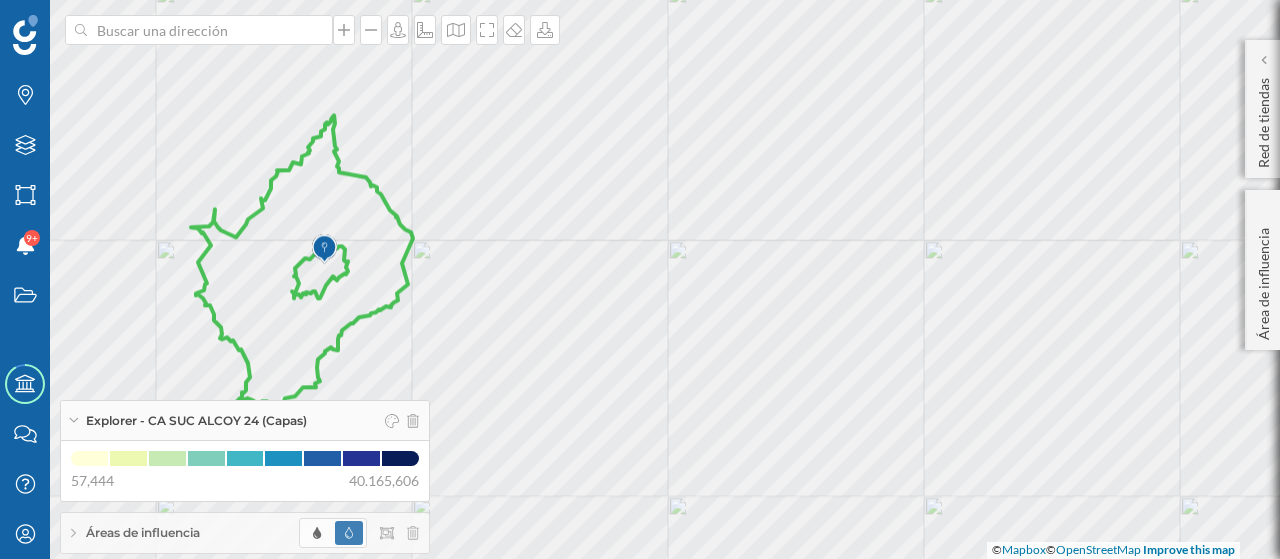 click on "Áreas de influencia" at bounding box center (143, 533) 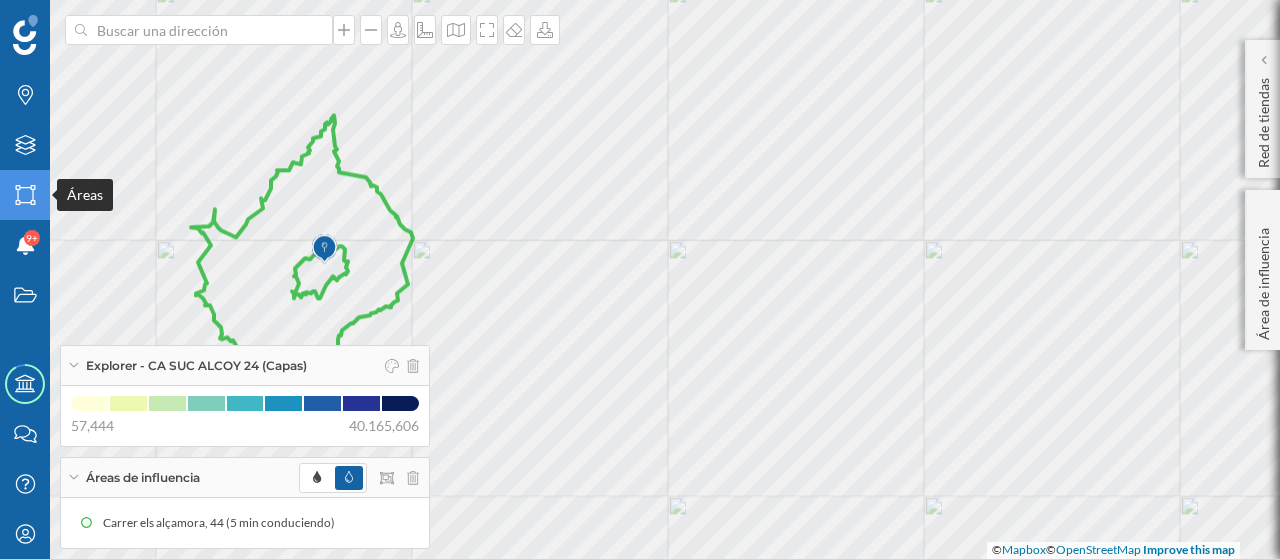 click on "Áreas" 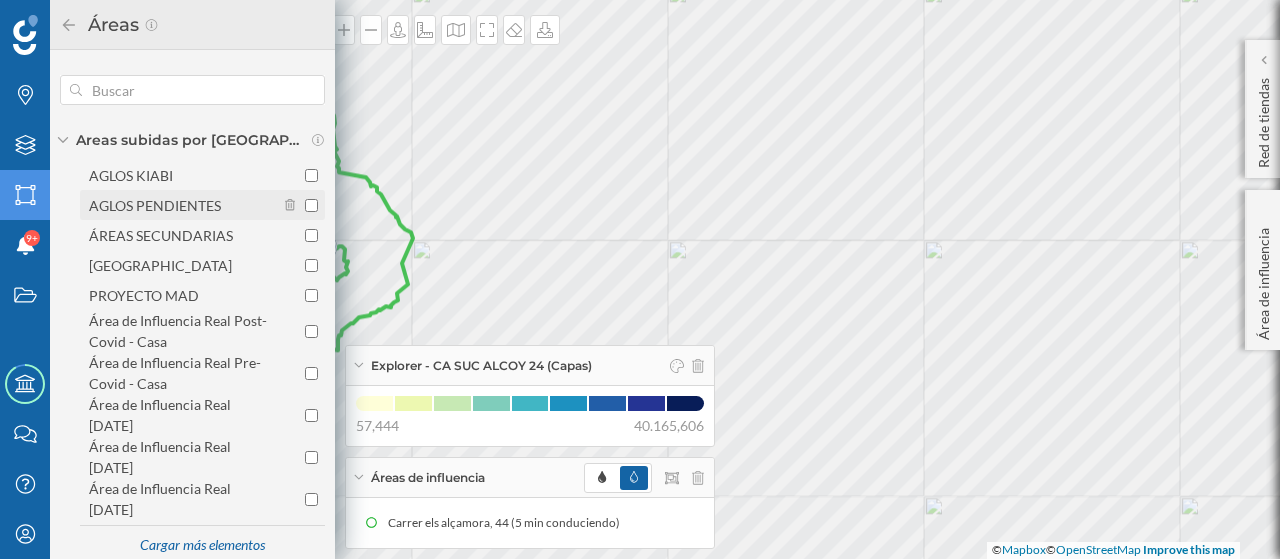 click on "AGLOS PENDIENTES" at bounding box center (155, 205) 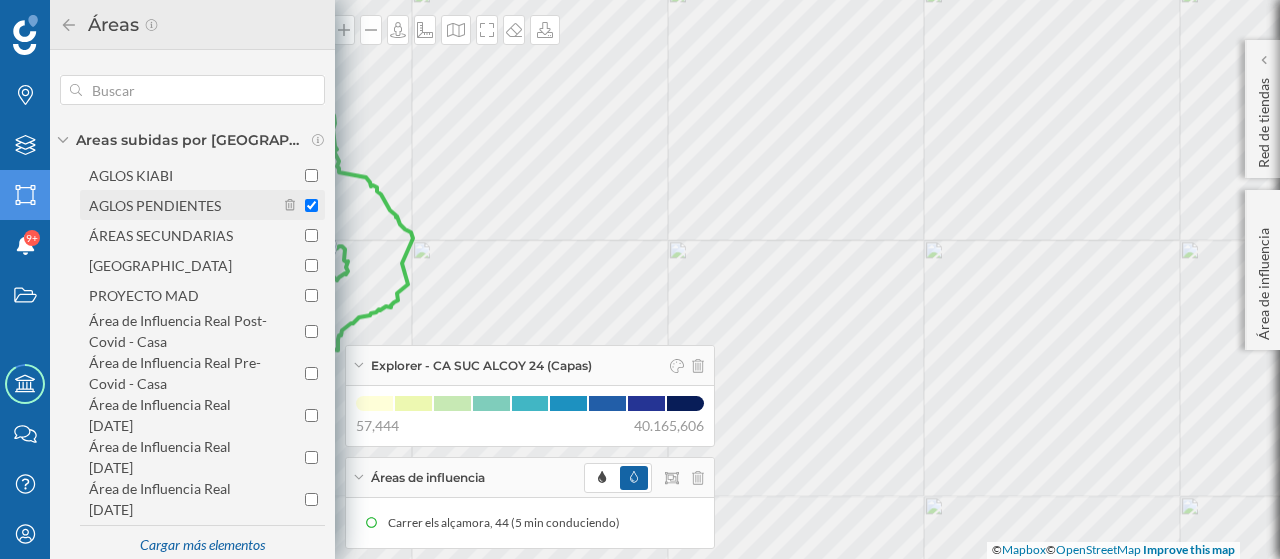 checkbox on "true" 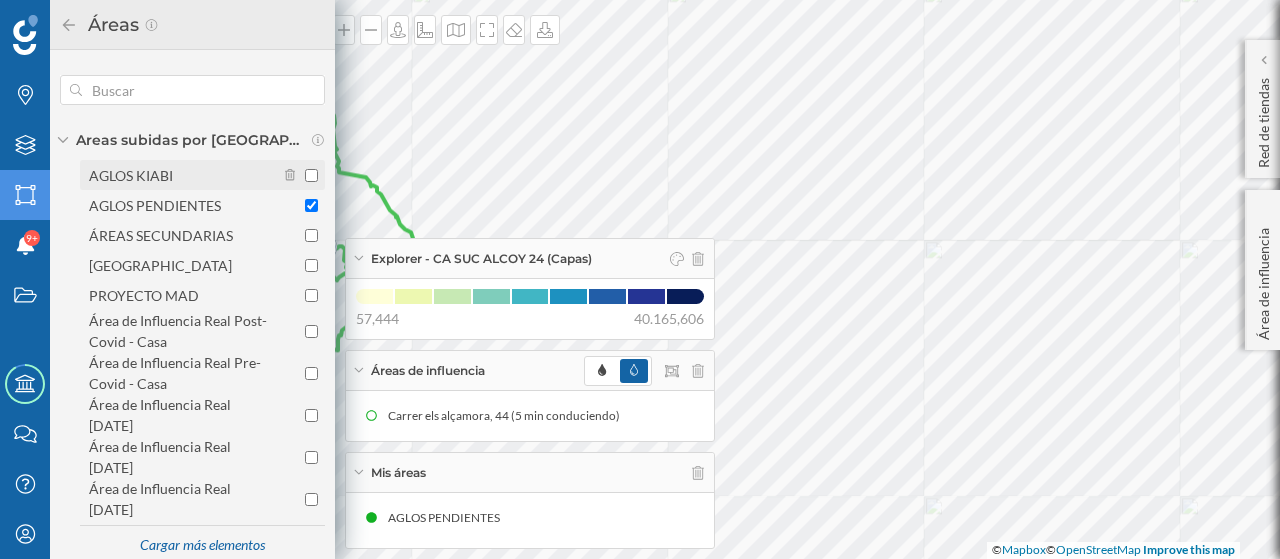 click on "AGLOS KIABI" at bounding box center [131, 175] 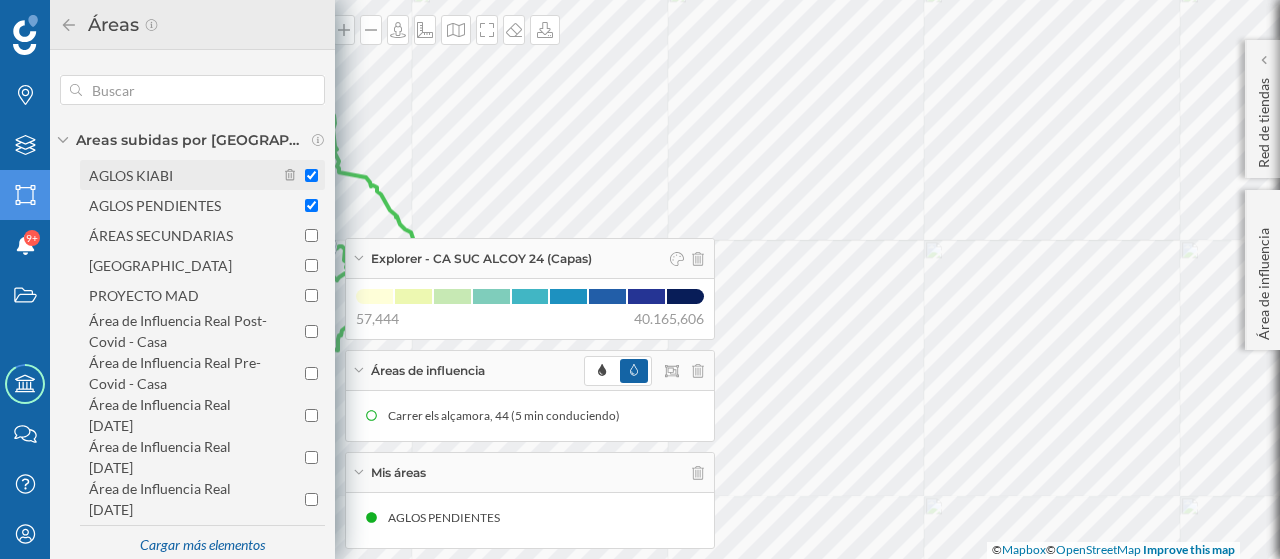 checkbox on "true" 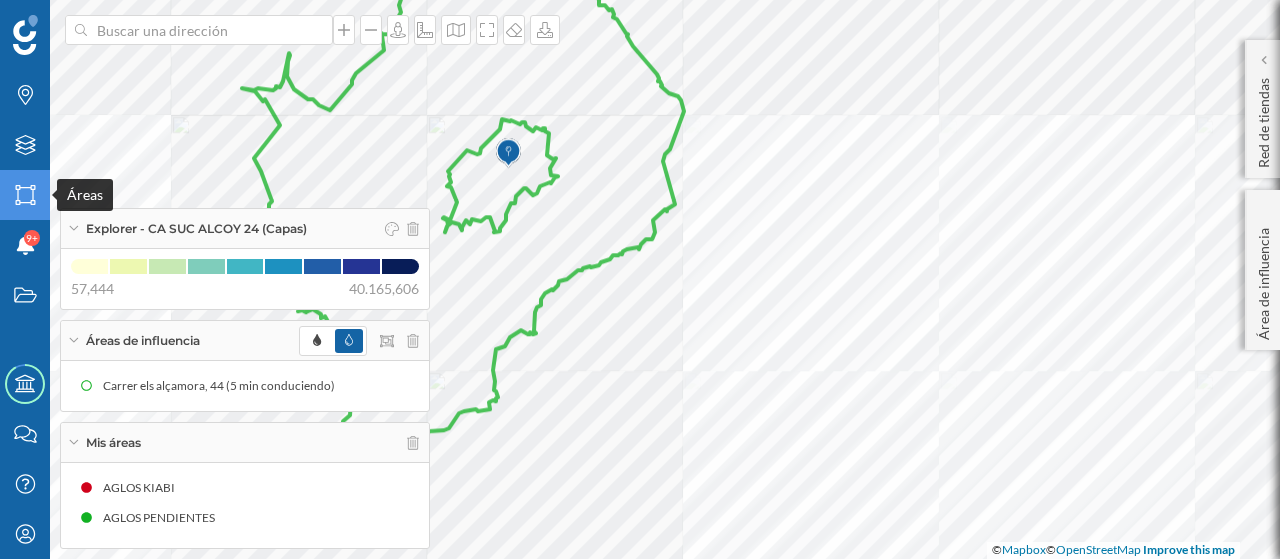 click on "Áreas" 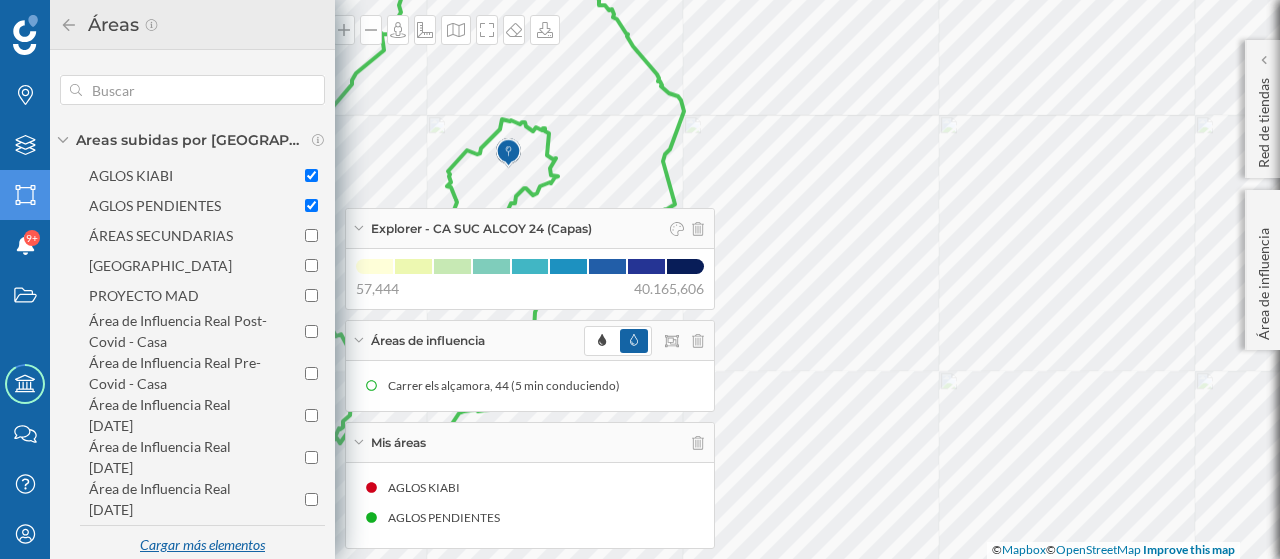 click on "Cargar más elementos" at bounding box center (202, 546) 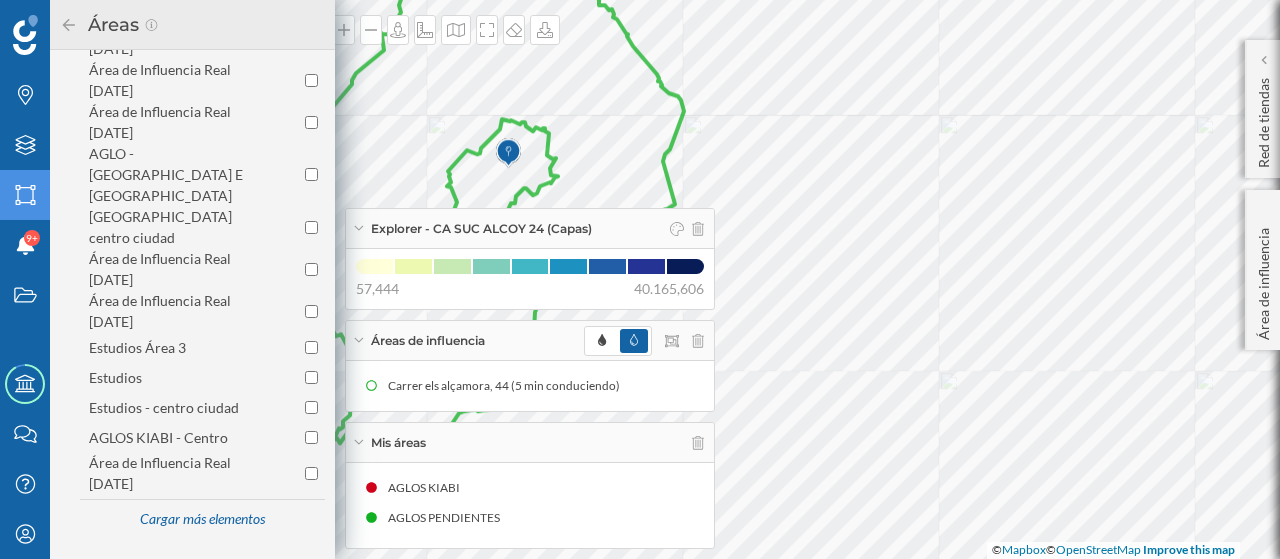 scroll, scrollTop: 488, scrollLeft: 0, axis: vertical 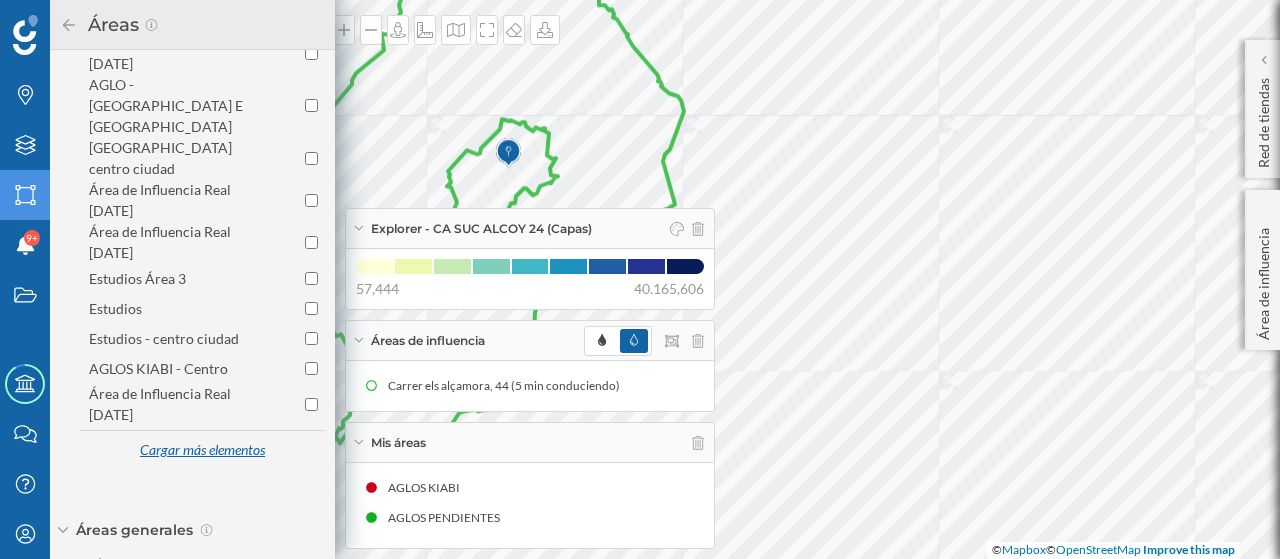 click on "Cargar más elementos" at bounding box center (202, 451) 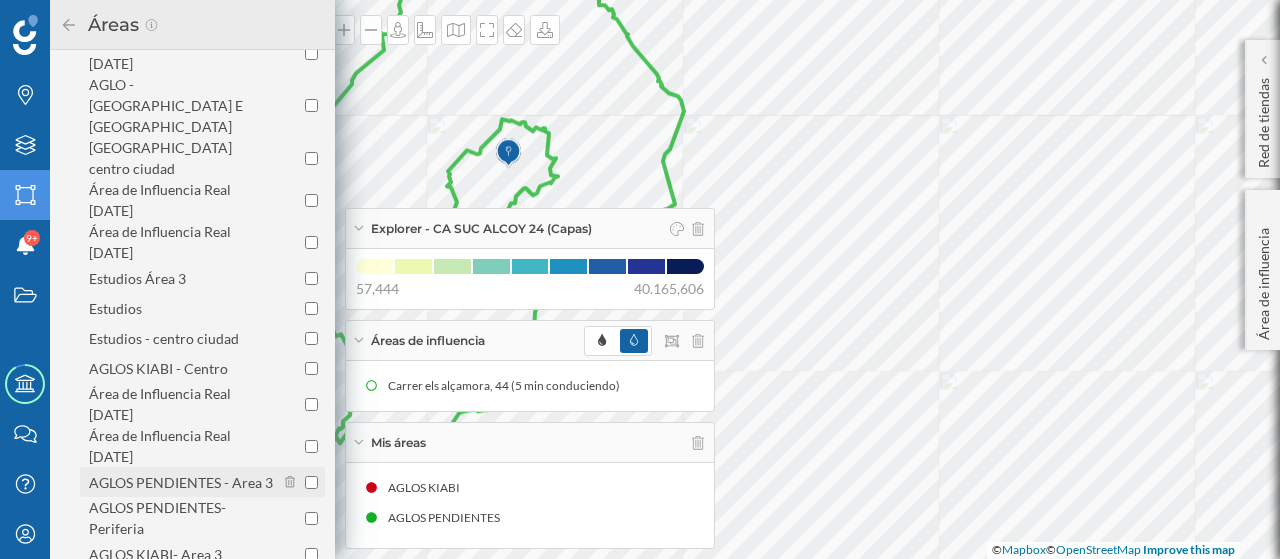 click on "AGLOS PENDIENTES  - Area 3" at bounding box center [182, 482] 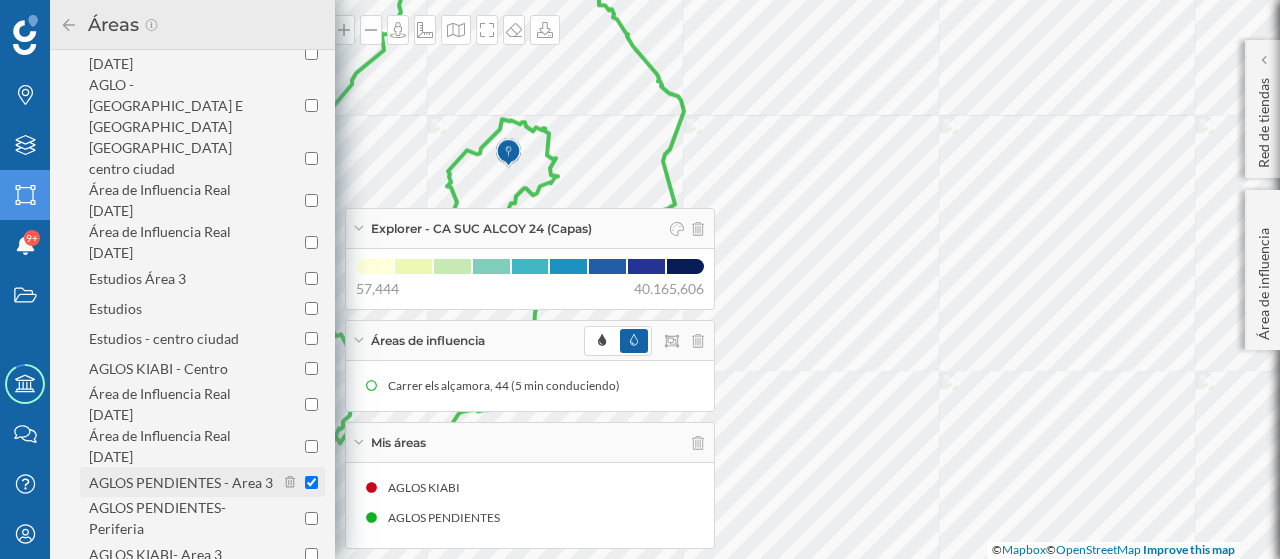 checkbox on "true" 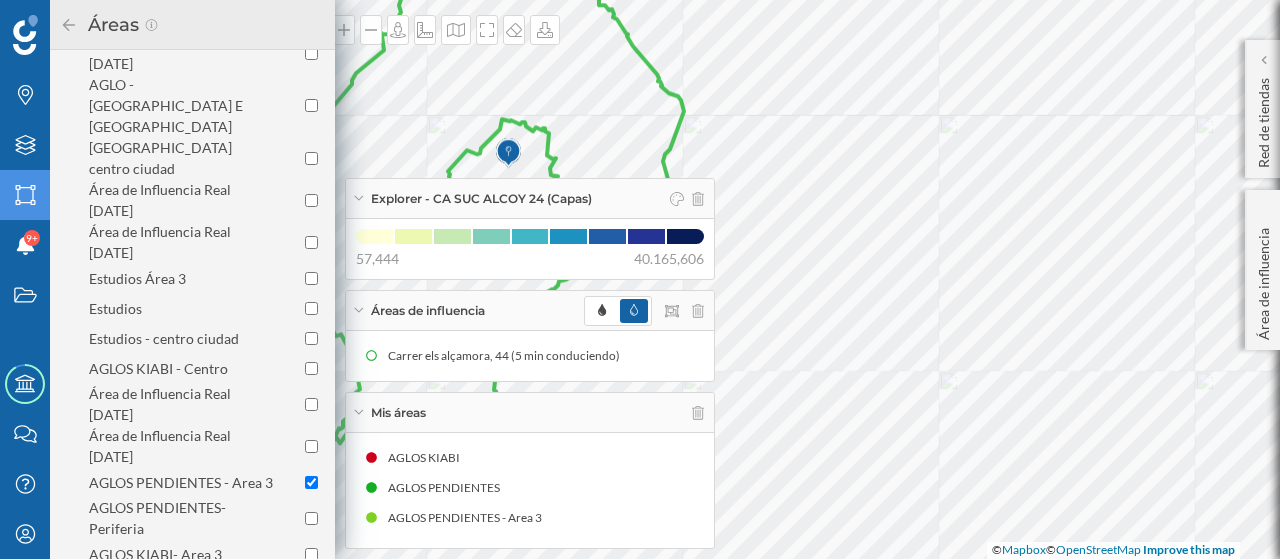 click on "Explorer - CA SUC ALCOY 24 (Capas)" at bounding box center (481, 199) 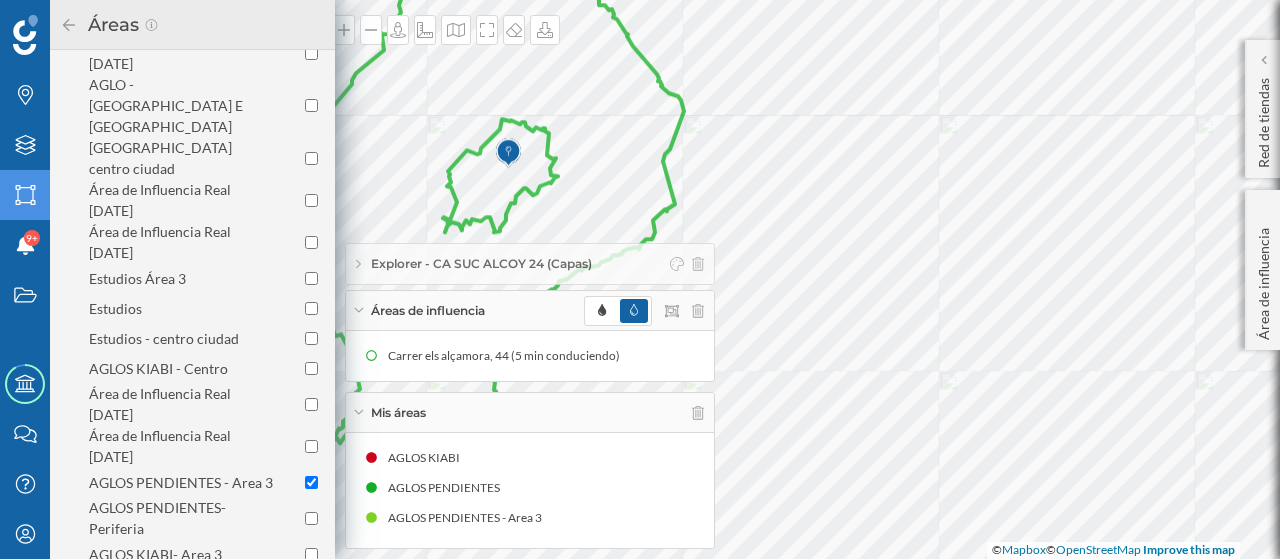 click on "Áreas de influencia" at bounding box center [428, 311] 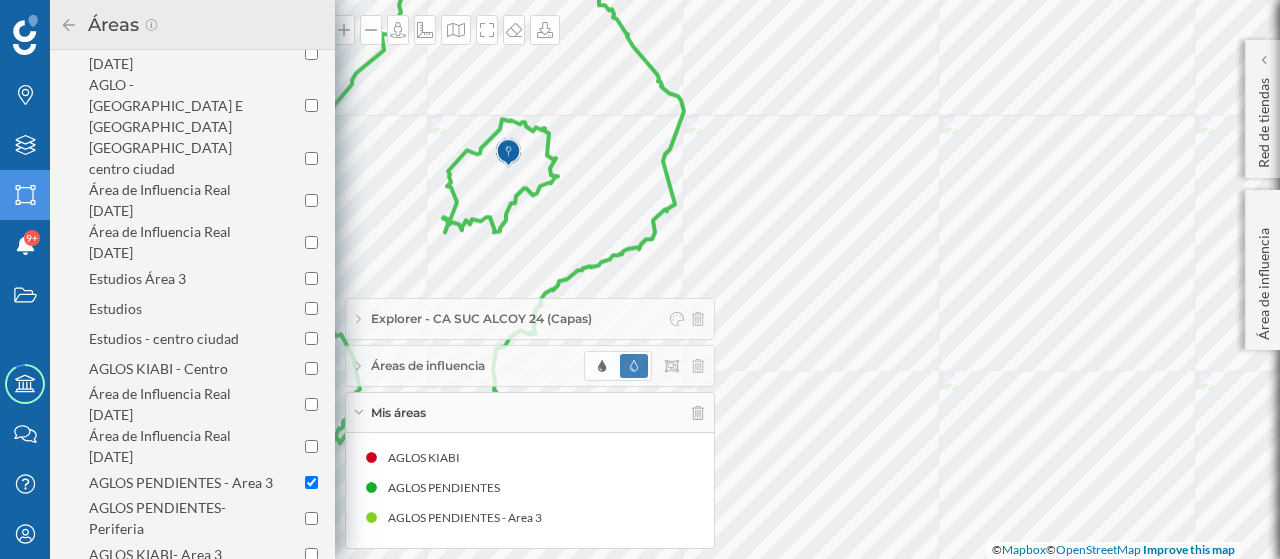 click on "Mis áreas" at bounding box center [530, 413] 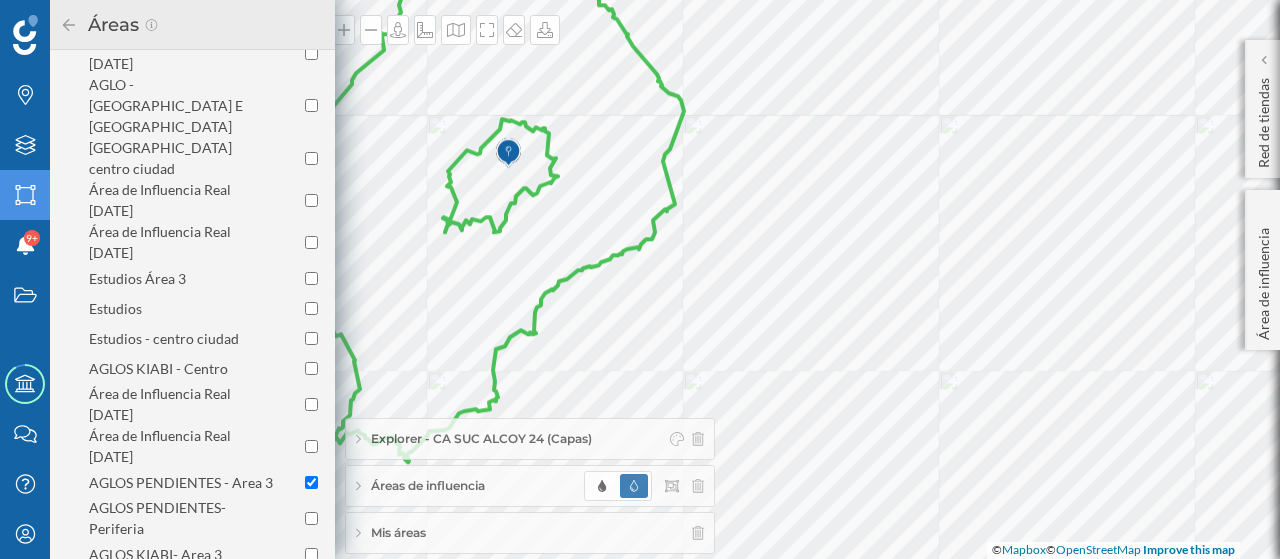 click 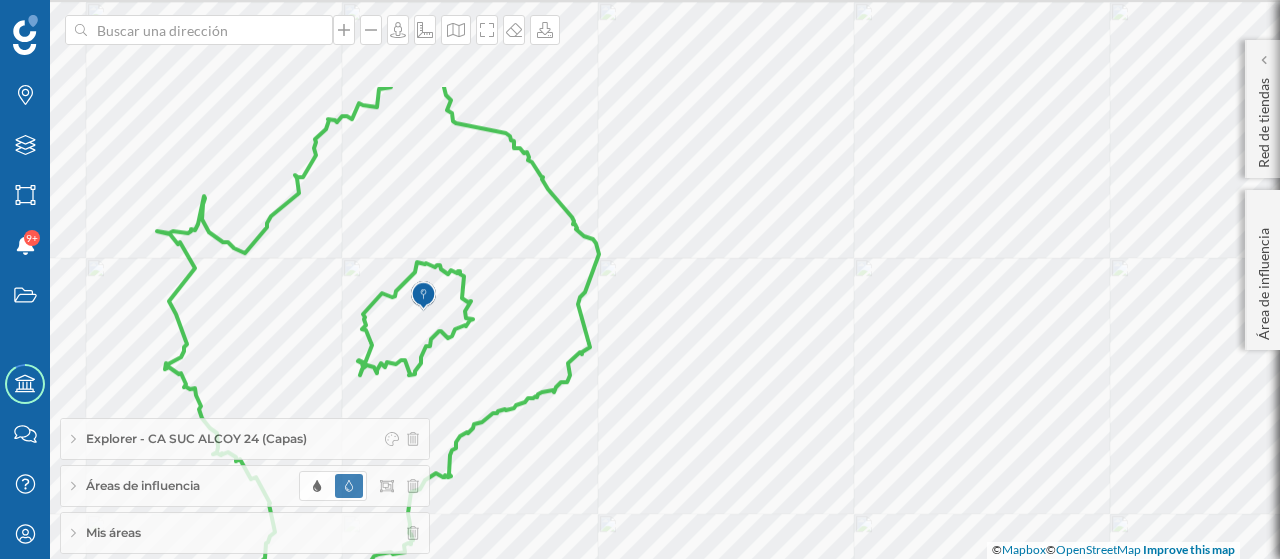 drag, startPoint x: 496, startPoint y: 287, endPoint x: 417, endPoint y: 400, distance: 137.87675 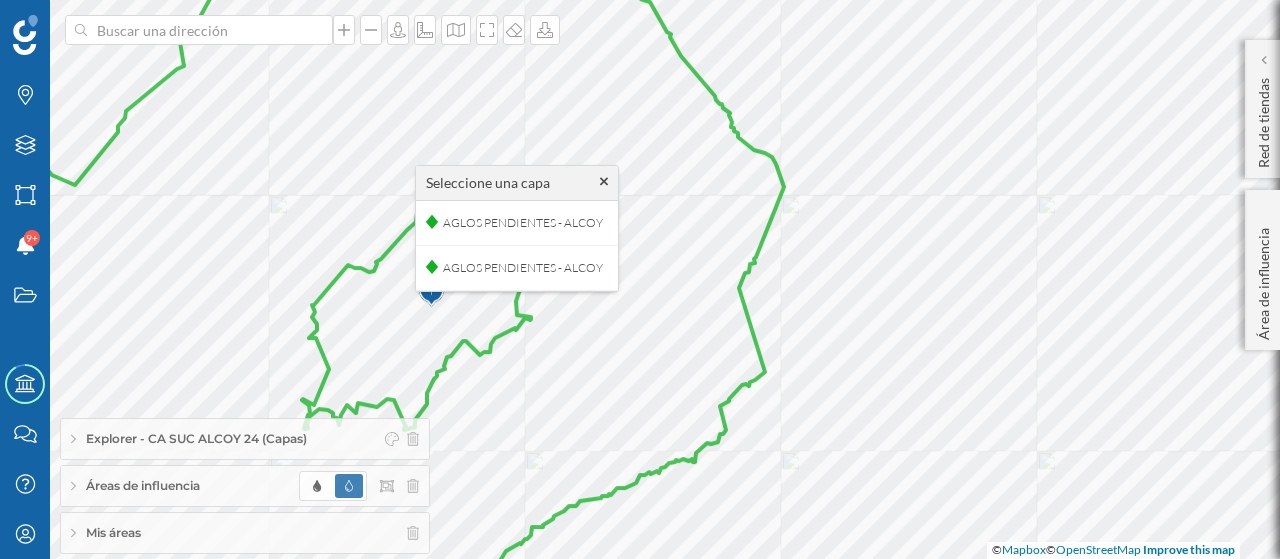 click 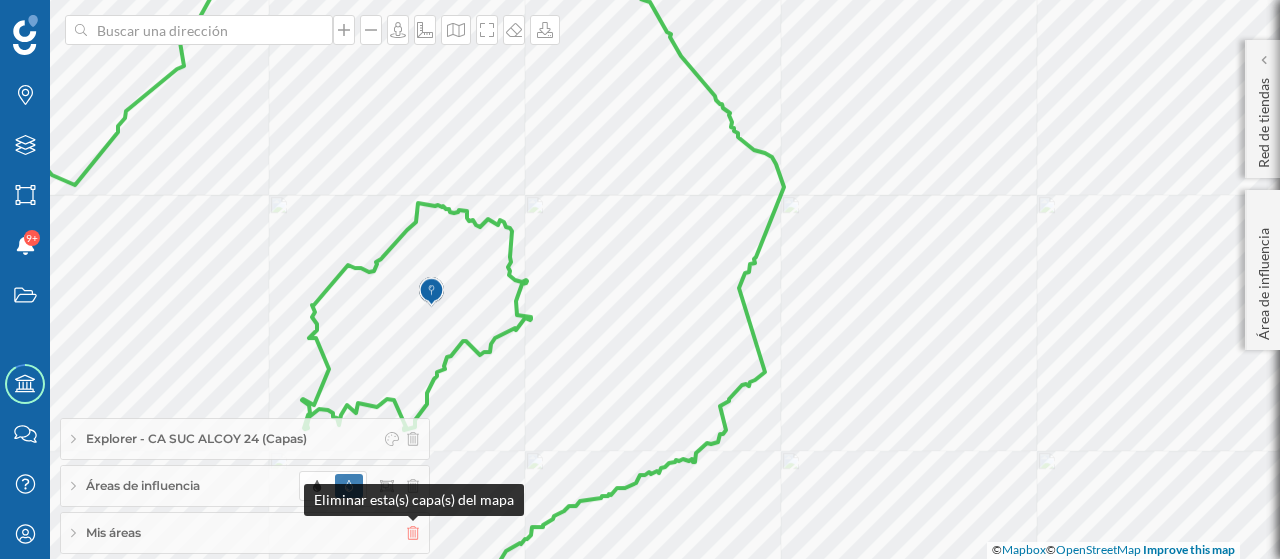 click 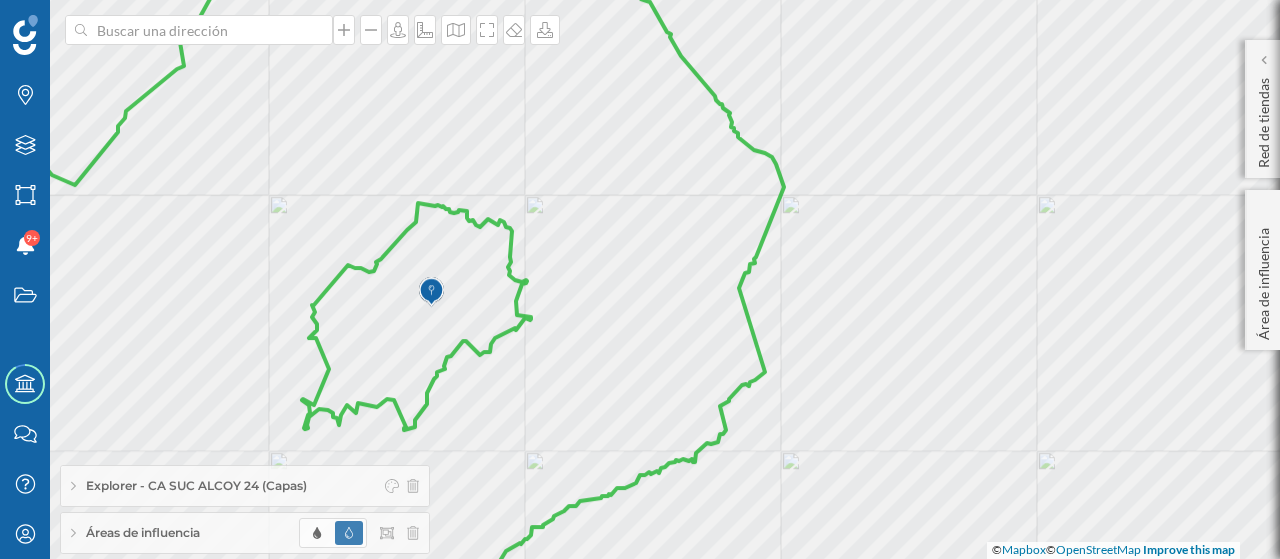 click on "Áreas de influencia" at bounding box center (245, 533) 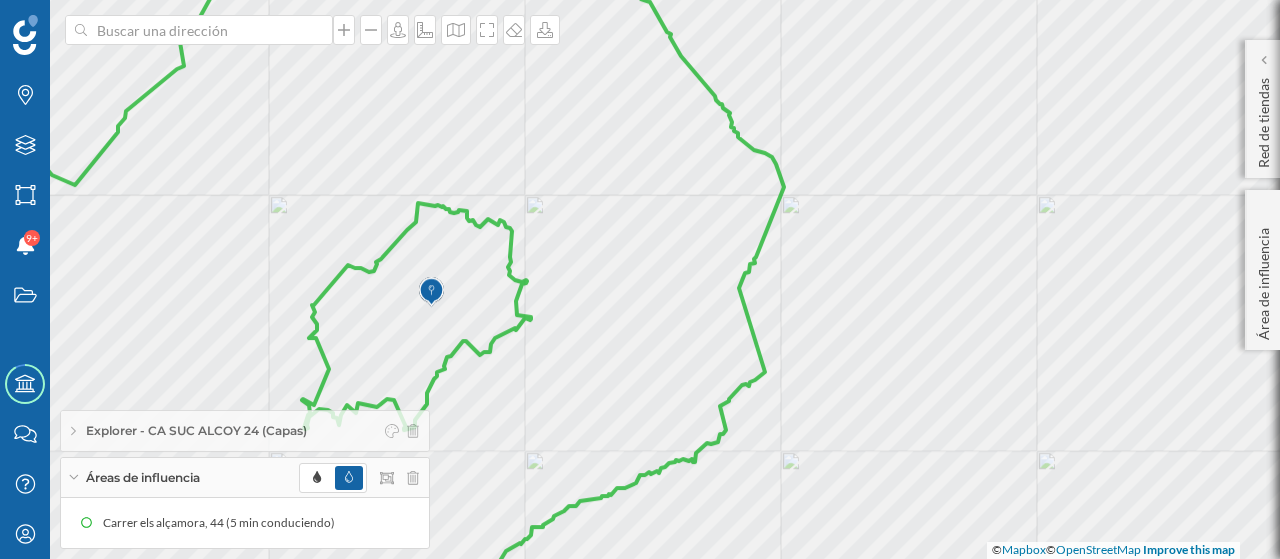 click on "Explorer - CA SUC ALCOY 24 (Capas)" at bounding box center (196, 431) 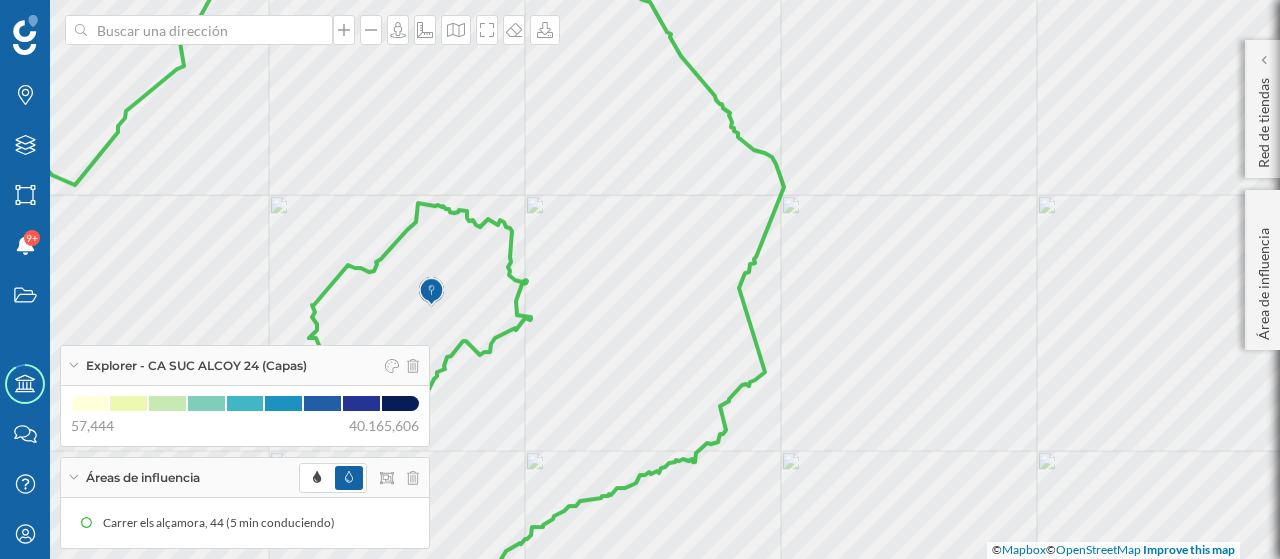 click on "Explorer - CA SUC ALCOY 24 (Capas)" at bounding box center (196, 366) 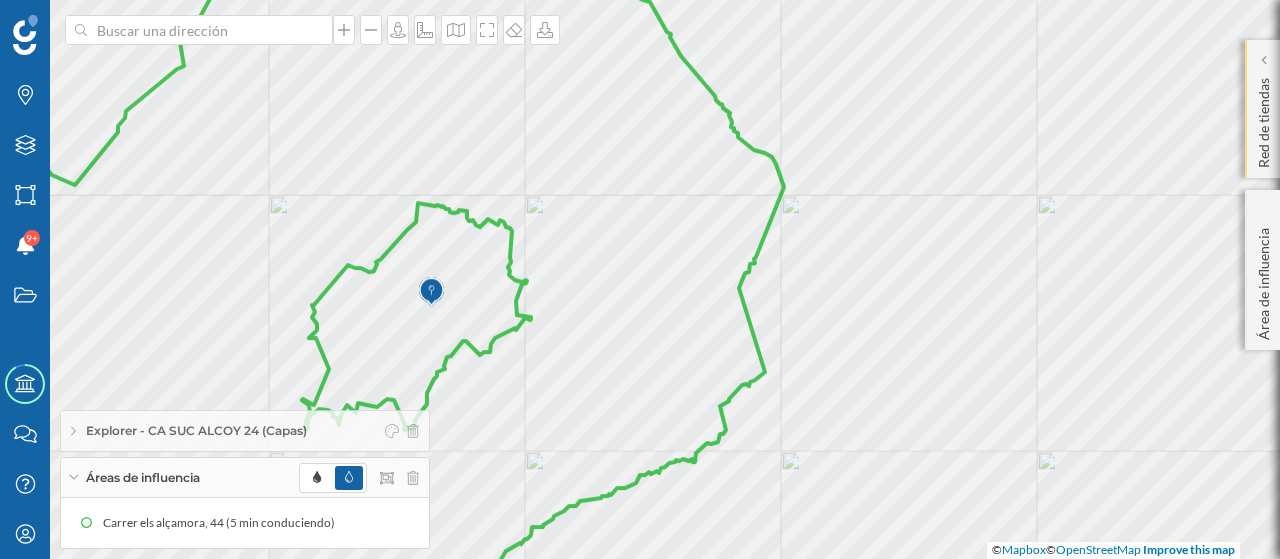 click on "Red de tiendas" 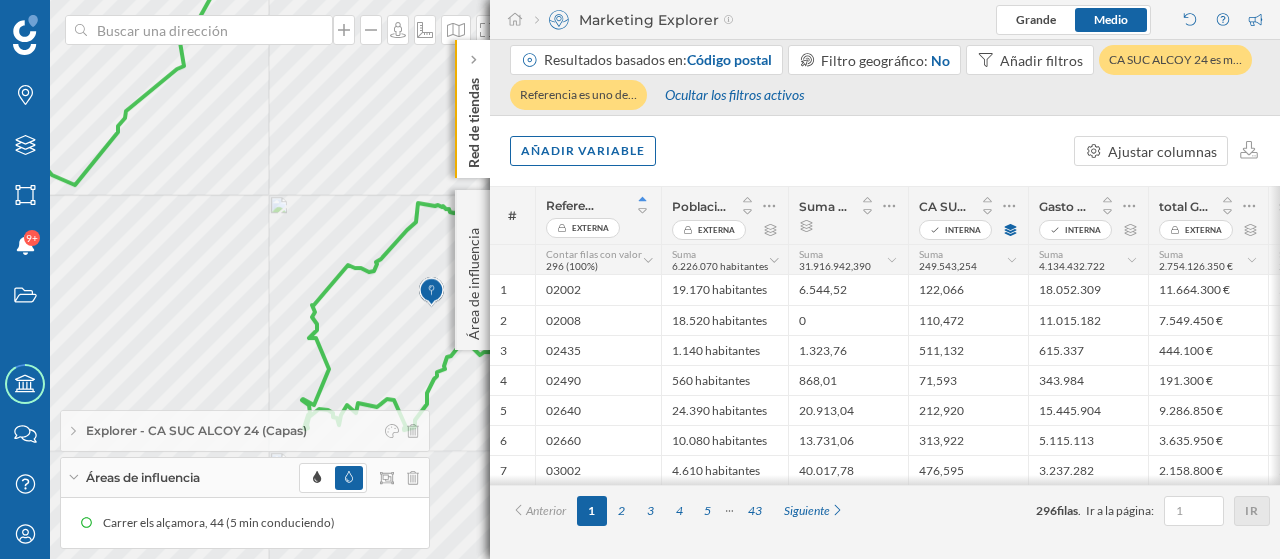 click on "Áreas de influencia" at bounding box center (143, 478) 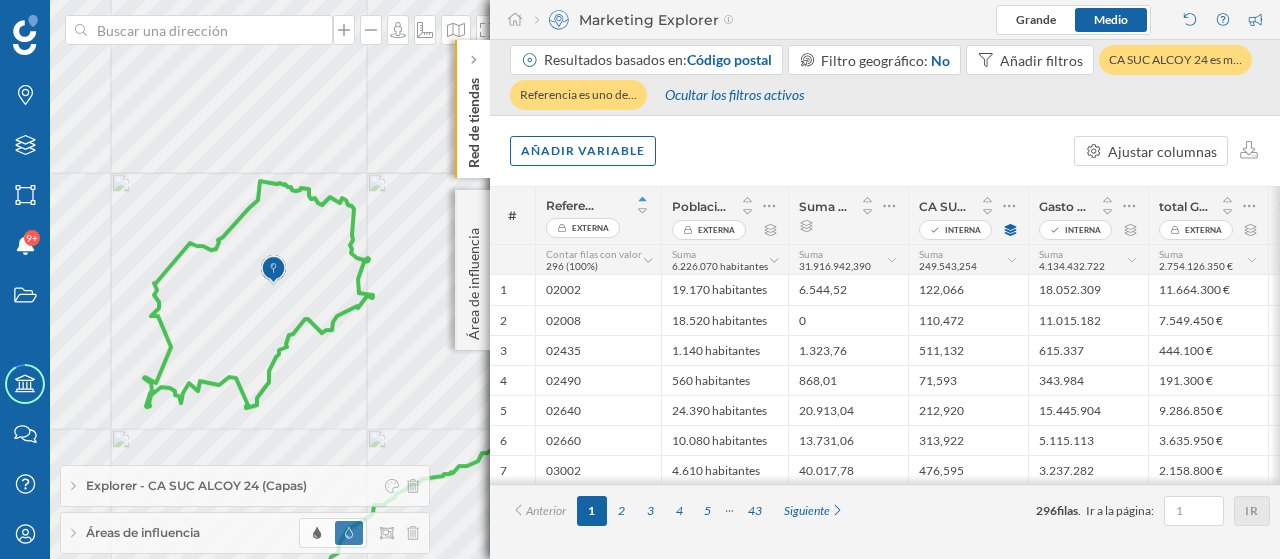 drag, startPoint x: 380, startPoint y: 192, endPoint x: 220, endPoint y: 170, distance: 161.50542 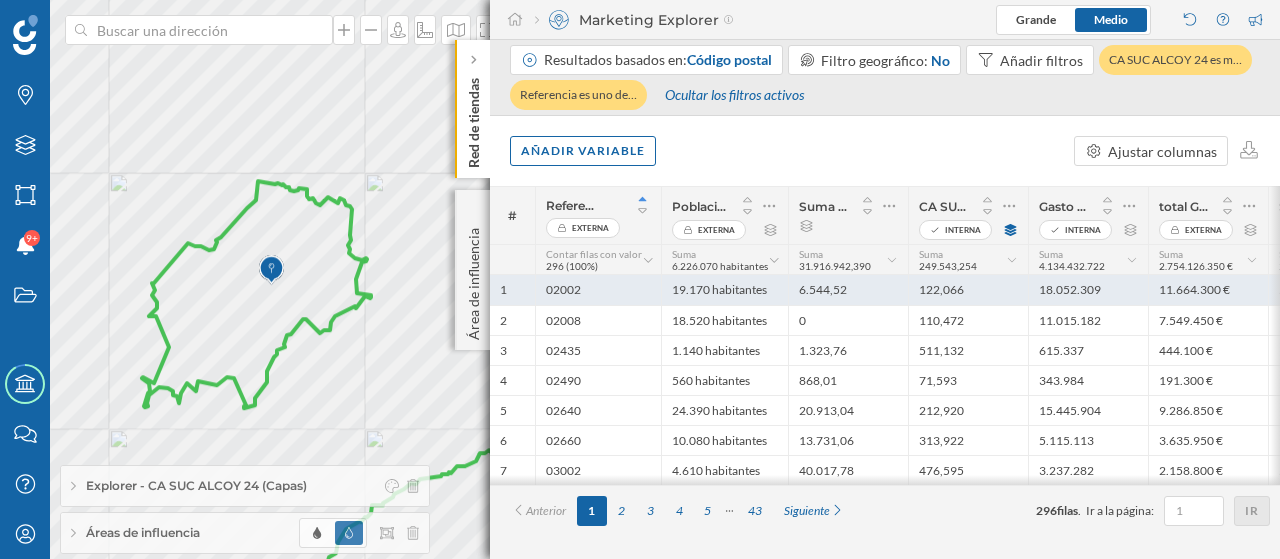 click on "122,066" at bounding box center [968, 290] 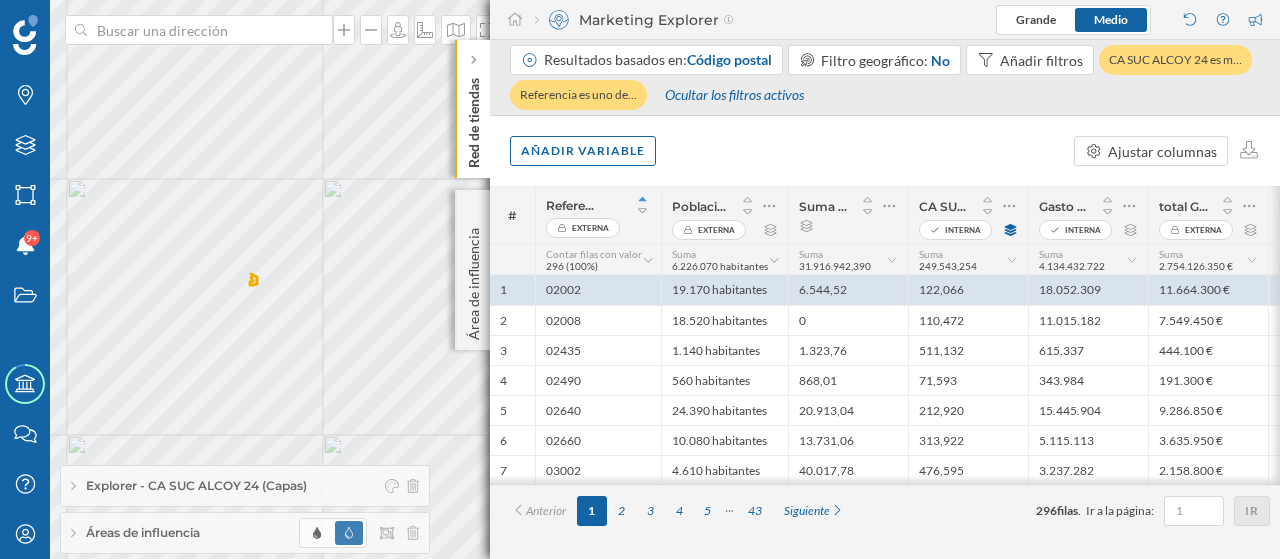 click on "249.543,254" at bounding box center [948, 266] 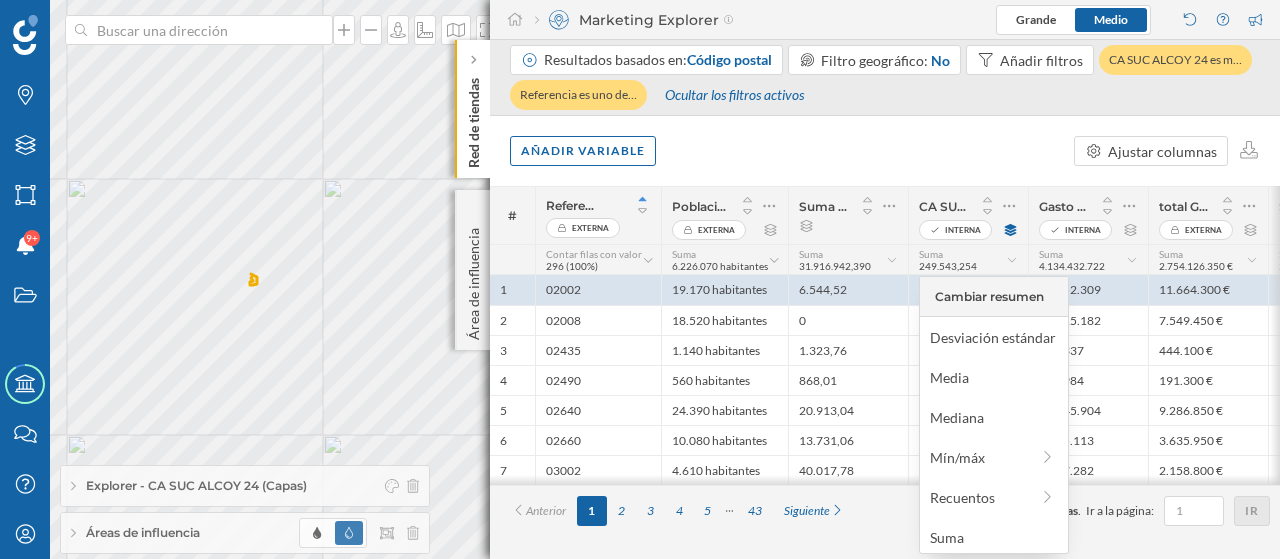 click on "249.543,254" at bounding box center (948, 266) 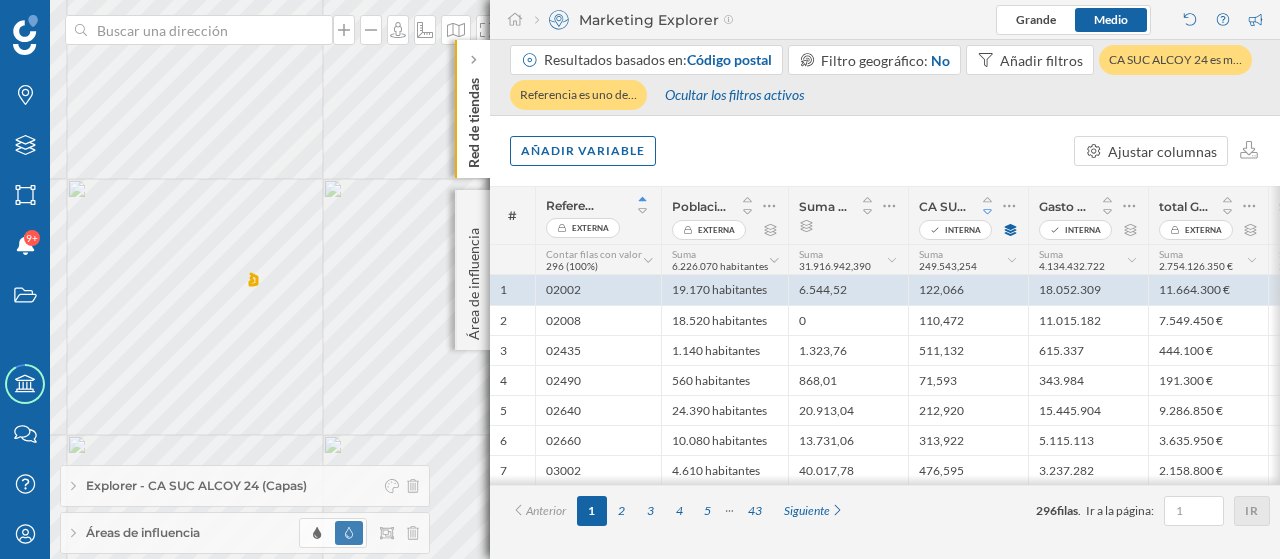click 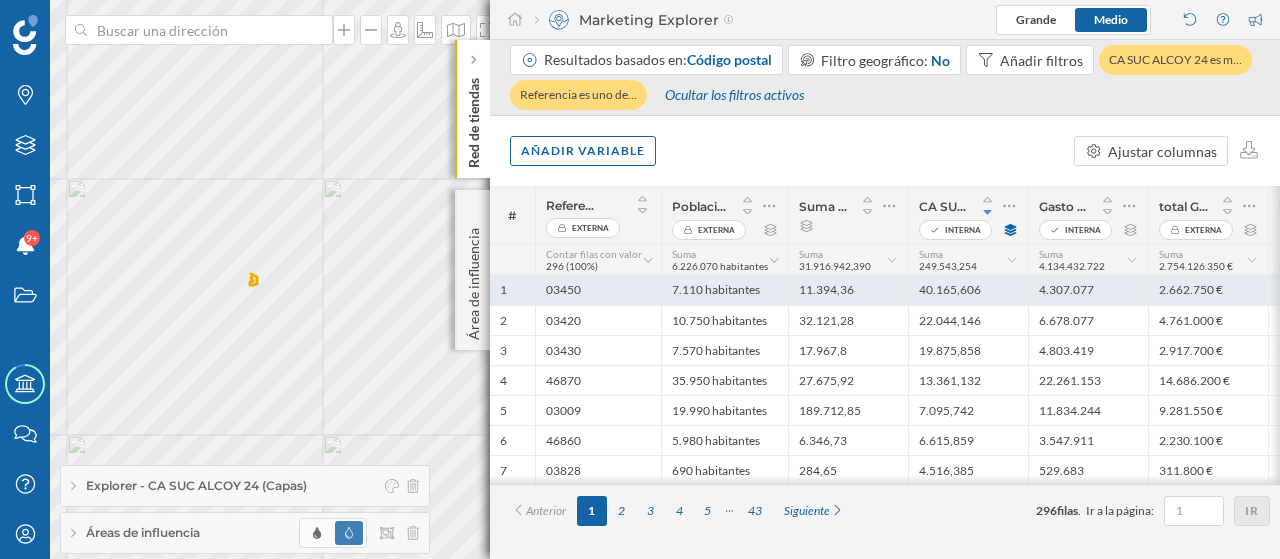 click on "40.165,606" at bounding box center [968, 290] 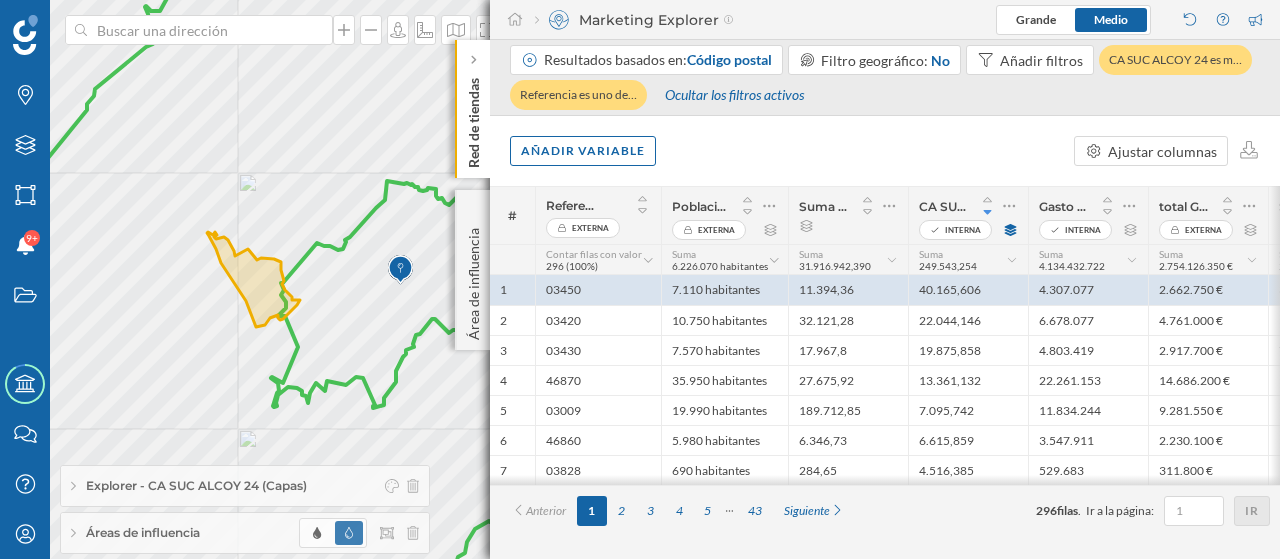 click on "Suma
249.543,254" at bounding box center (962, 260) 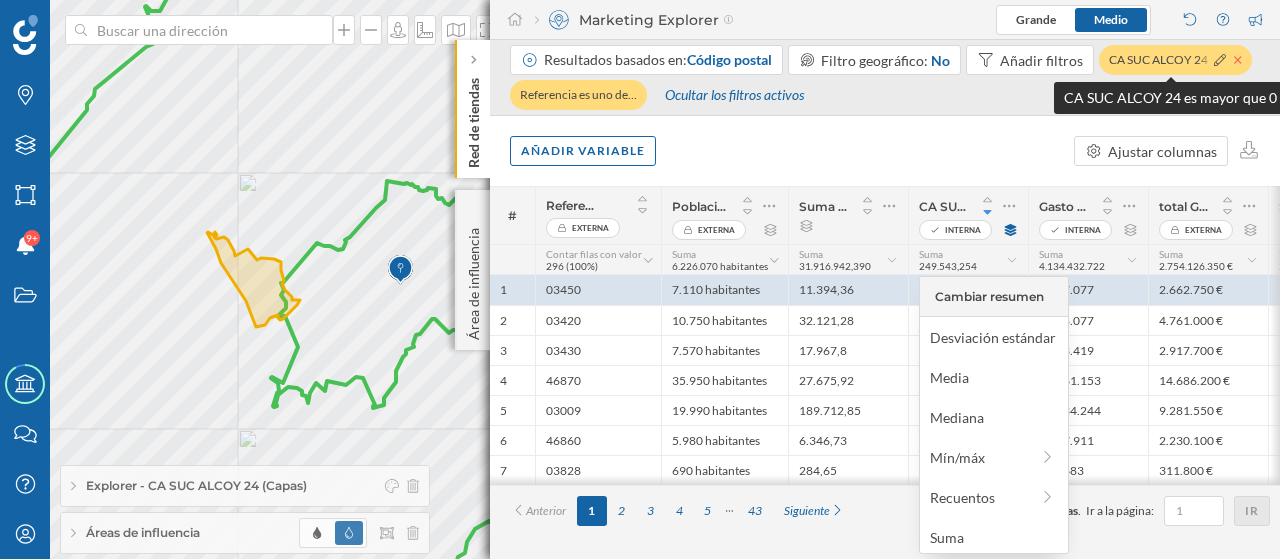 click 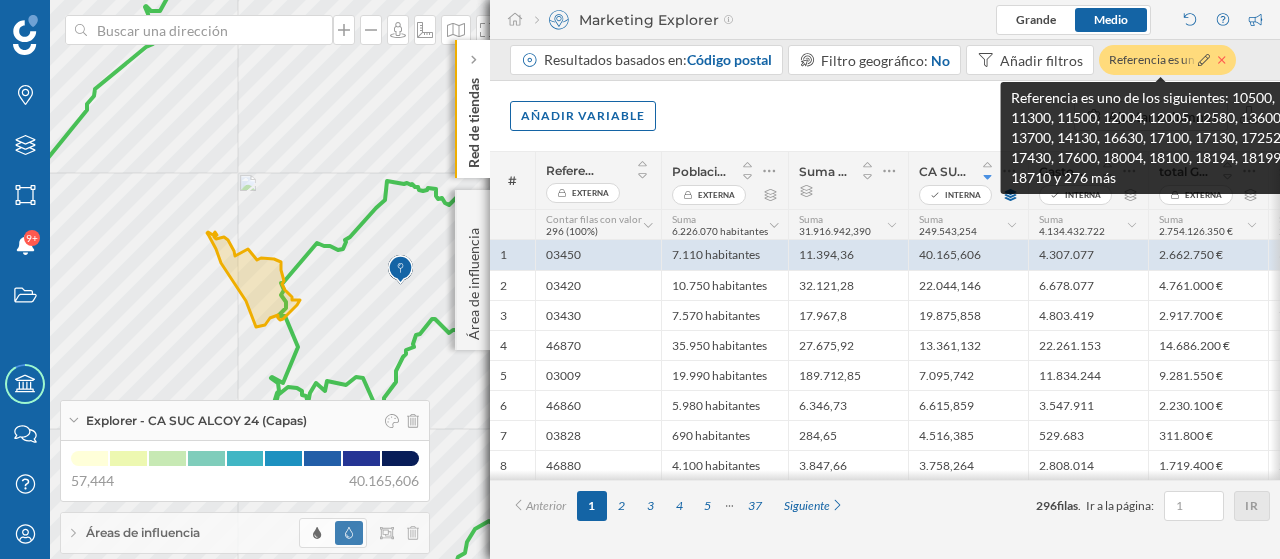 click 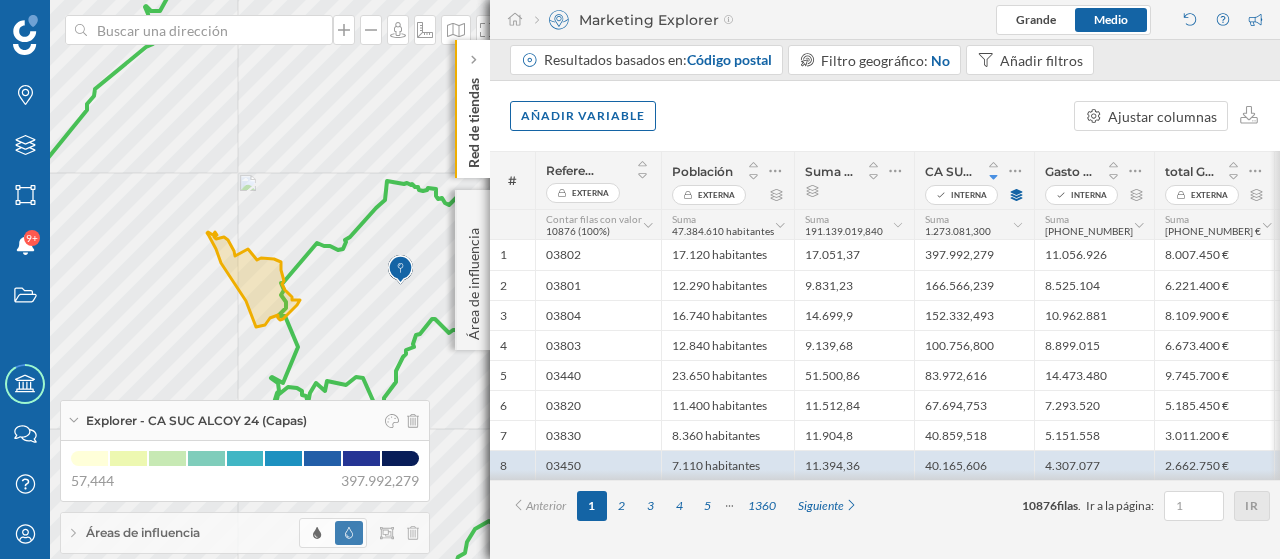 click on "Explorer - CA SUC ALCOY 24 (Capas)" at bounding box center [245, 421] 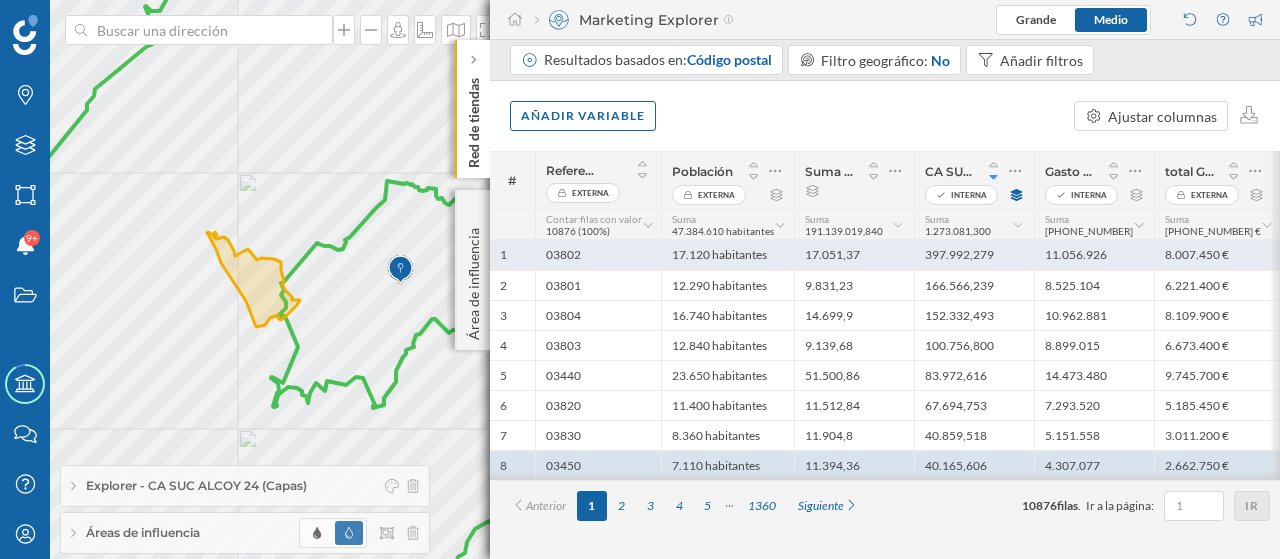 click on "397.992,279" at bounding box center (974, 255) 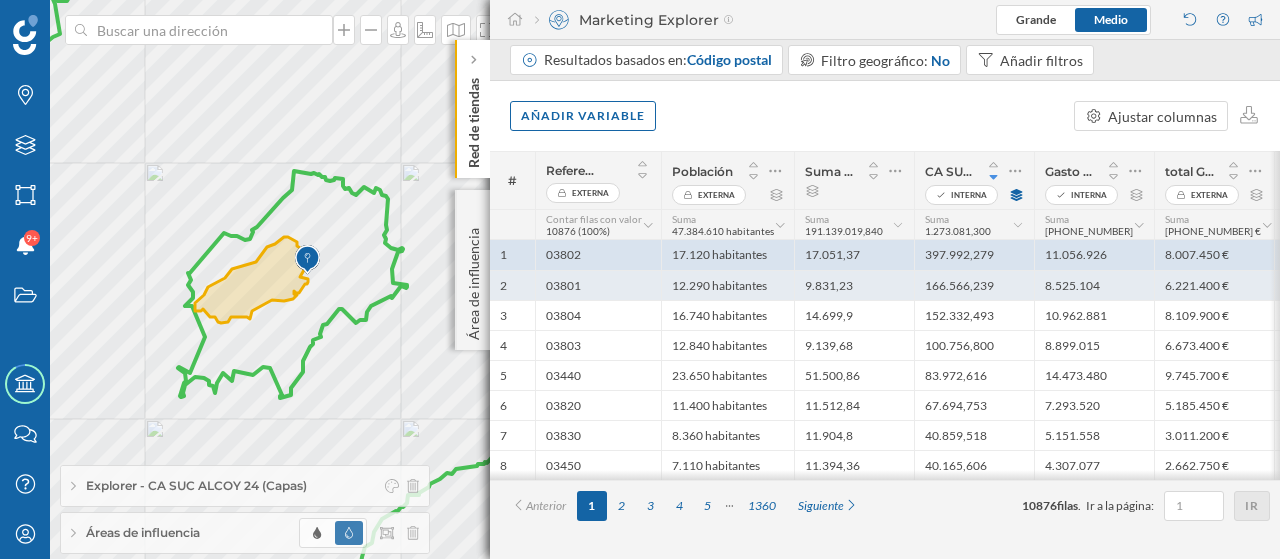 click on "166.566,239" at bounding box center [974, 285] 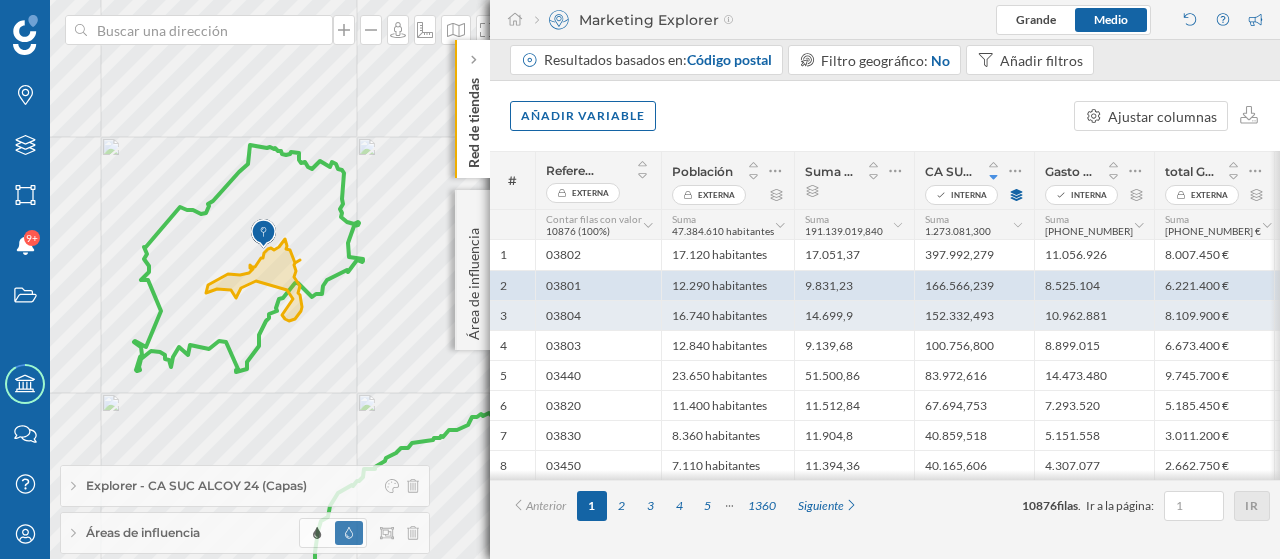 click on "152.332,493" at bounding box center (974, 315) 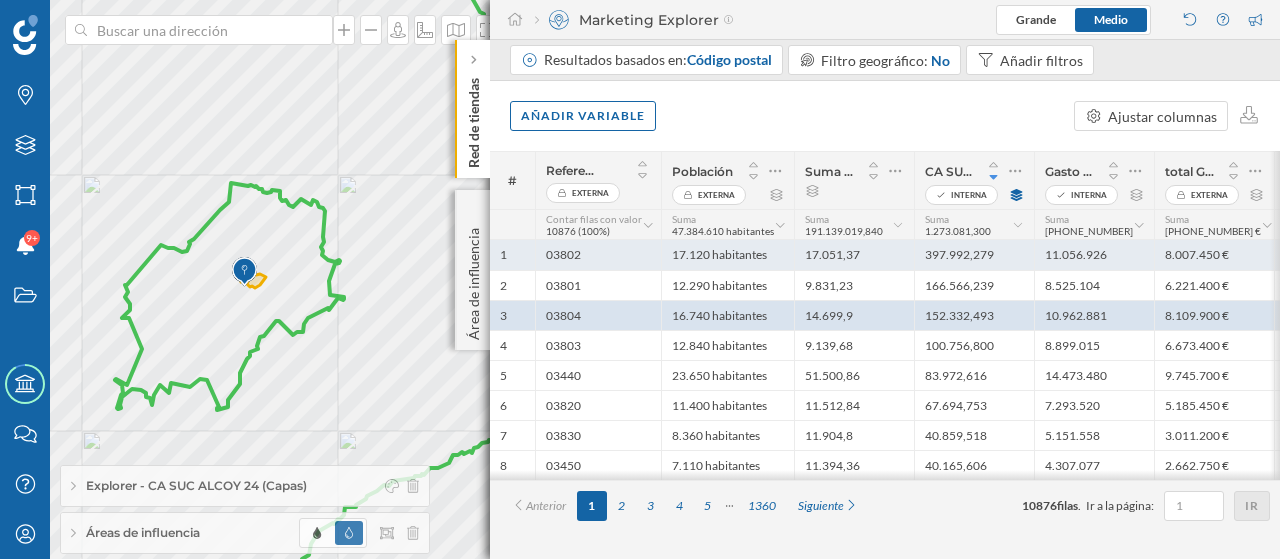 click on "17.051,37" at bounding box center (854, 255) 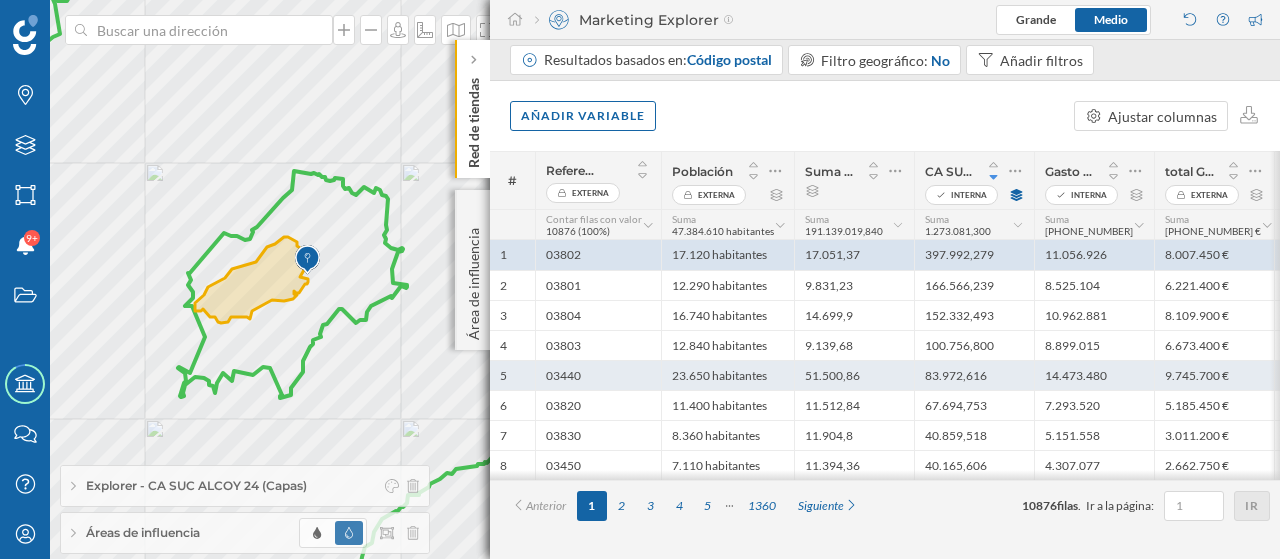 click on "14.473.480" at bounding box center [1094, 375] 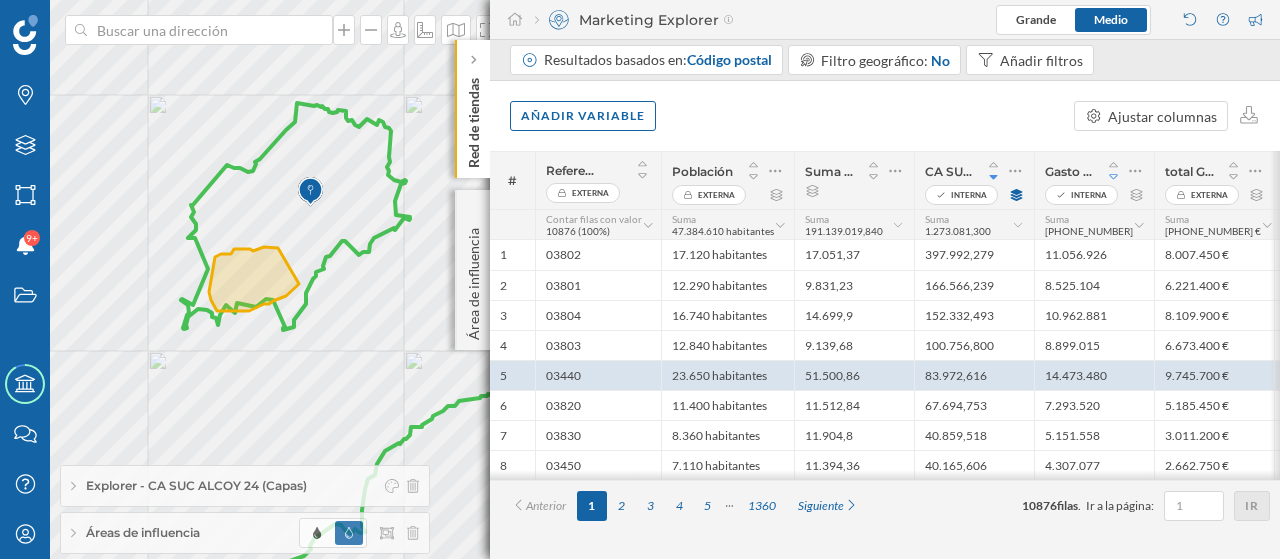 click 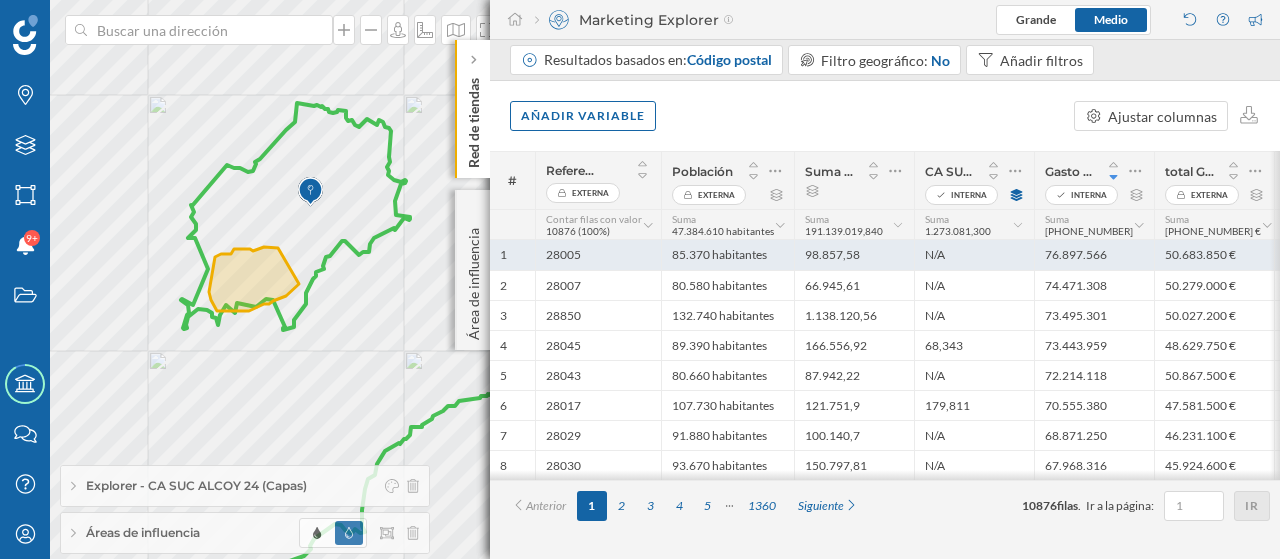 click on "76.897.566" at bounding box center (1094, 255) 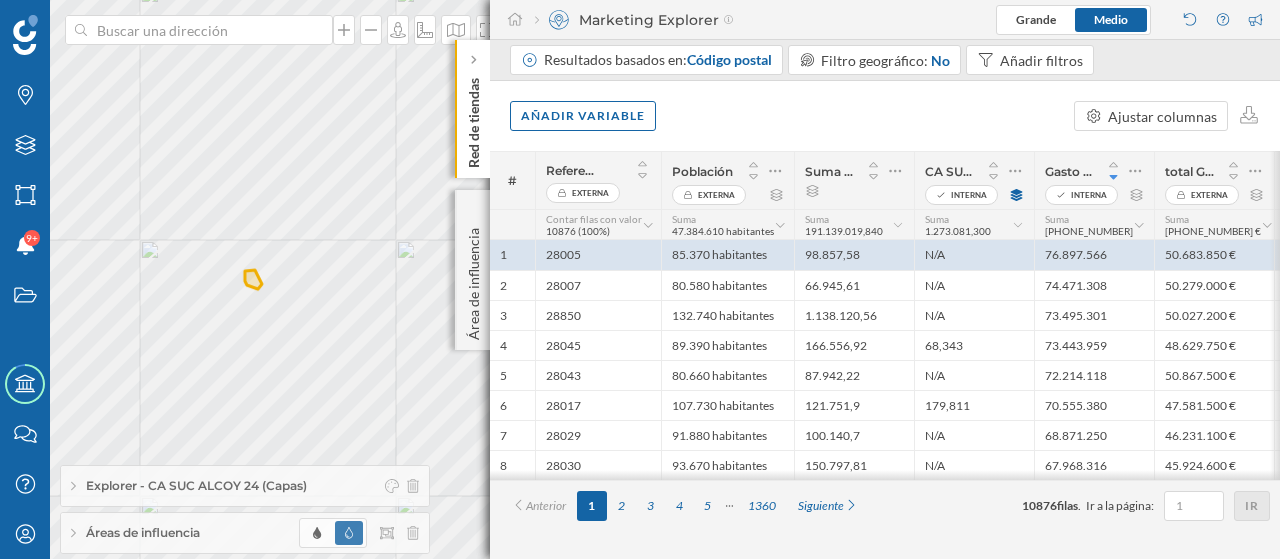 click on "Explorer - CA SUC ALCOY 24 (Capas)" at bounding box center [196, 486] 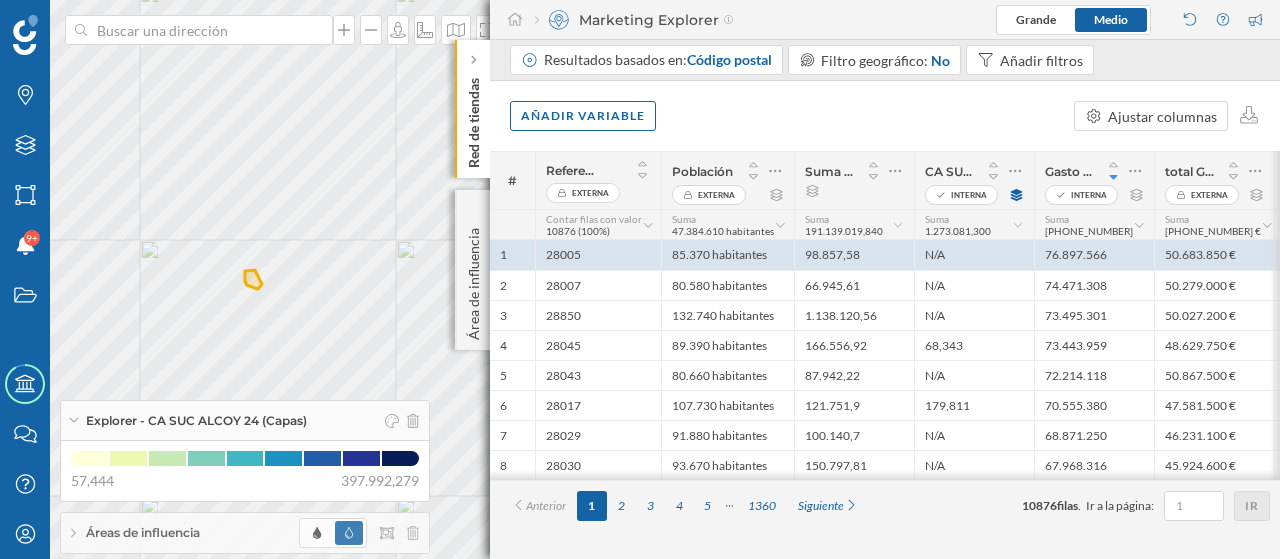 click on "Áreas de influencia" at bounding box center (245, 533) 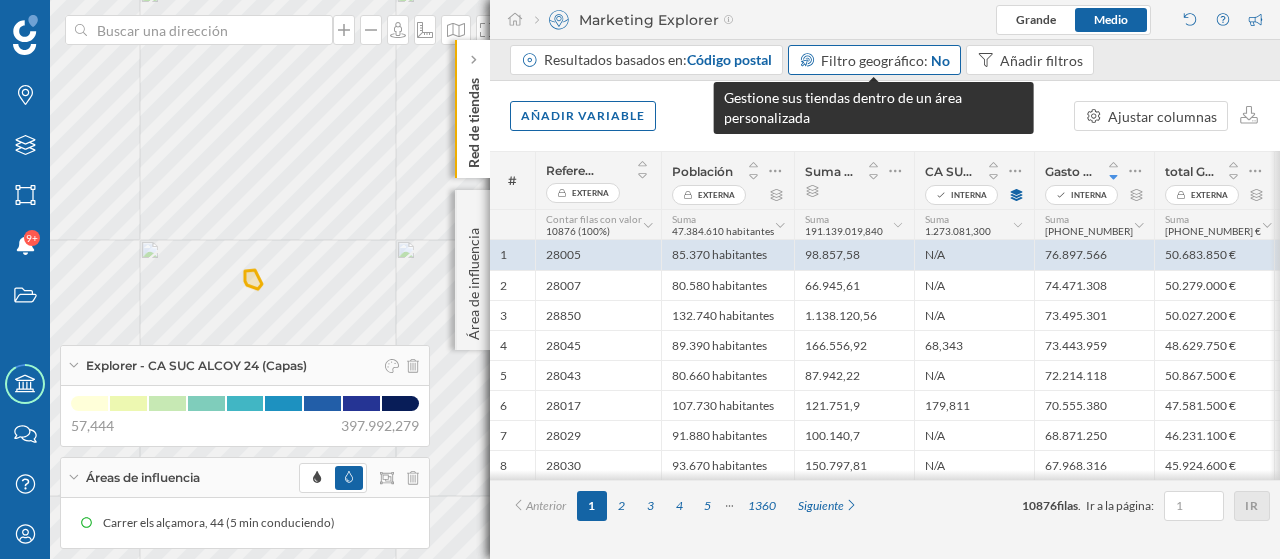 click on "Filtro geográfico:" at bounding box center [874, 60] 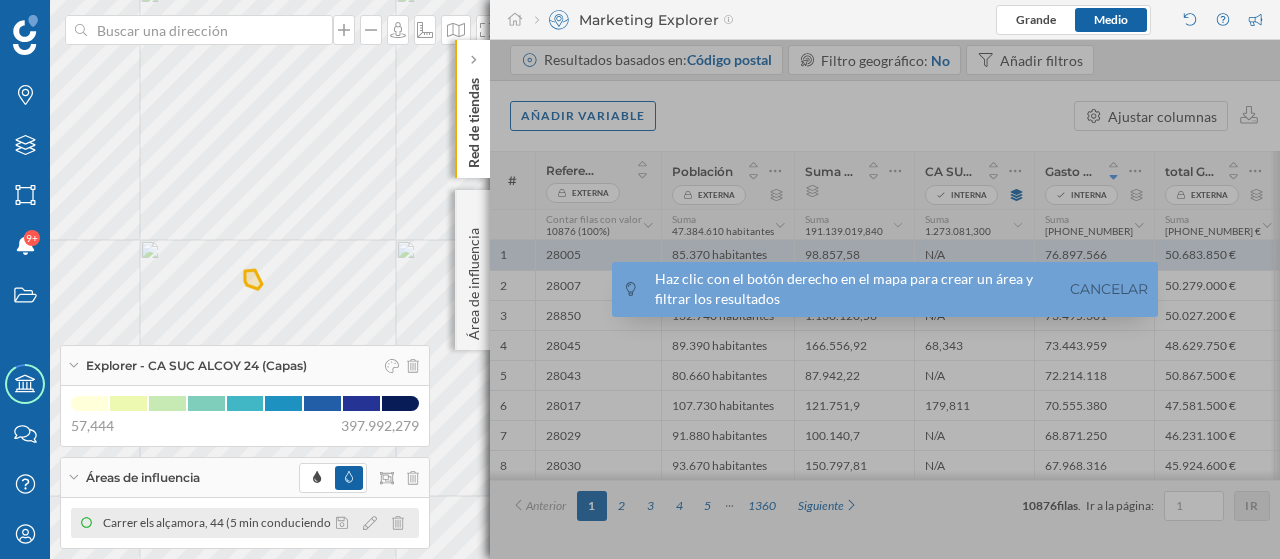 click on "Carrer els alçamora, 44 (5 min conduciendo)" at bounding box center (224, 523) 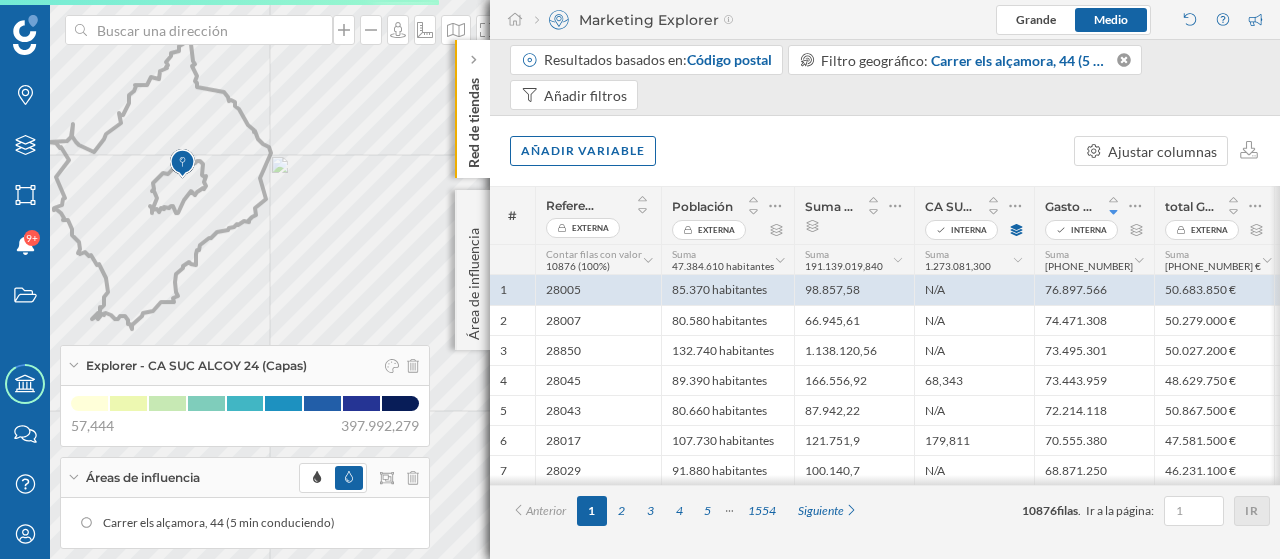 click on "Áreas de influencia" at bounding box center (245, 478) 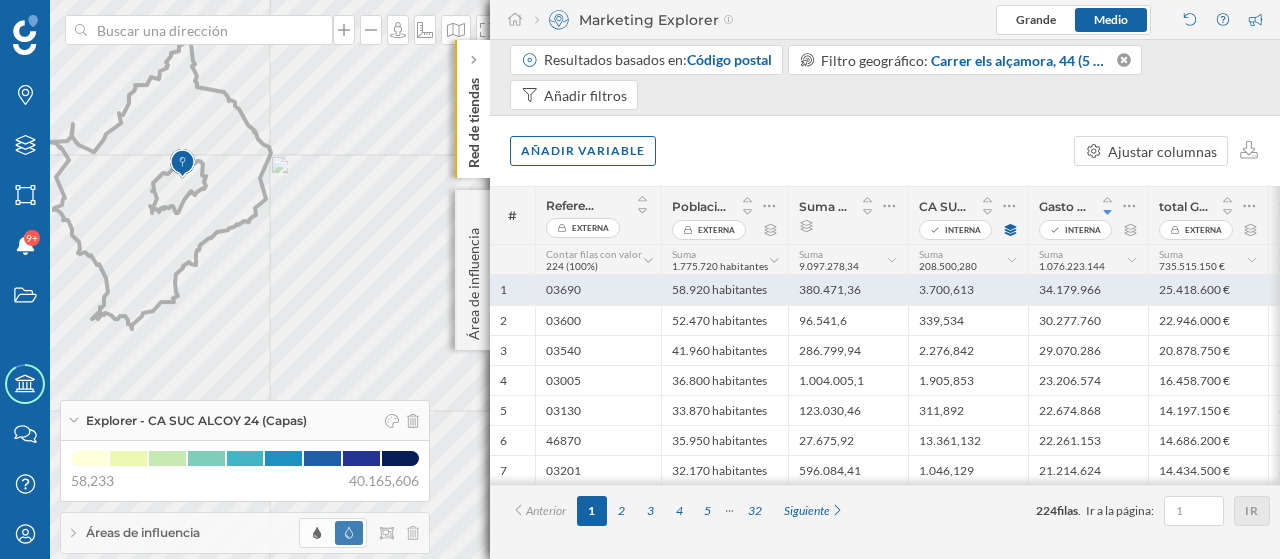 click on "34.179.966" at bounding box center (1088, 290) 